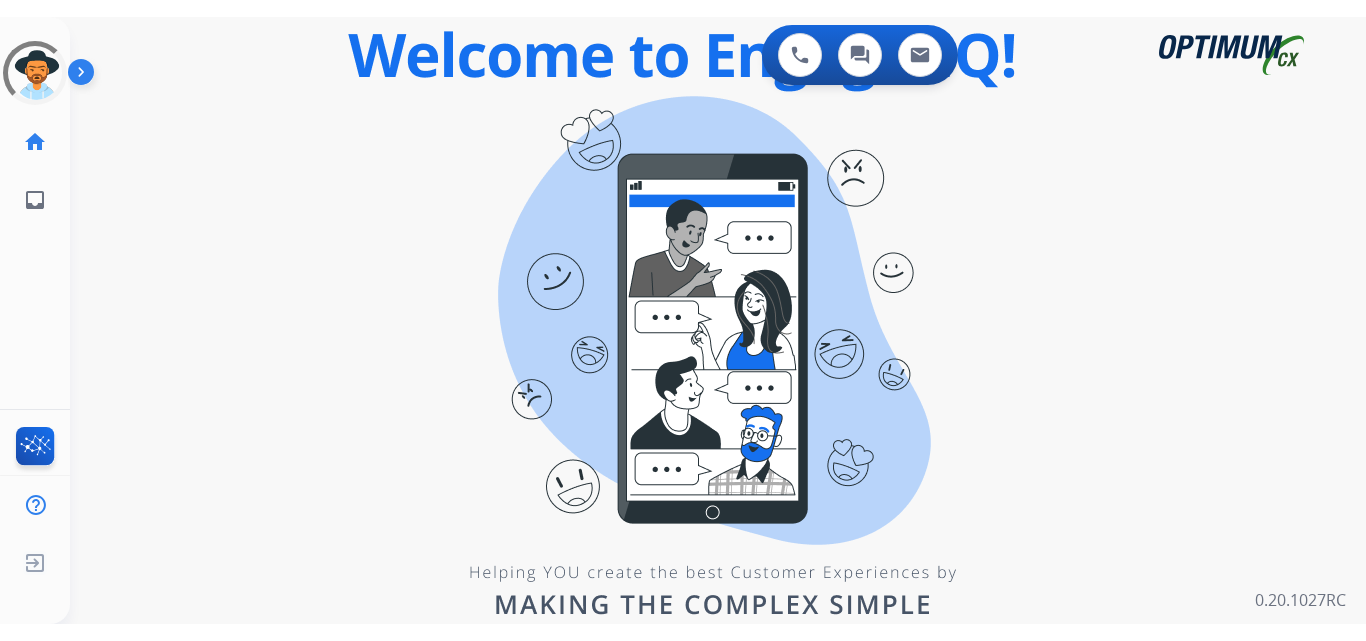 scroll, scrollTop: 0, scrollLeft: 0, axis: both 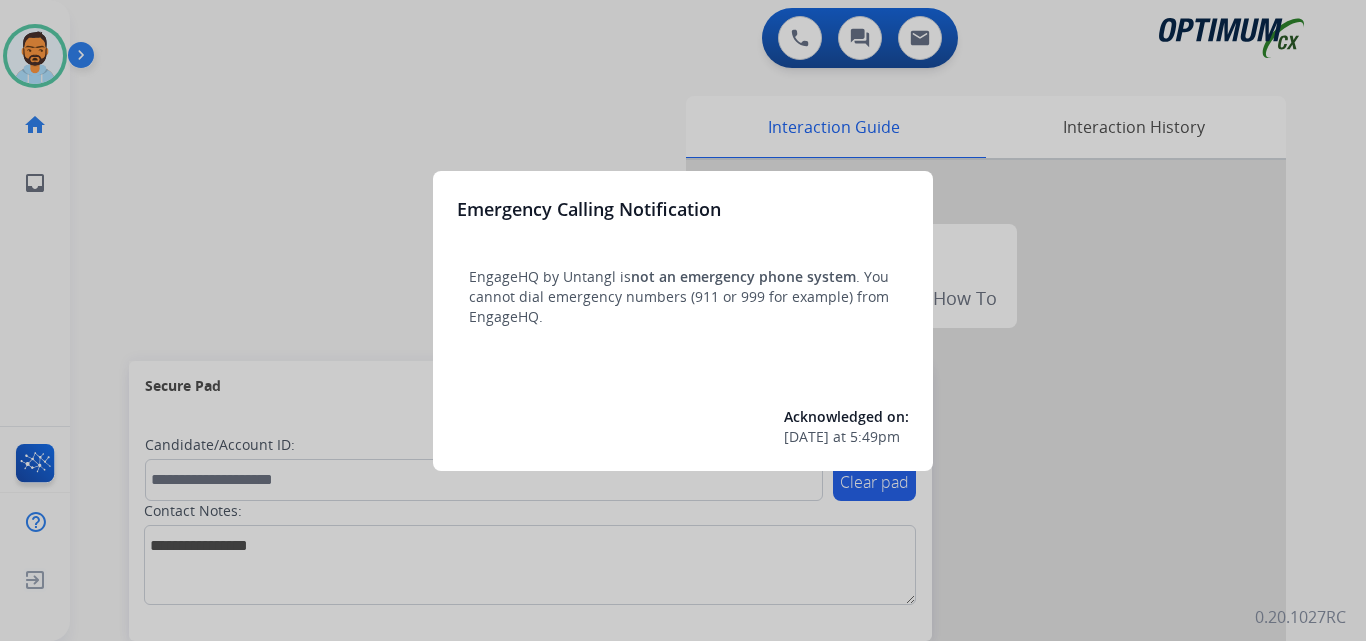 click at bounding box center (683, 320) 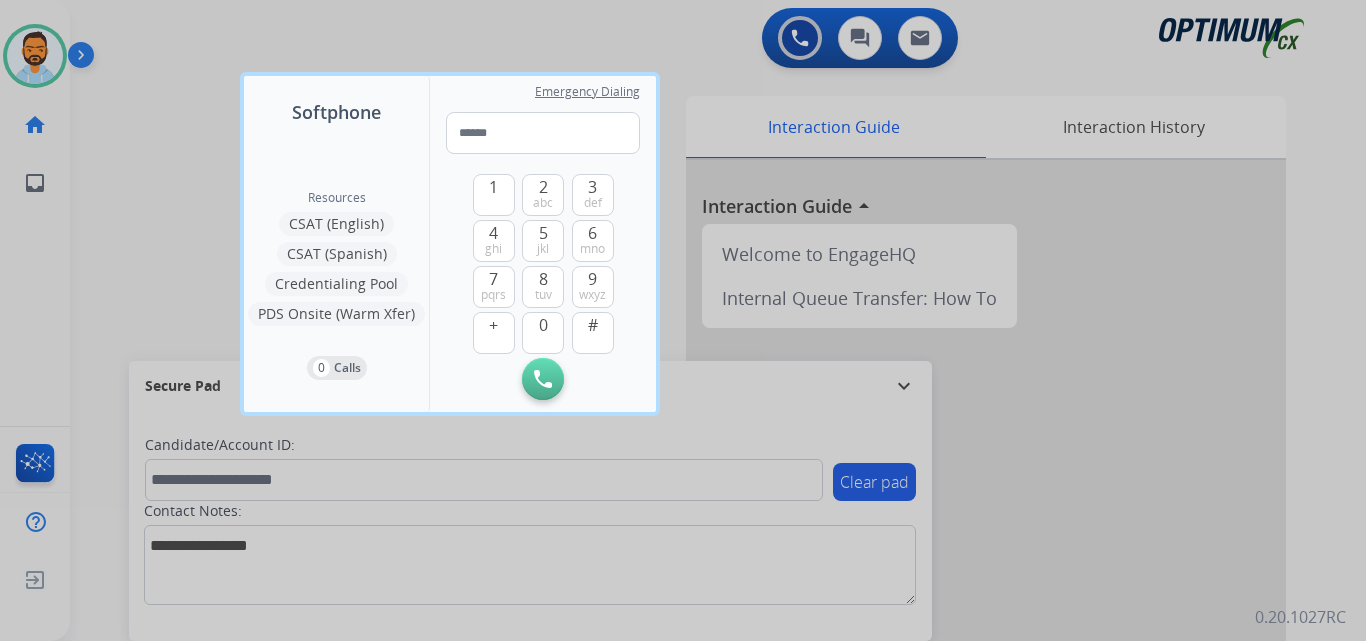 click at bounding box center [683, 320] 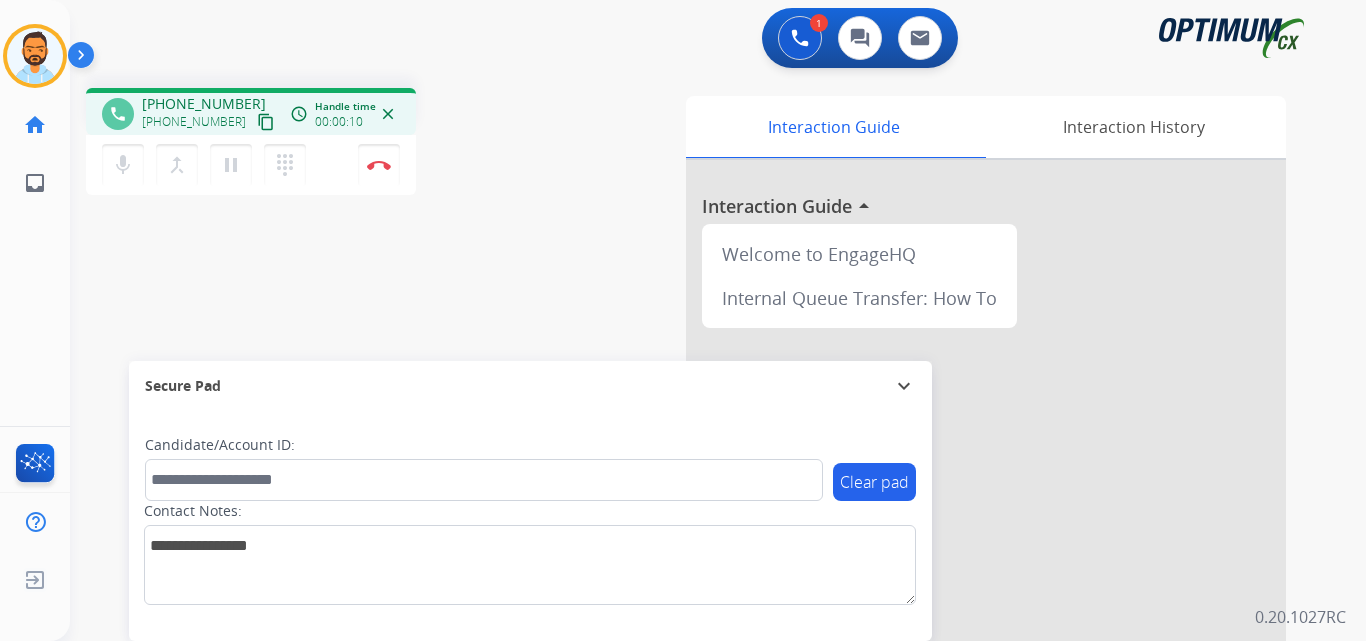 click on "content_copy" at bounding box center [266, 122] 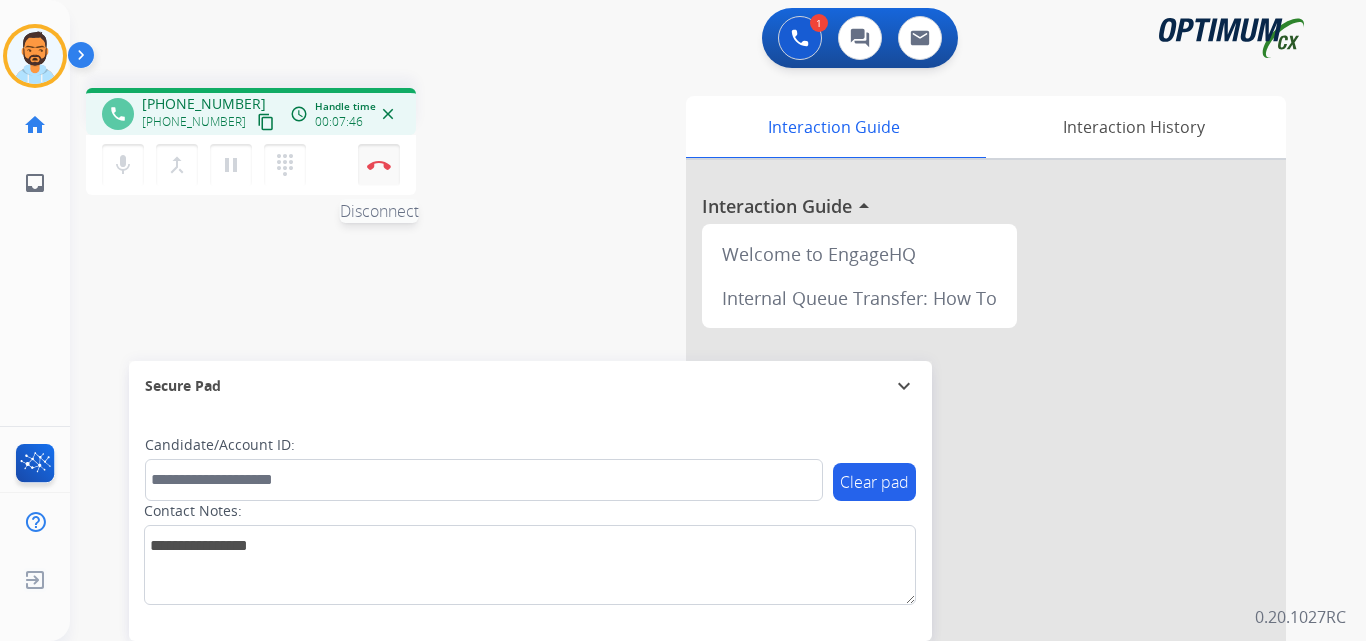 click at bounding box center [379, 165] 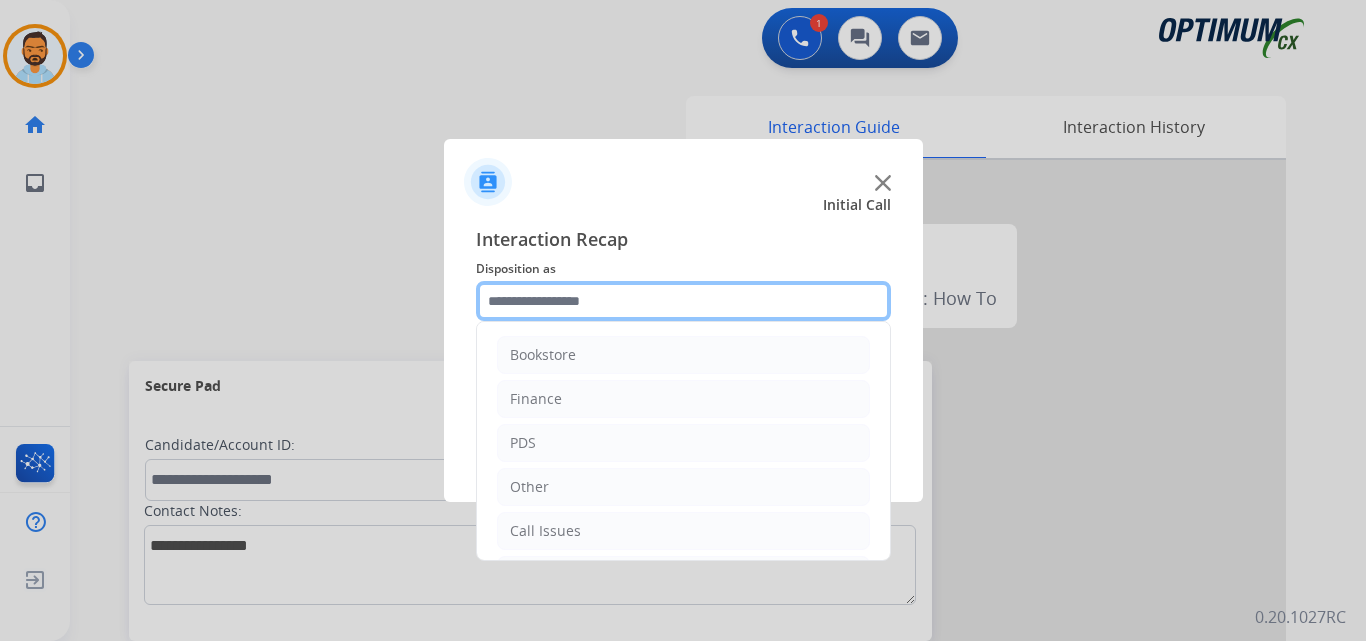 click 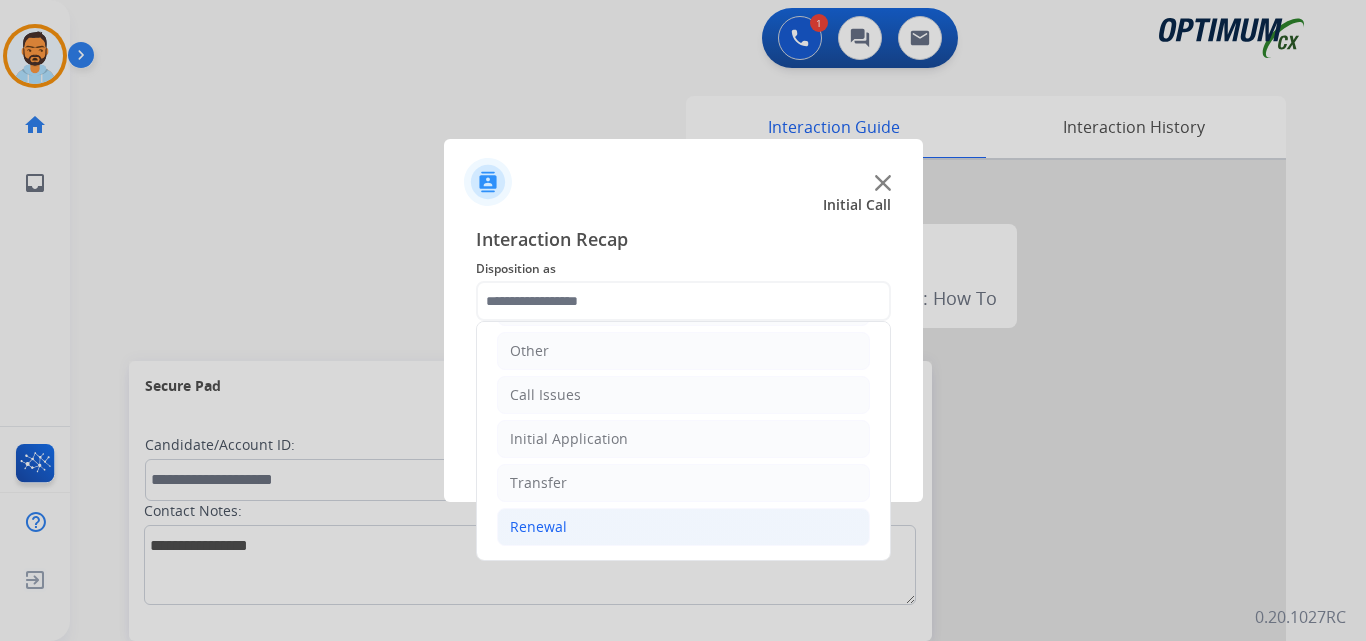 click on "Renewal" 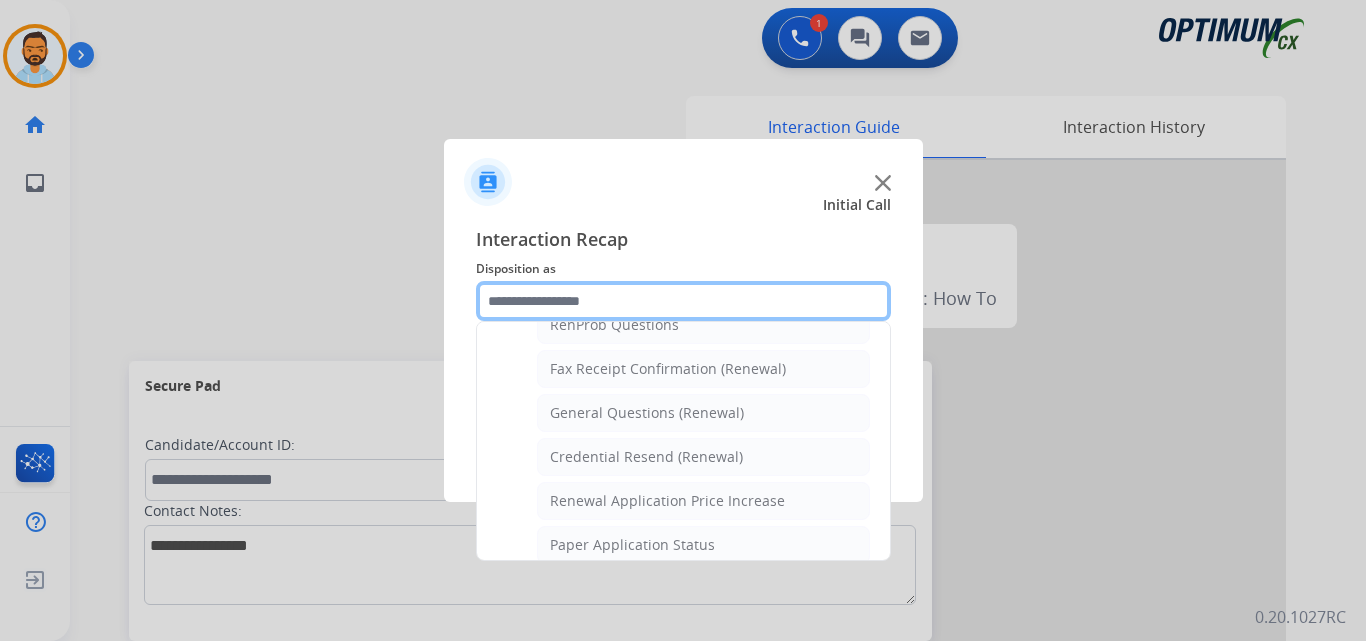 scroll, scrollTop: 540, scrollLeft: 0, axis: vertical 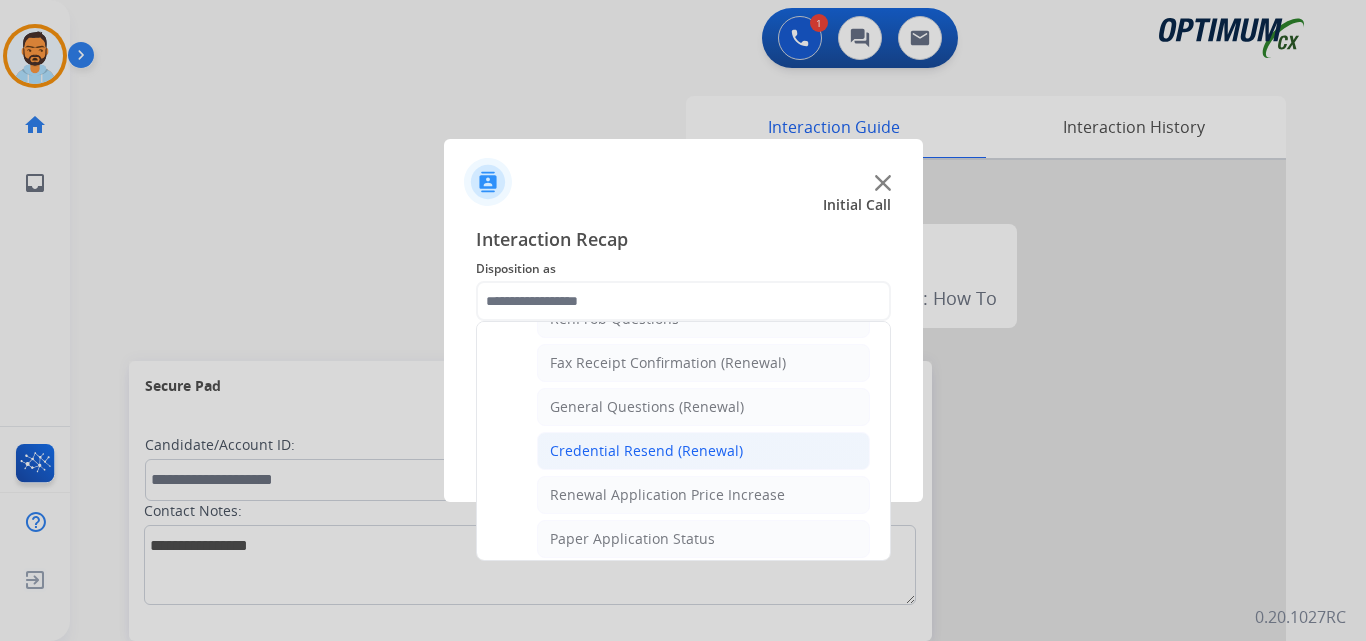 click on "Credential Resend (Renewal)" 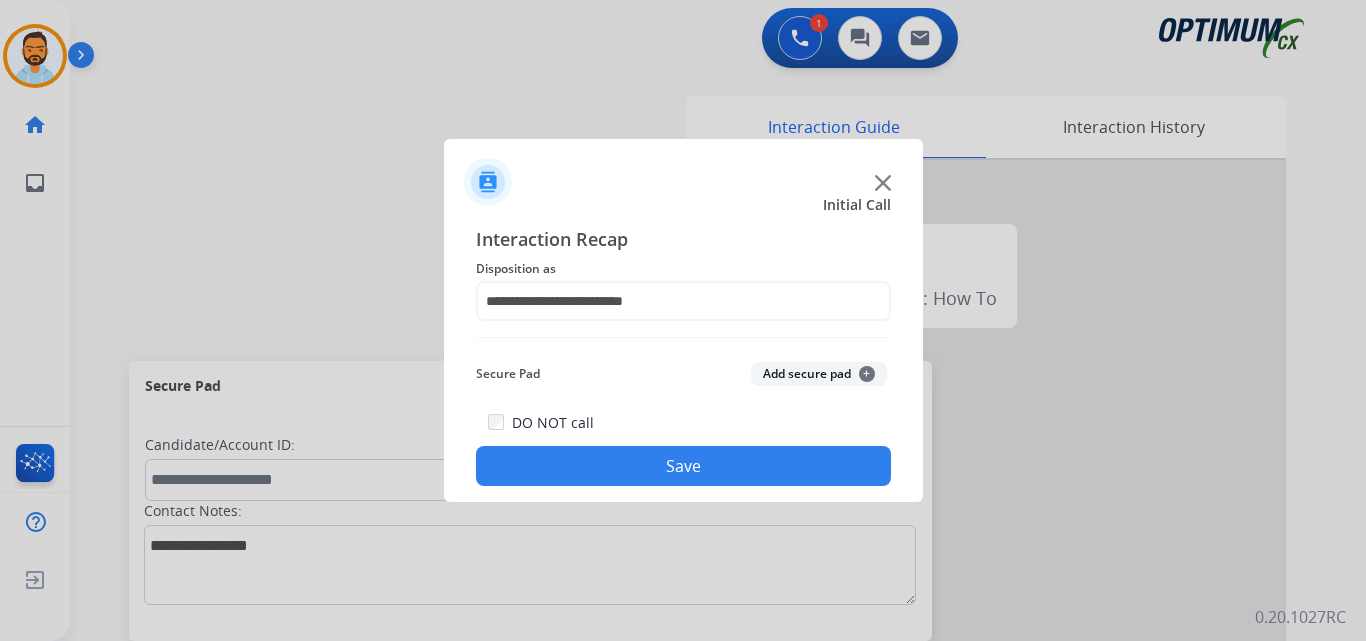 click on "Save" 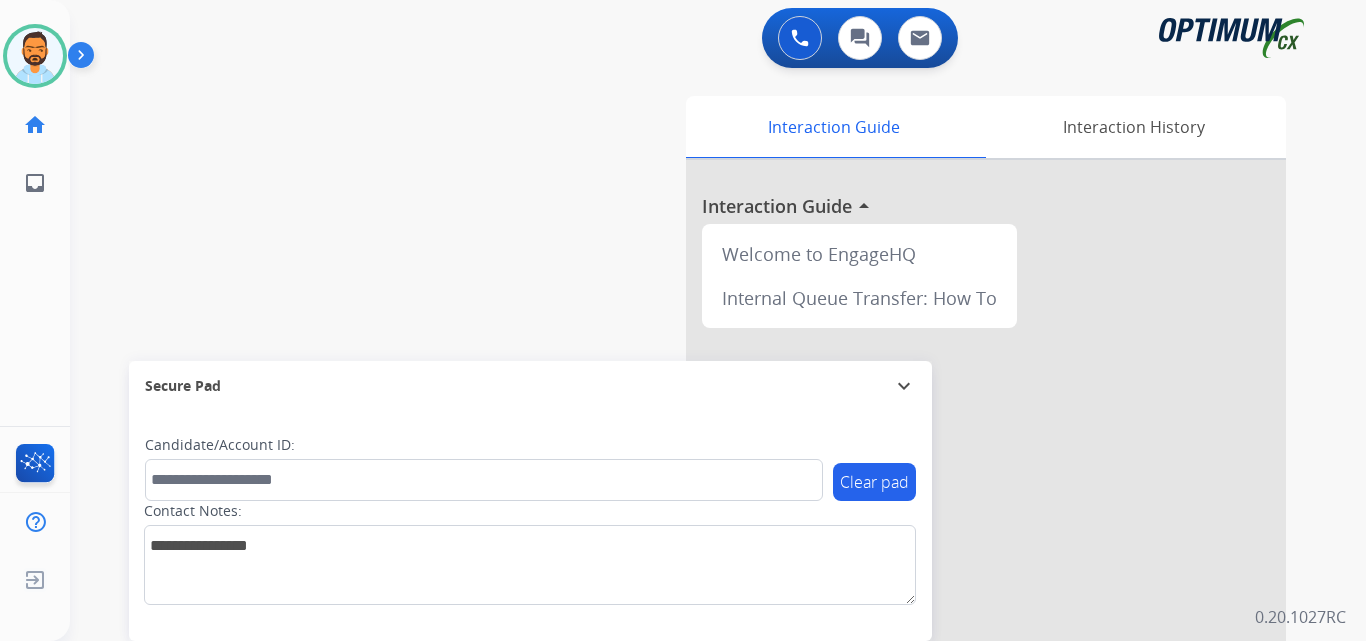 click on "swap_horiz Break voice bridge close_fullscreen Connect 3-Way Call merge_type Separate 3-Way Call  Interaction Guide   Interaction History  Interaction Guide arrow_drop_up  Welcome to EngageHQ   Internal Queue Transfer: How To  Secure Pad expand_more Clear pad Candidate/Account ID: Contact Notes:" at bounding box center (694, 489) 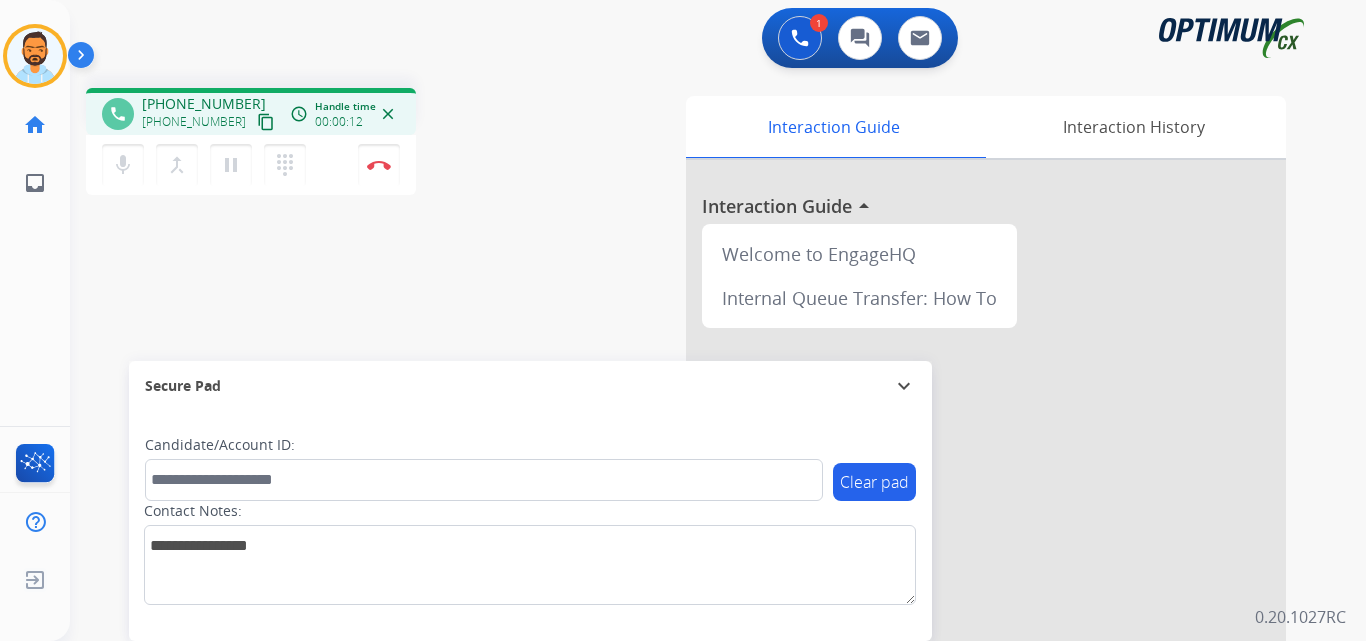 click on "content_copy" at bounding box center (266, 122) 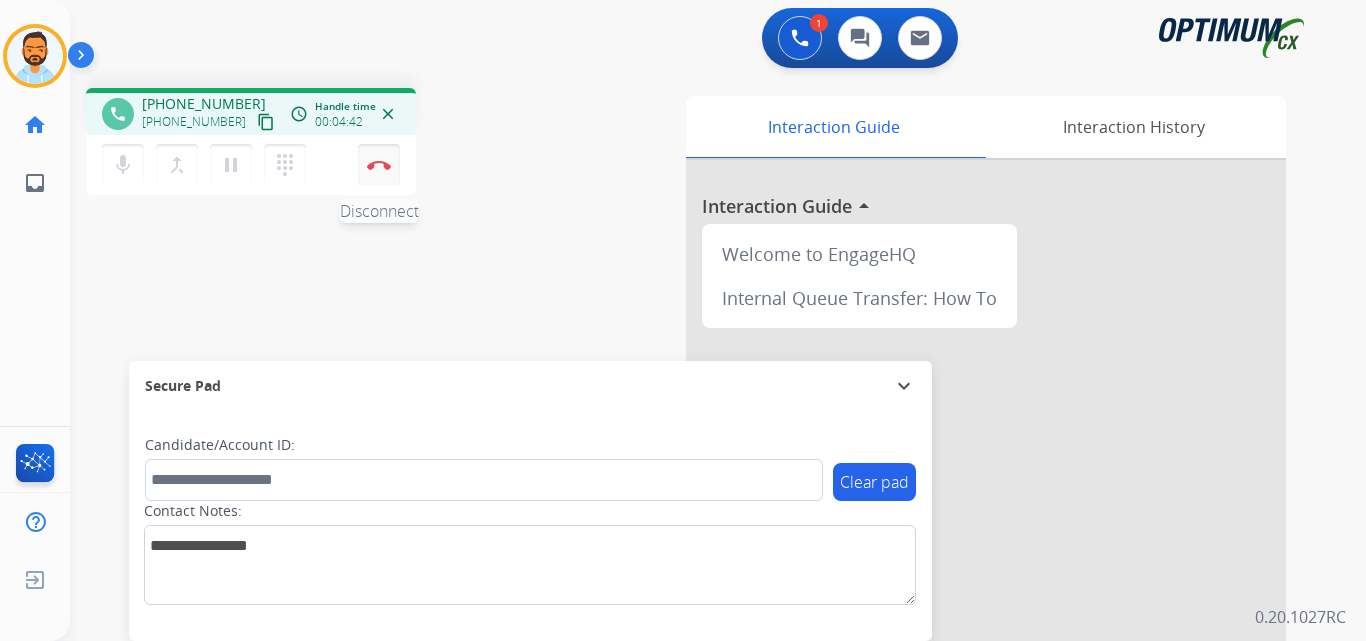 click at bounding box center (379, 165) 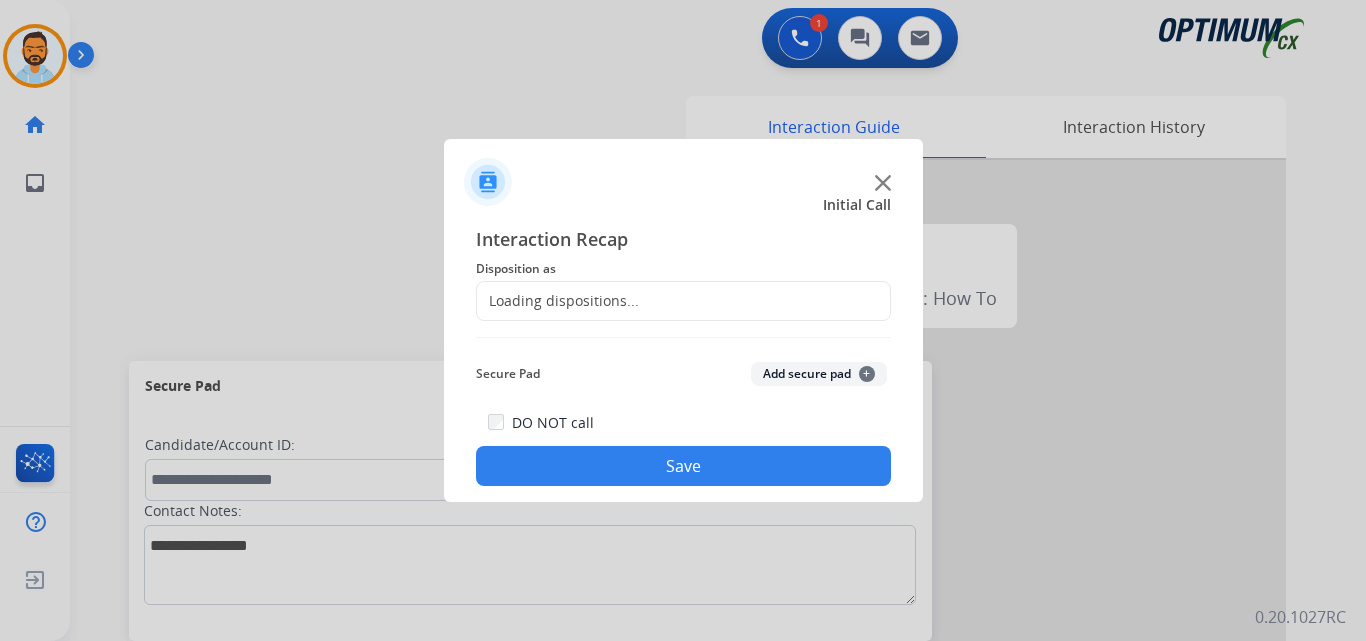 click on "Loading dispositions..." 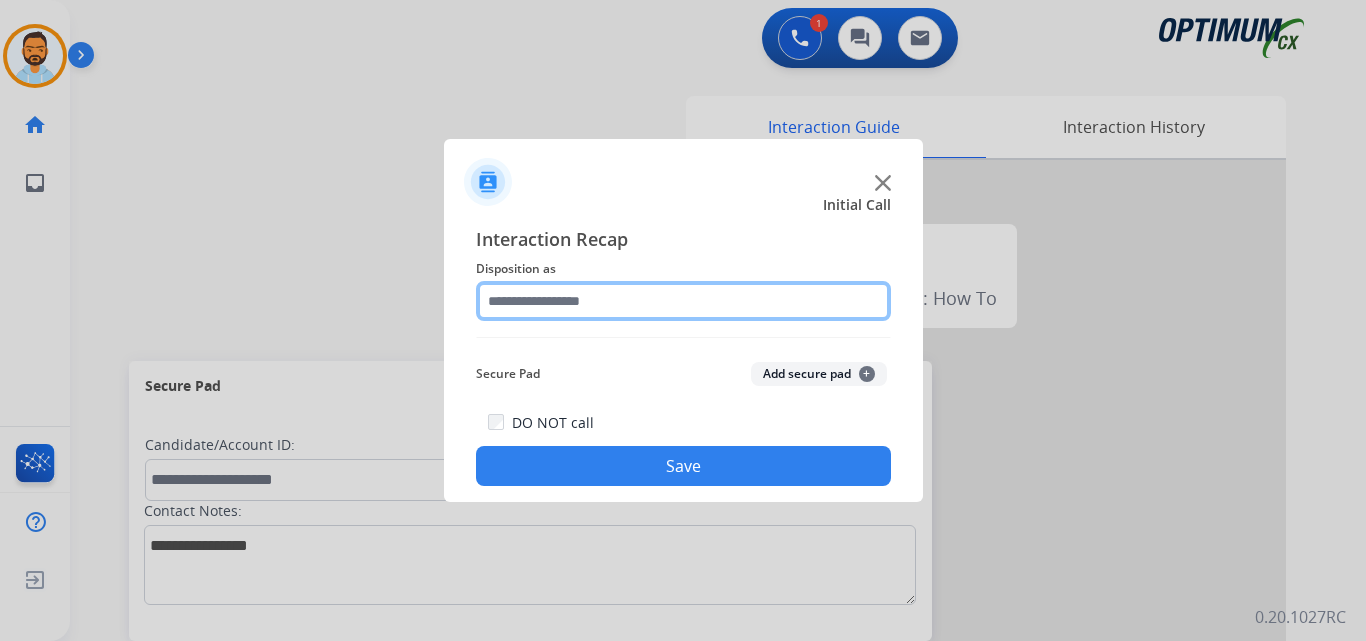 click 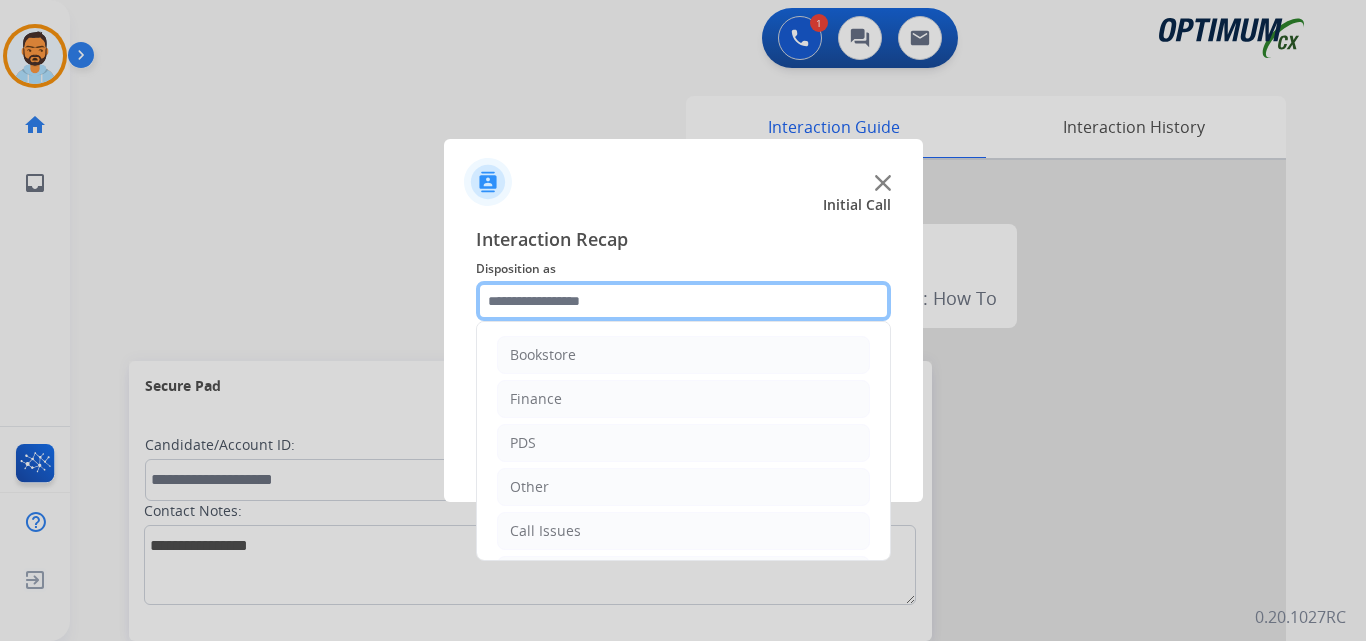 scroll, scrollTop: 136, scrollLeft: 0, axis: vertical 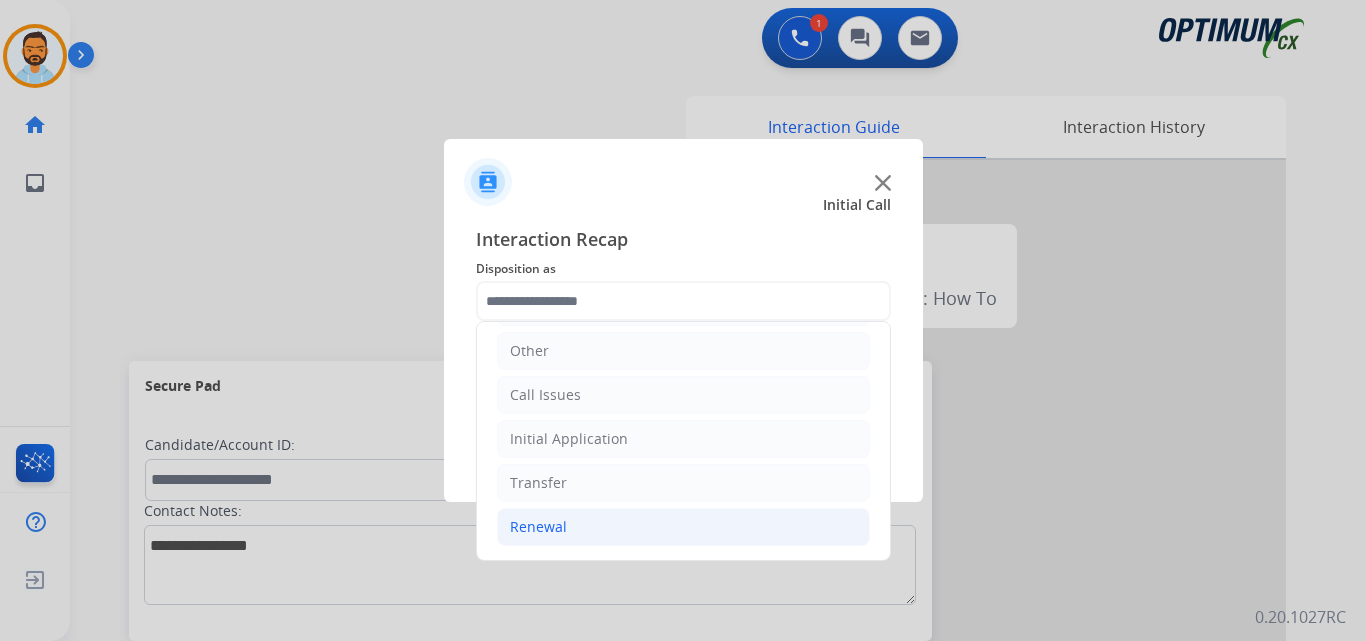 click on "Renewal" 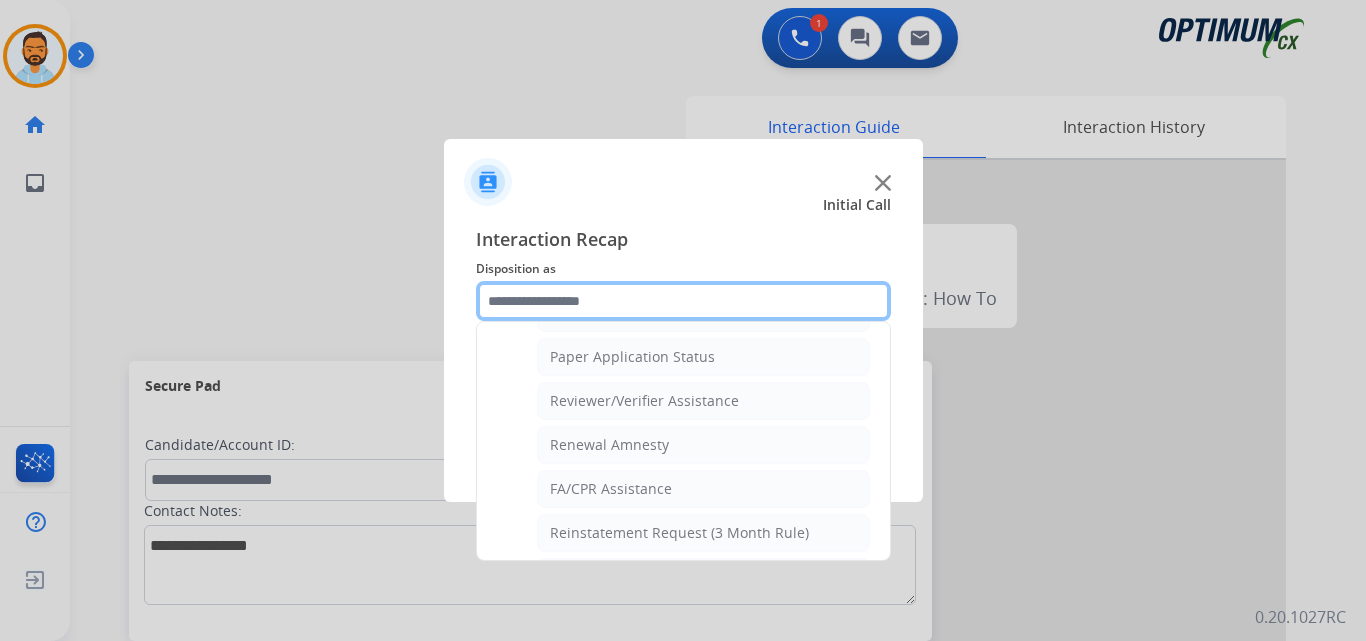 scroll, scrollTop: 728, scrollLeft: 0, axis: vertical 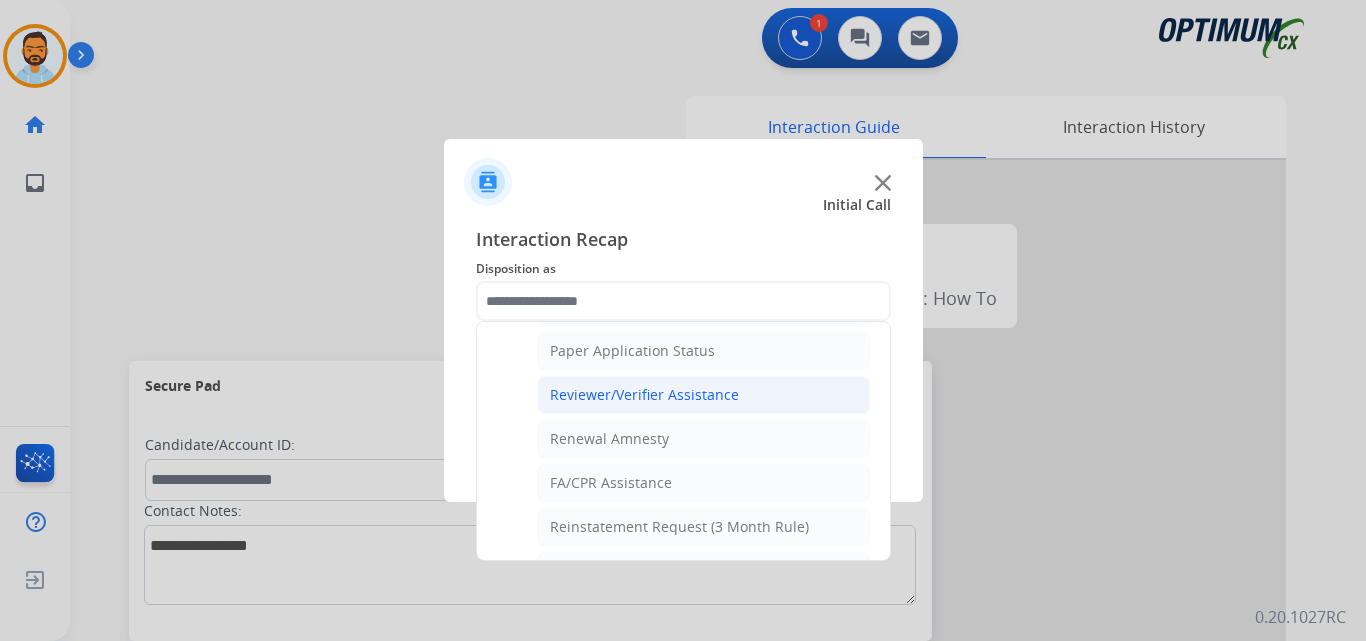 click on "Reviewer/Verifier Assistance" 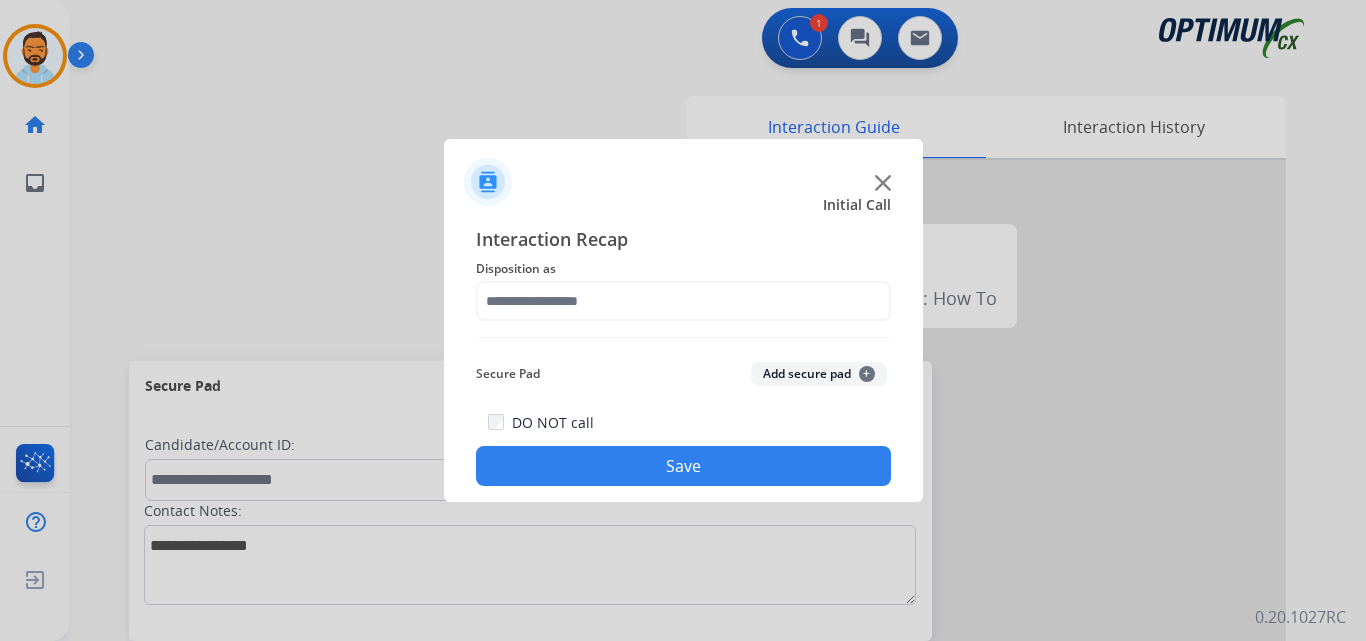type on "**********" 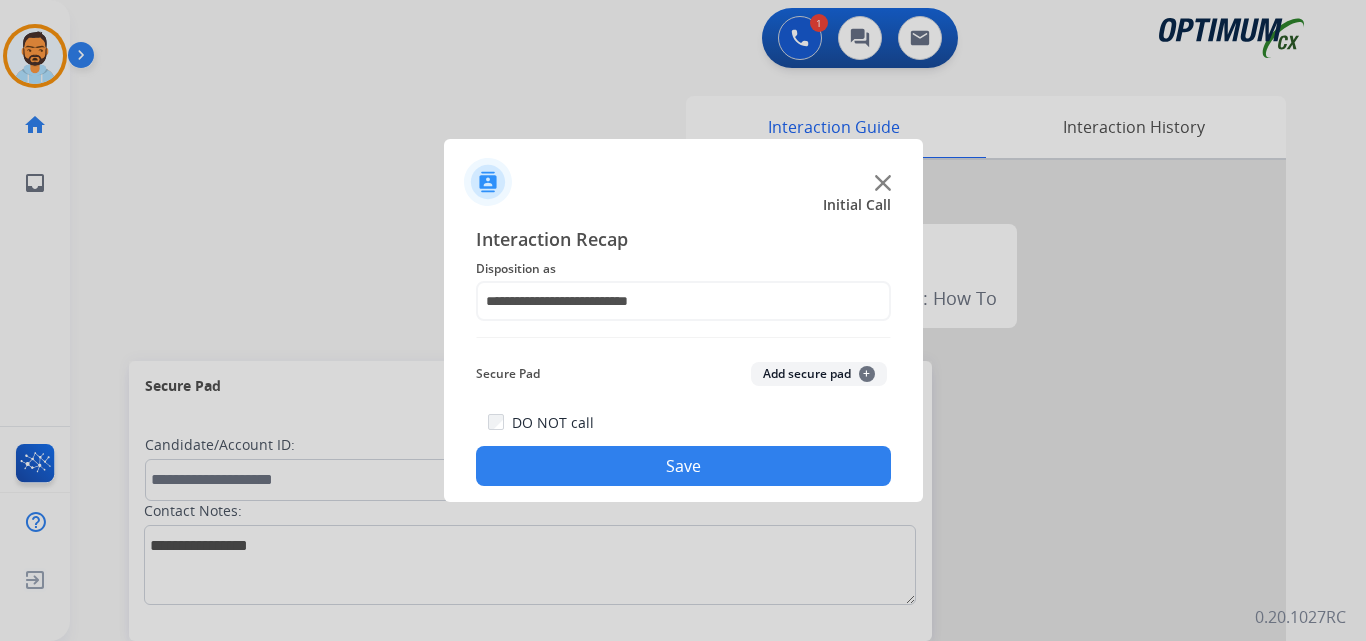 click on "Save" 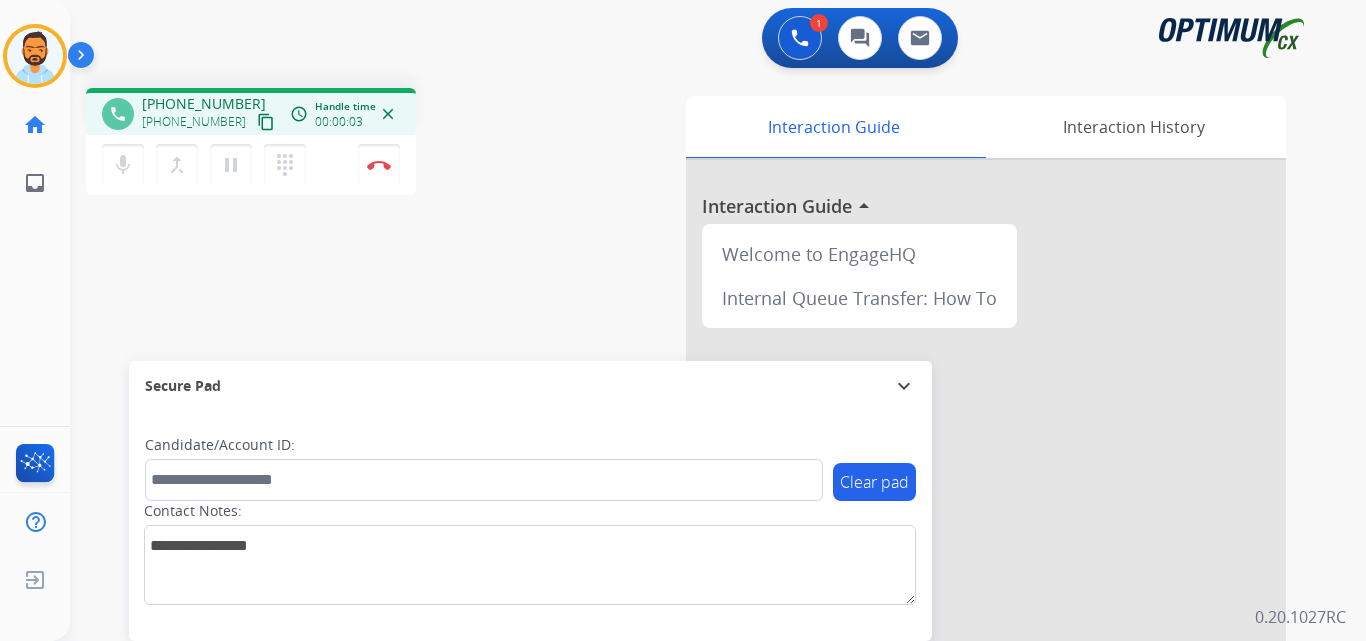 click on "content_copy" at bounding box center (266, 122) 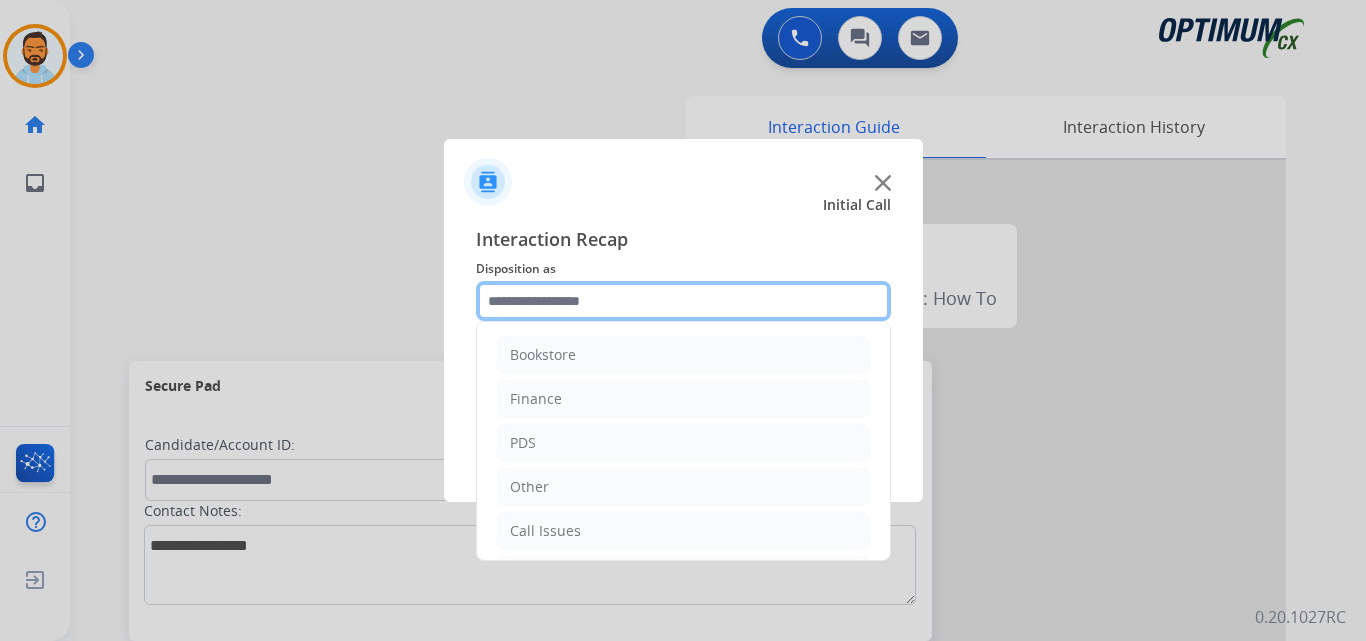 click 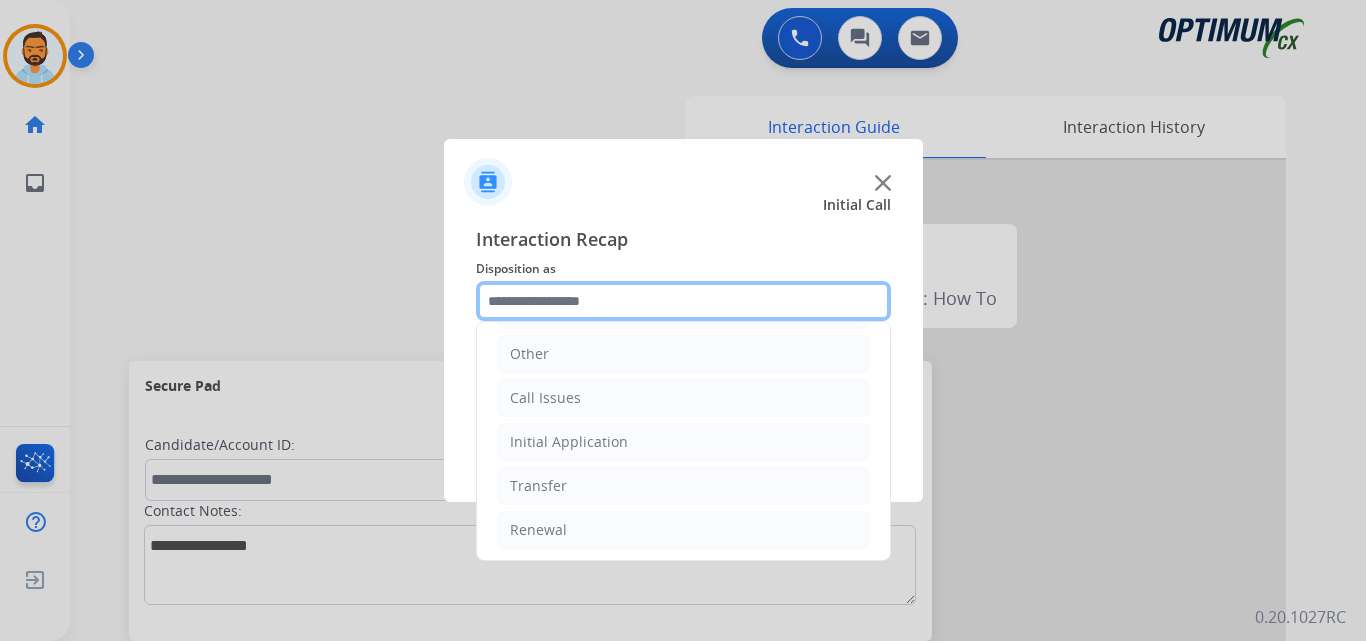 scroll, scrollTop: 136, scrollLeft: 0, axis: vertical 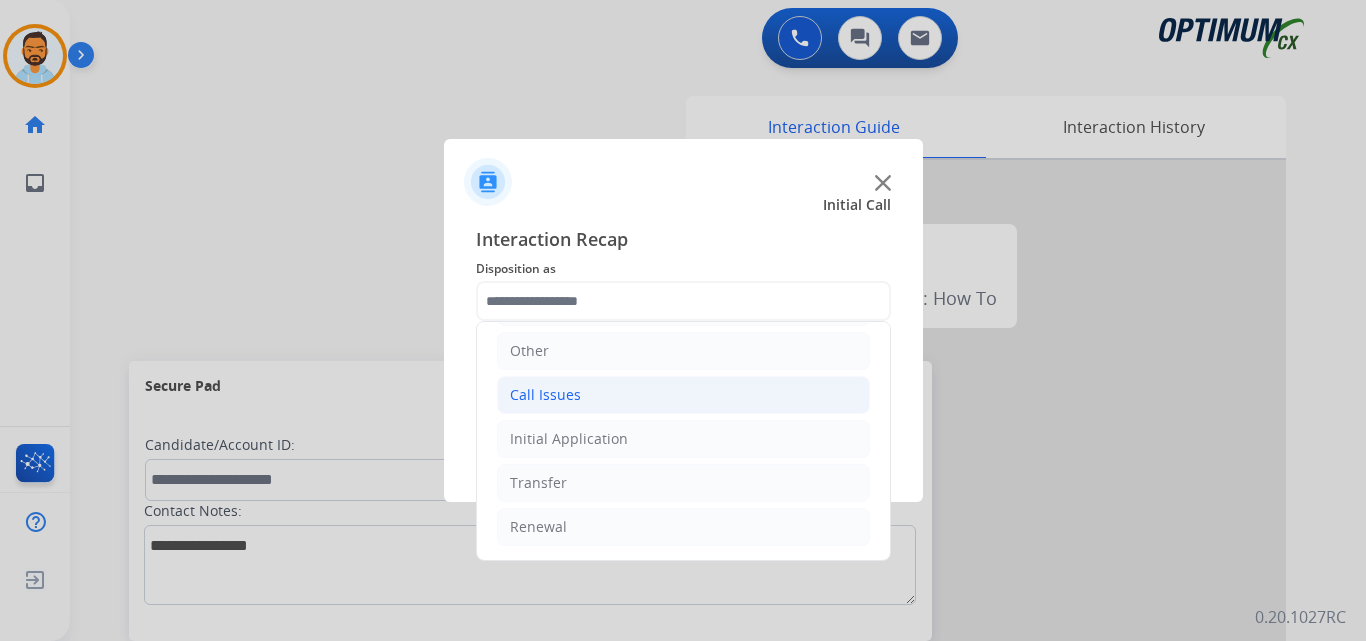 click on "Call Issues" 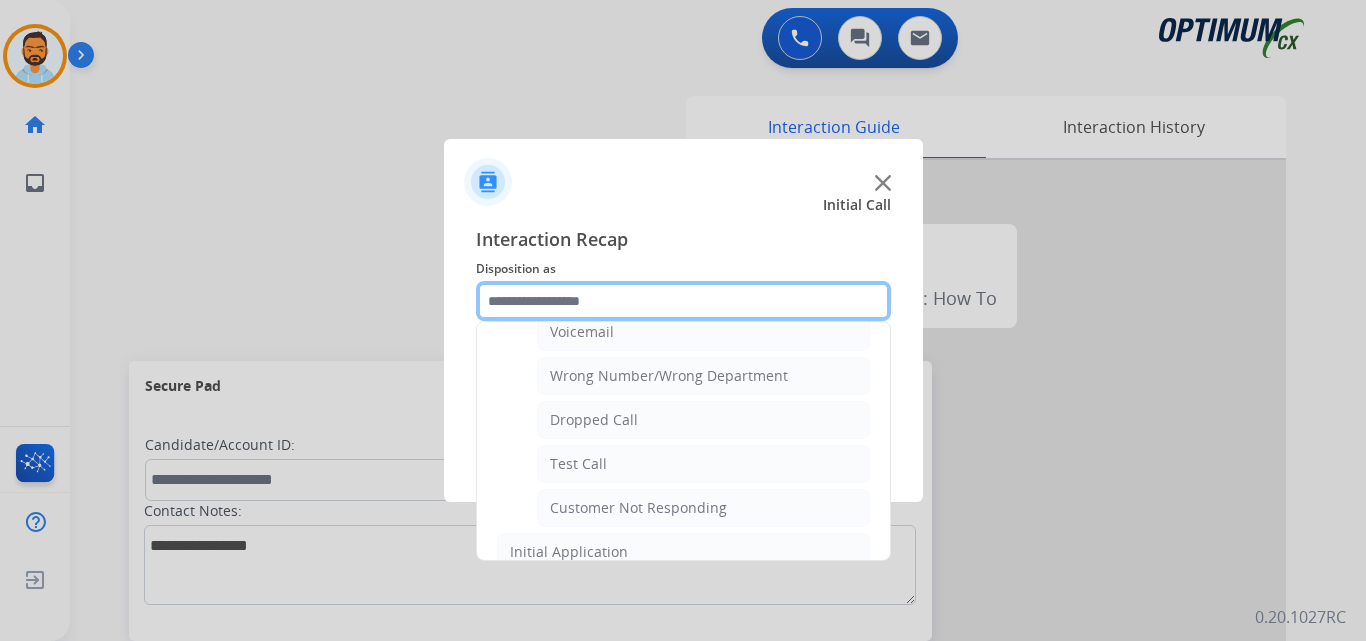 scroll, scrollTop: 244, scrollLeft: 0, axis: vertical 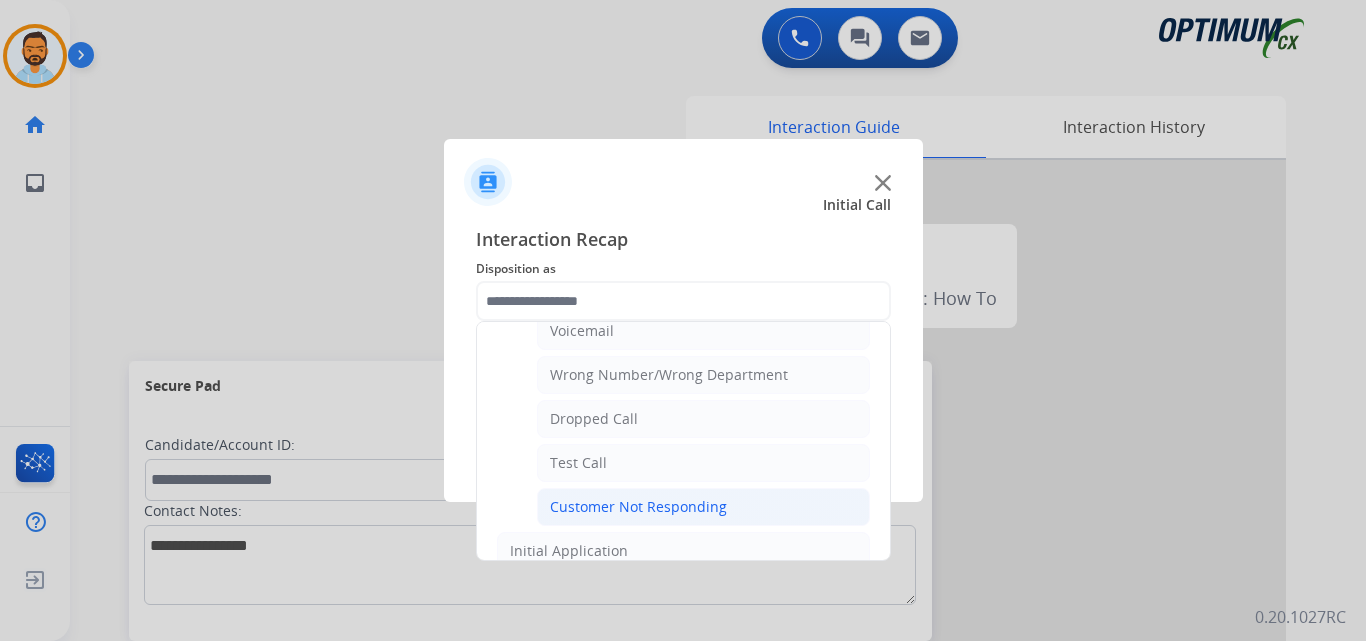 click on "Customer Not Responding" 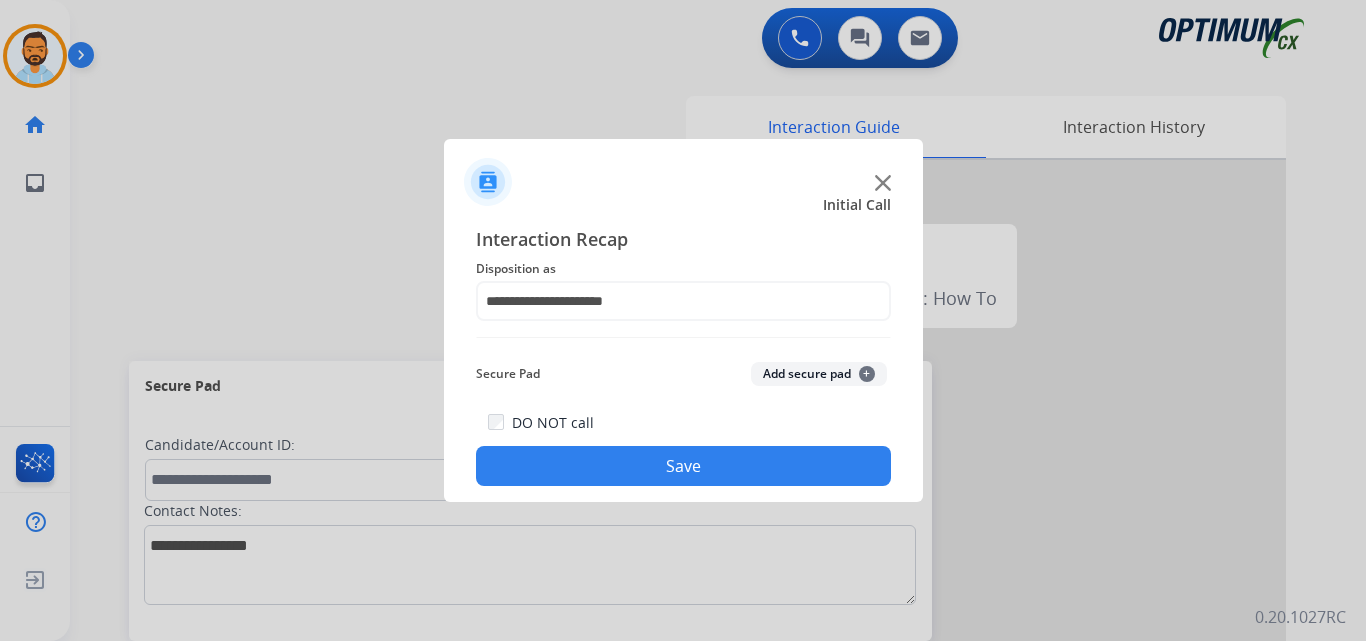 click on "Save" 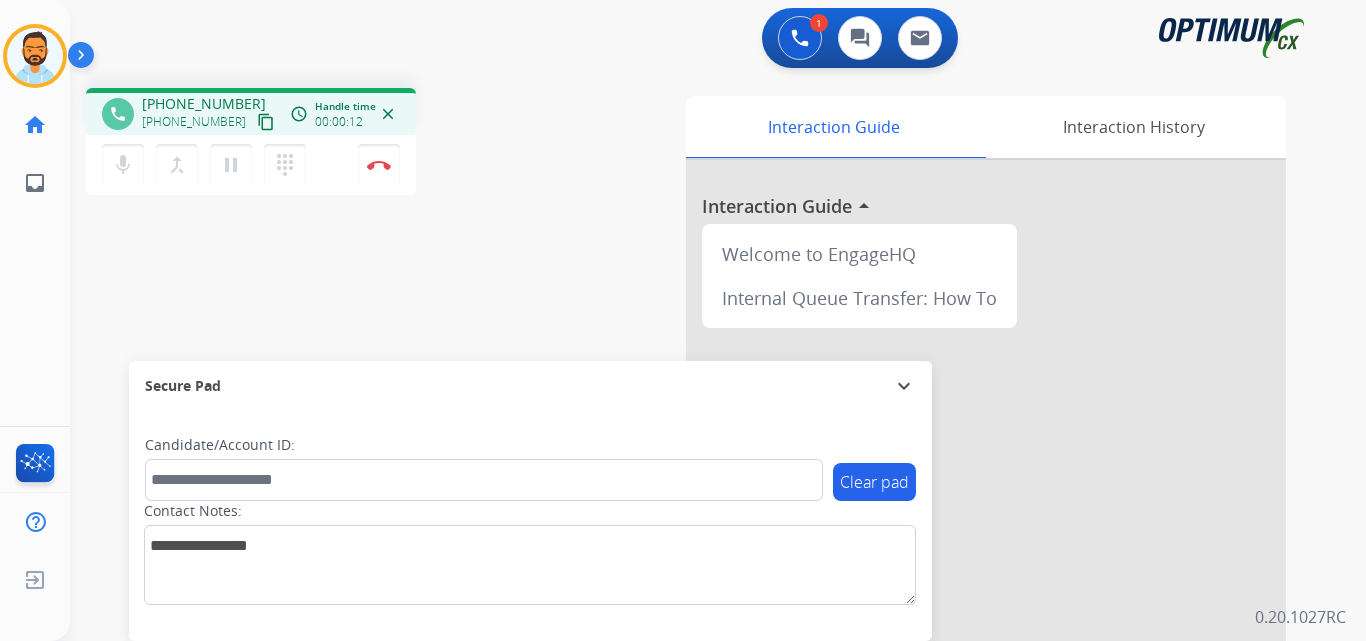 click on "content_copy" at bounding box center (266, 122) 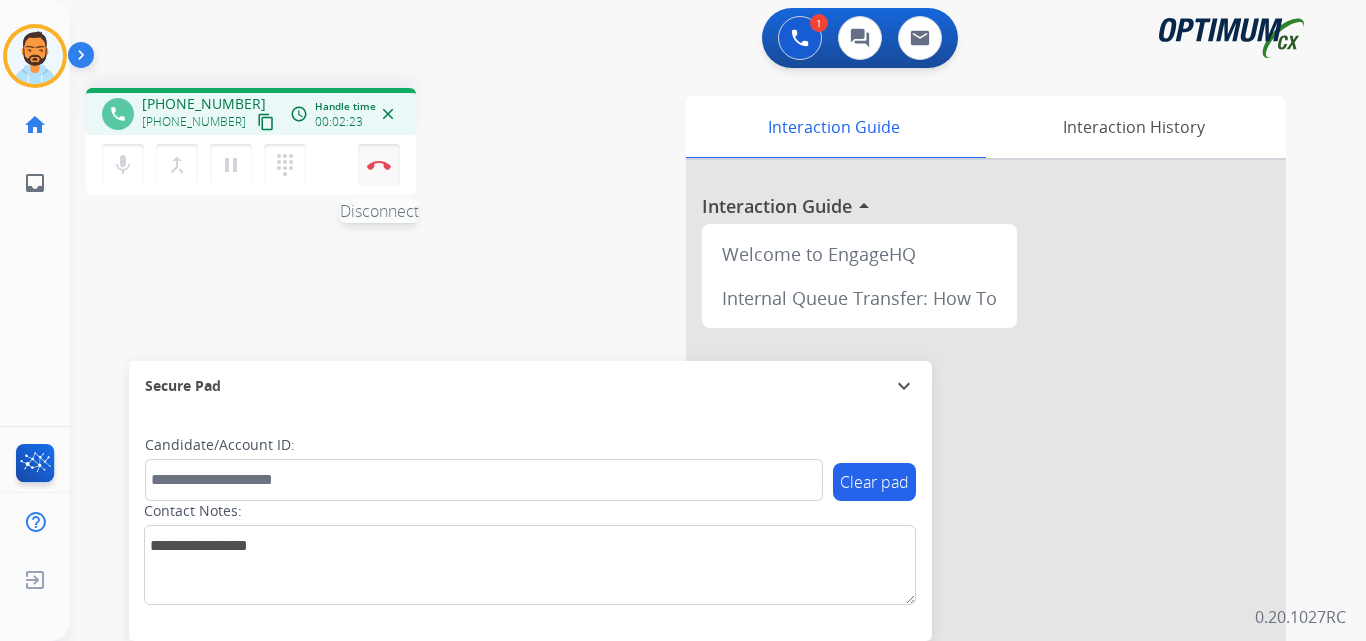 click at bounding box center [379, 165] 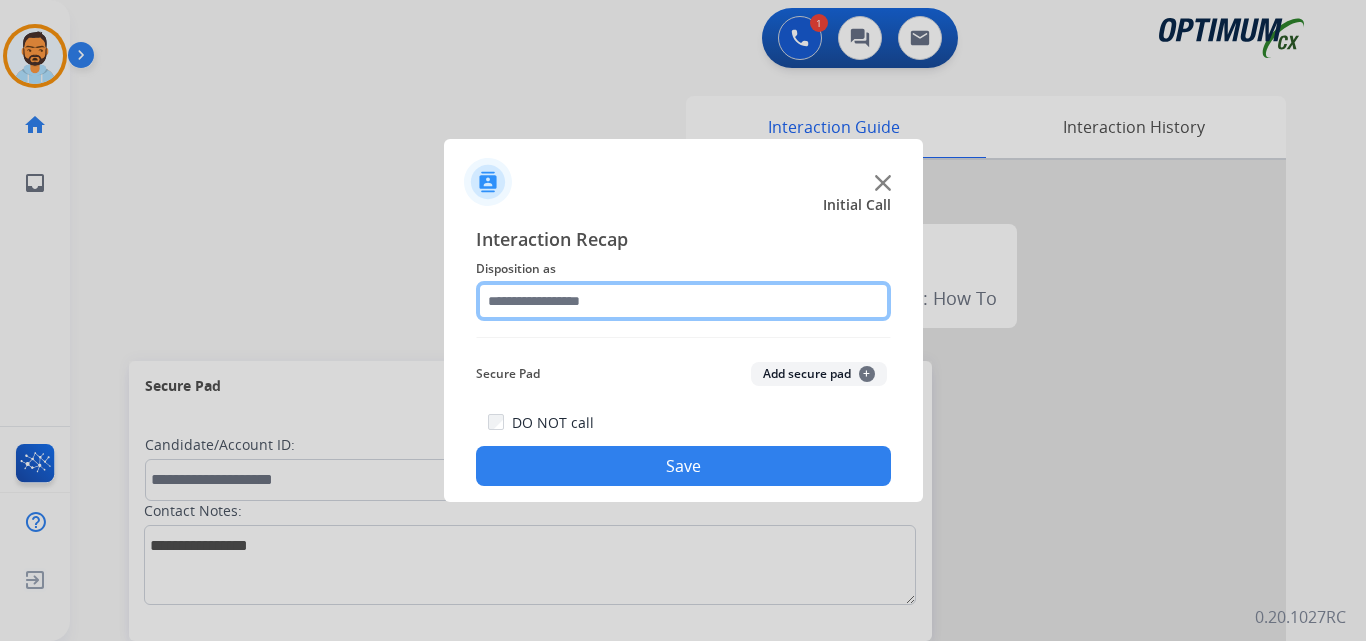 click 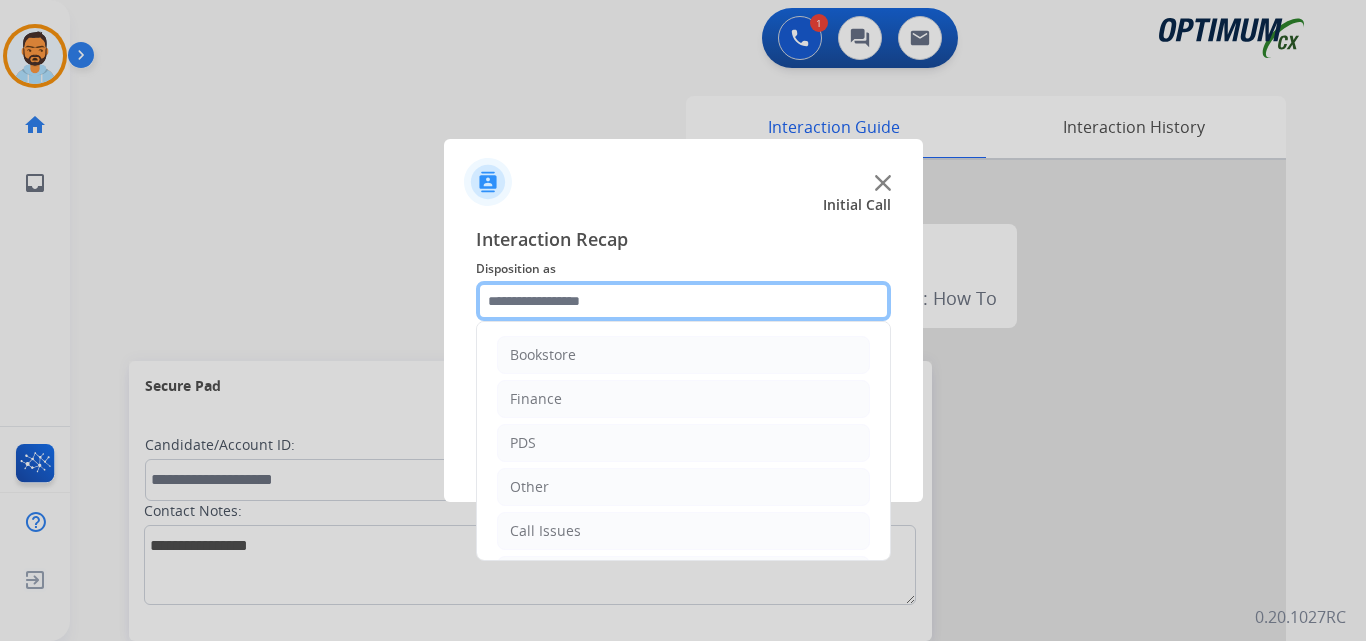 scroll, scrollTop: 136, scrollLeft: 0, axis: vertical 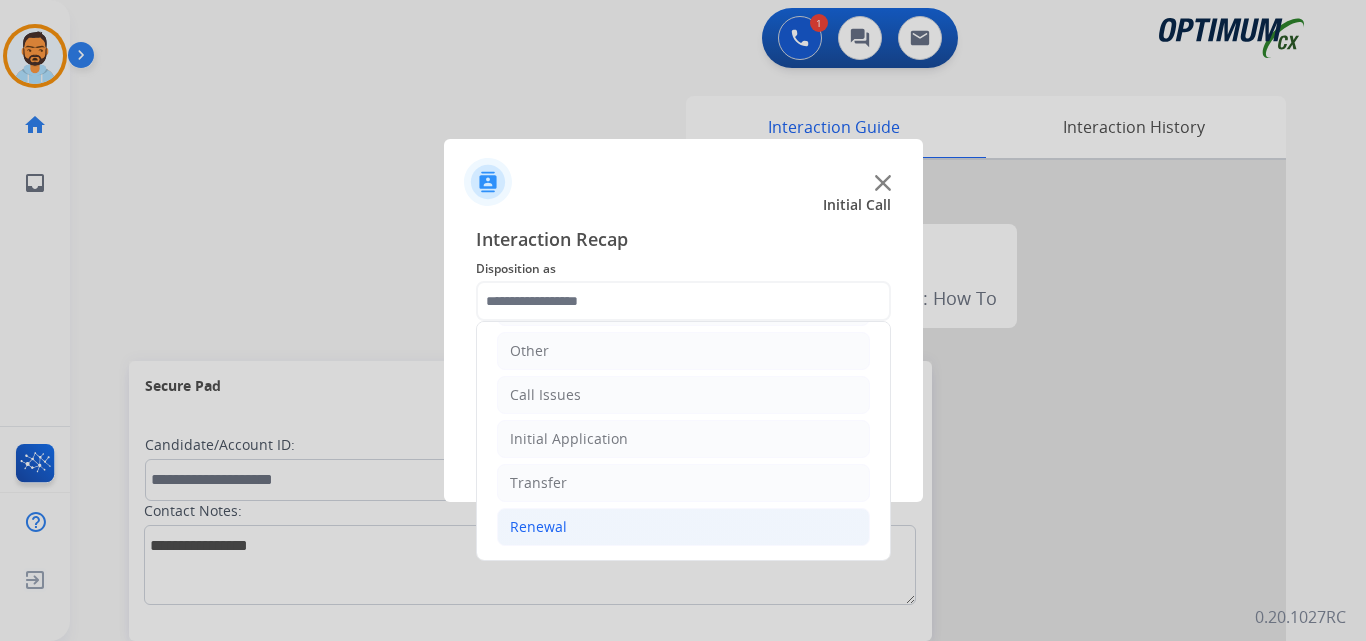 click on "Renewal" 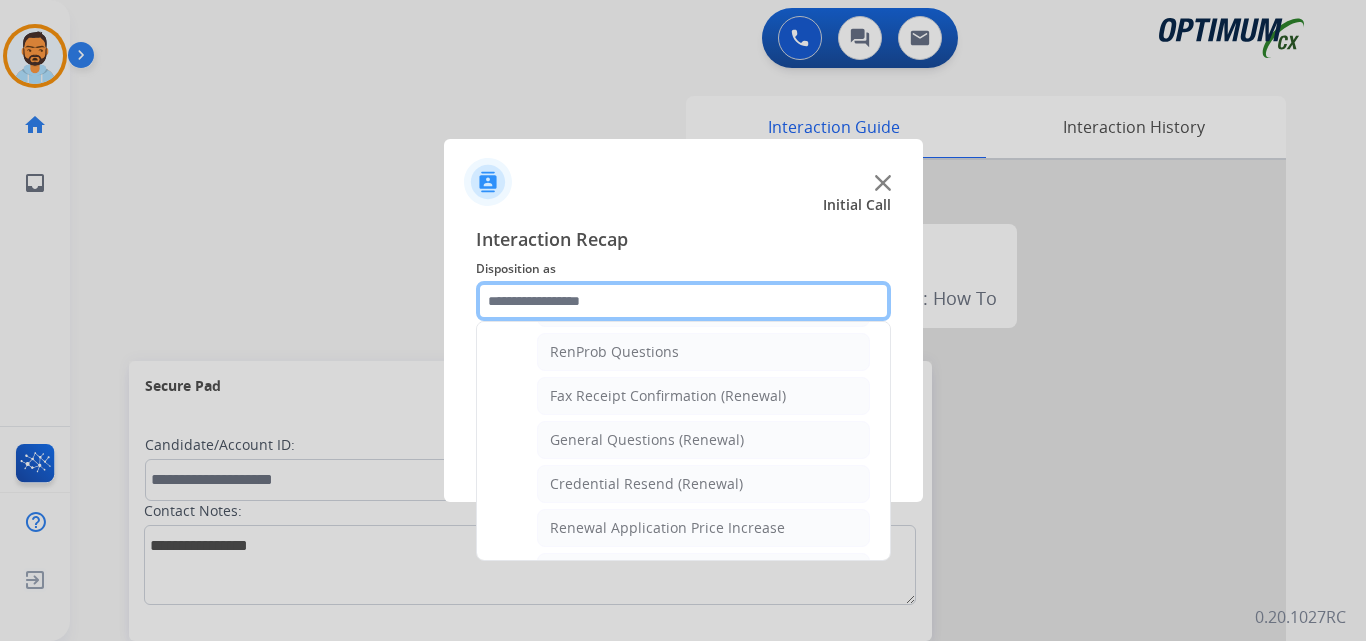 scroll, scrollTop: 508, scrollLeft: 0, axis: vertical 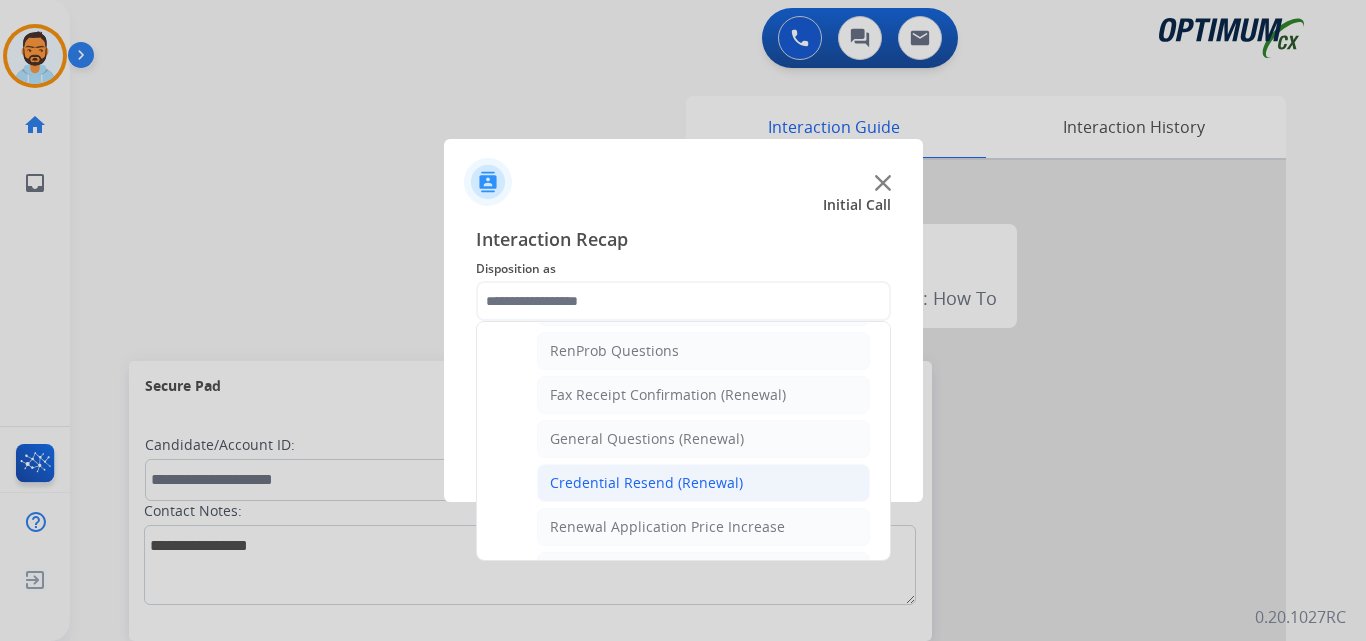 click on "Credential Resend (Renewal)" 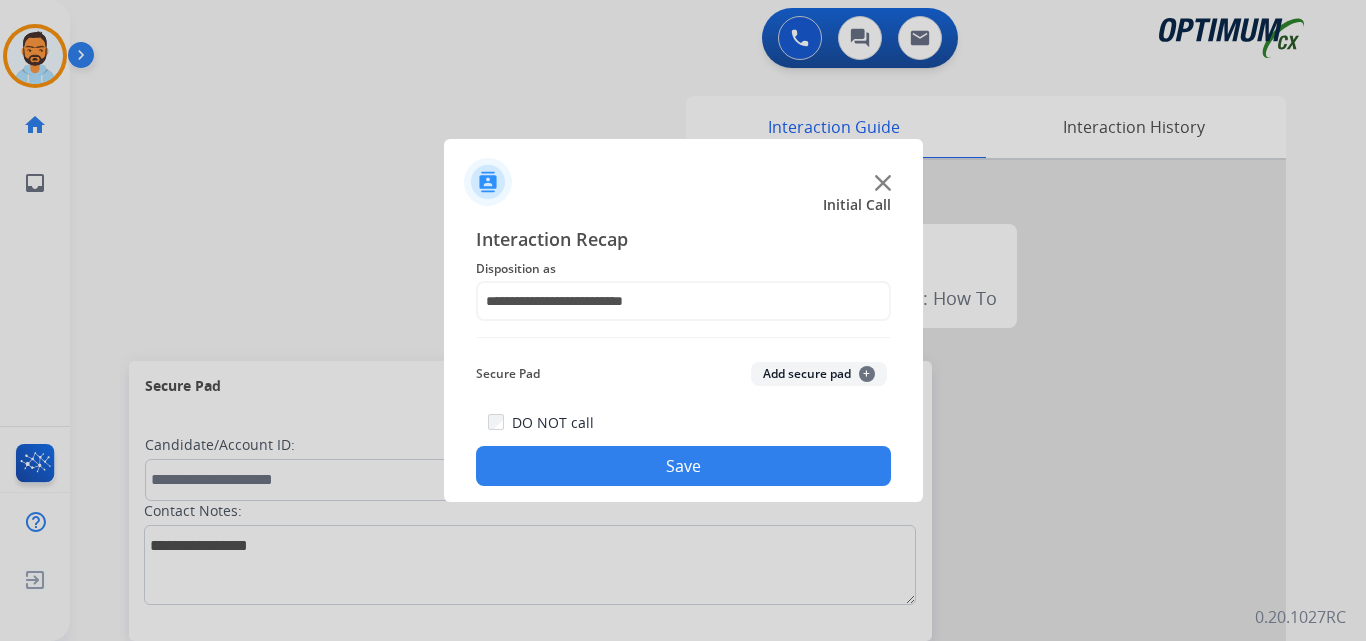 click on "Save" 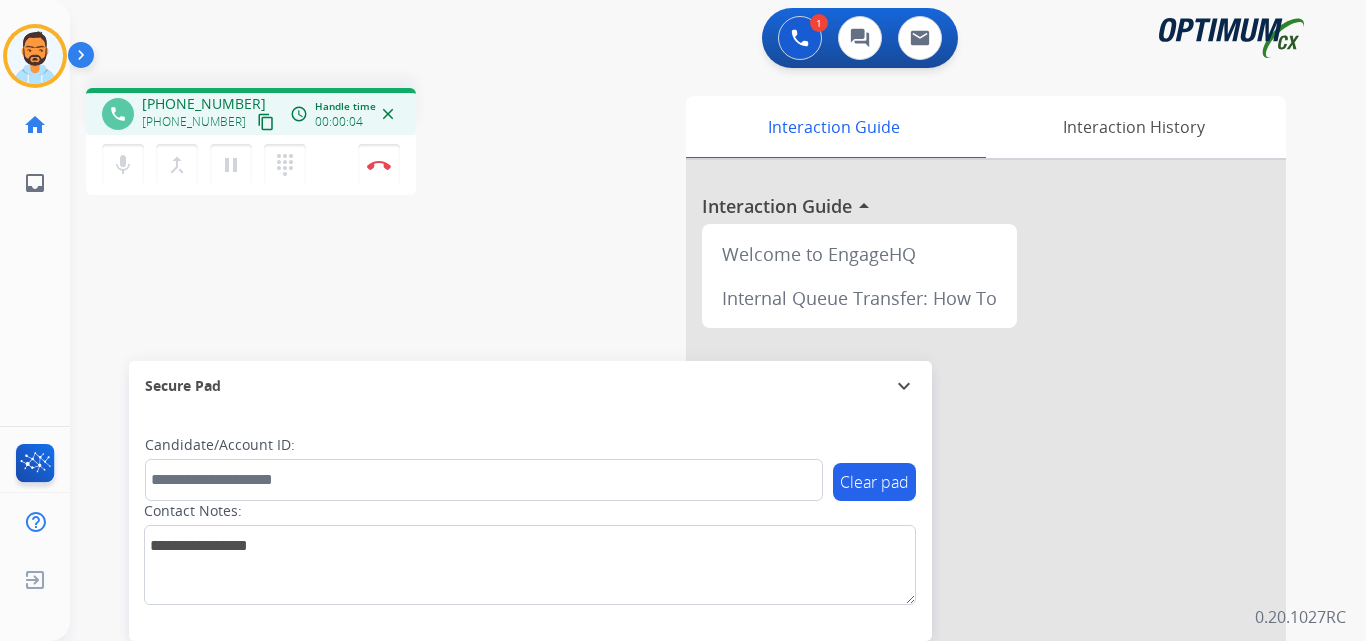 click on "content_copy" at bounding box center [266, 122] 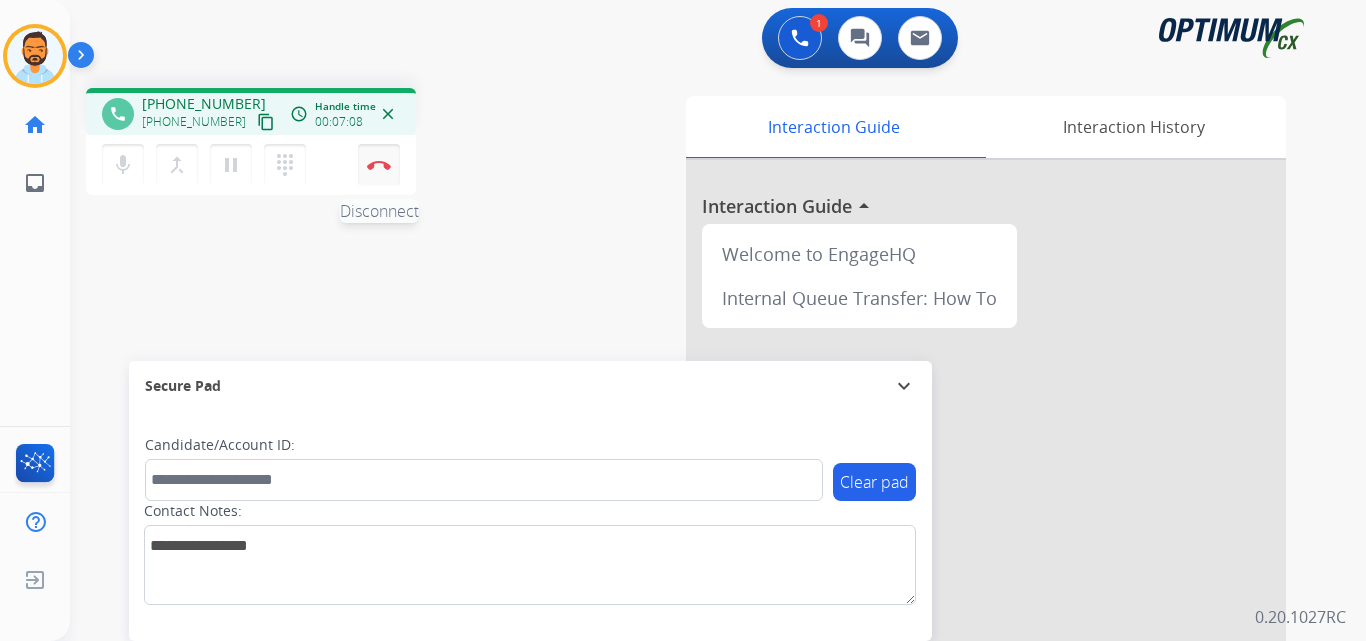 click on "Disconnect" at bounding box center [379, 165] 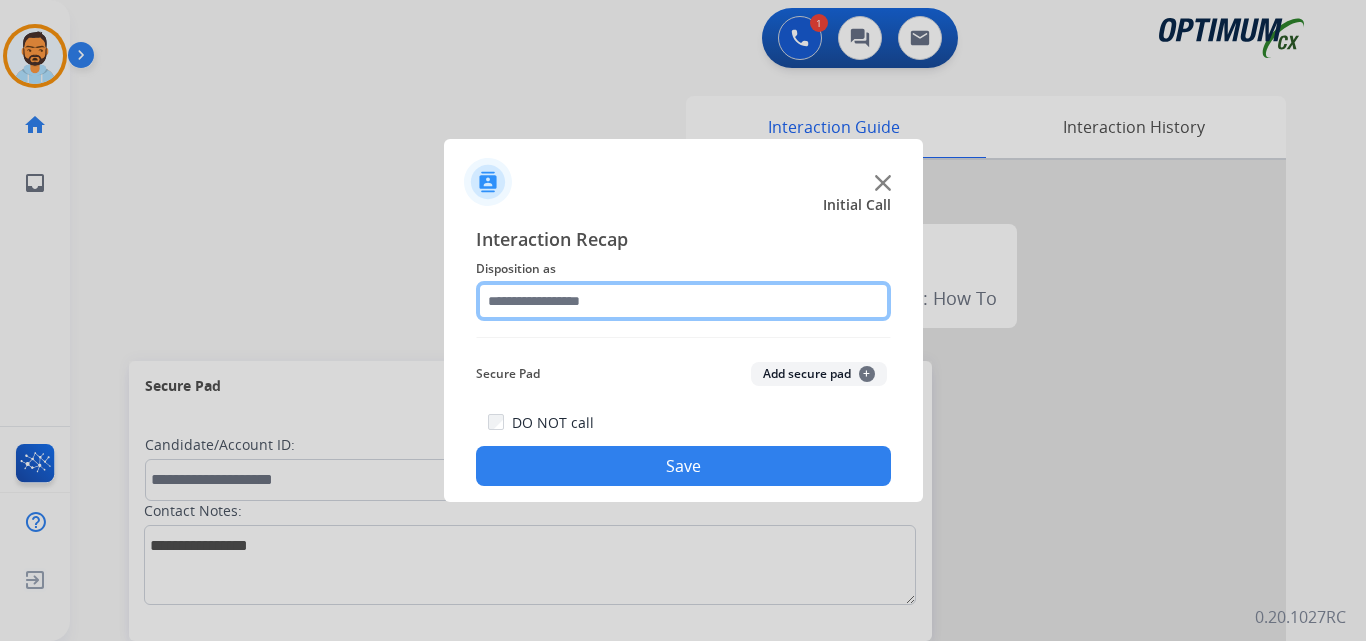 click 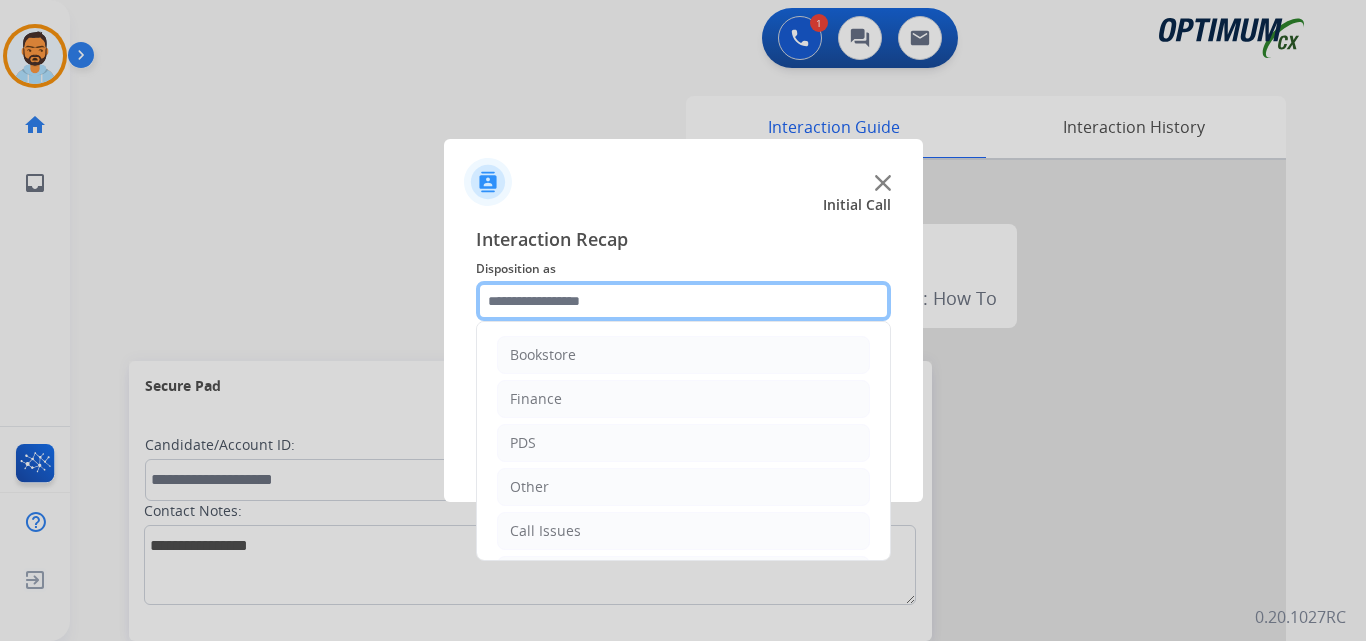 scroll, scrollTop: 136, scrollLeft: 0, axis: vertical 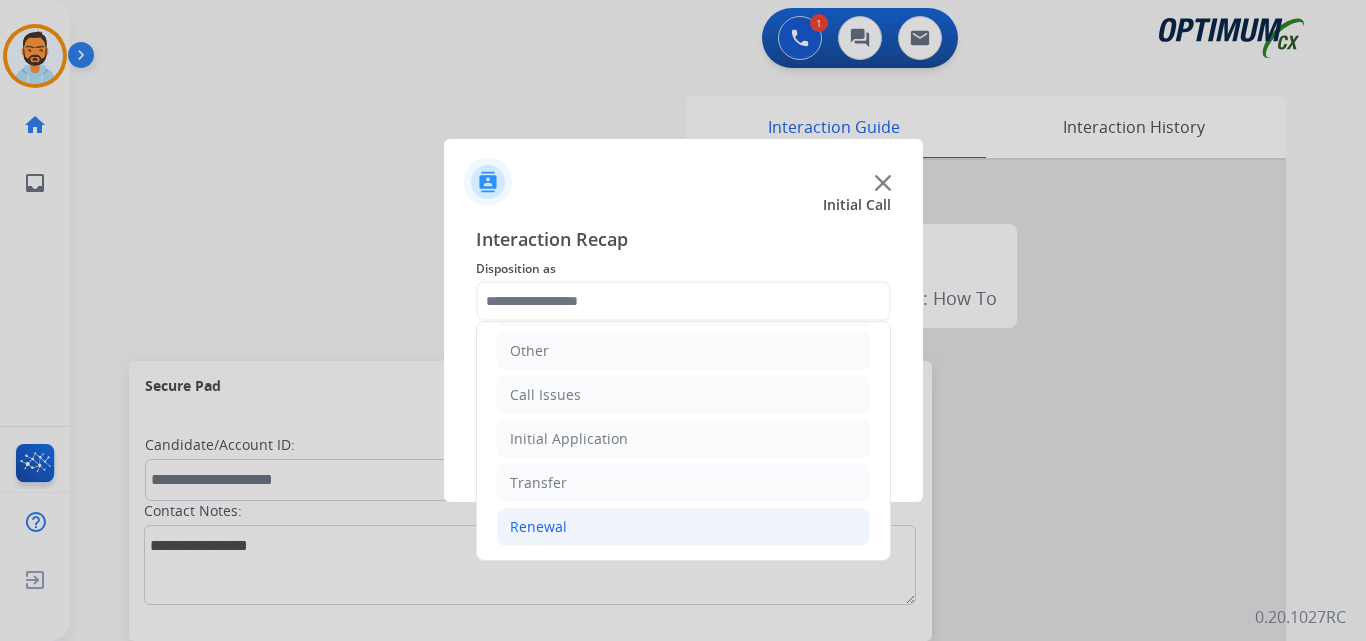 click on "Renewal" 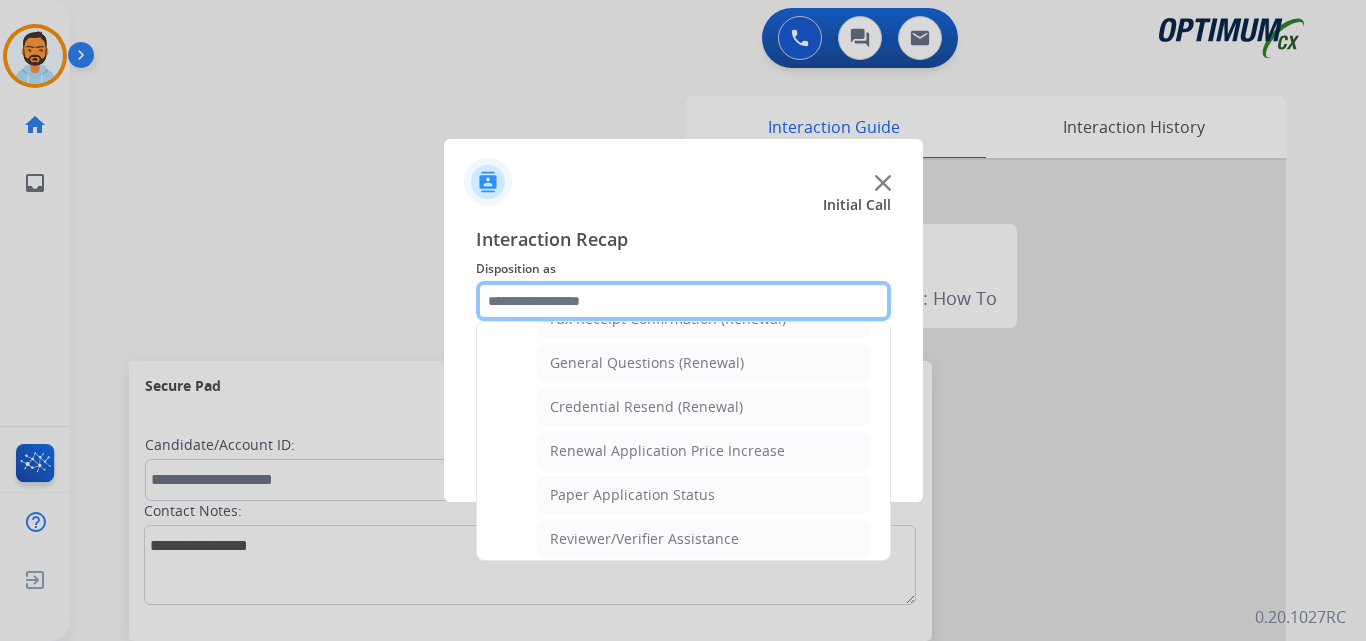 scroll, scrollTop: 574, scrollLeft: 0, axis: vertical 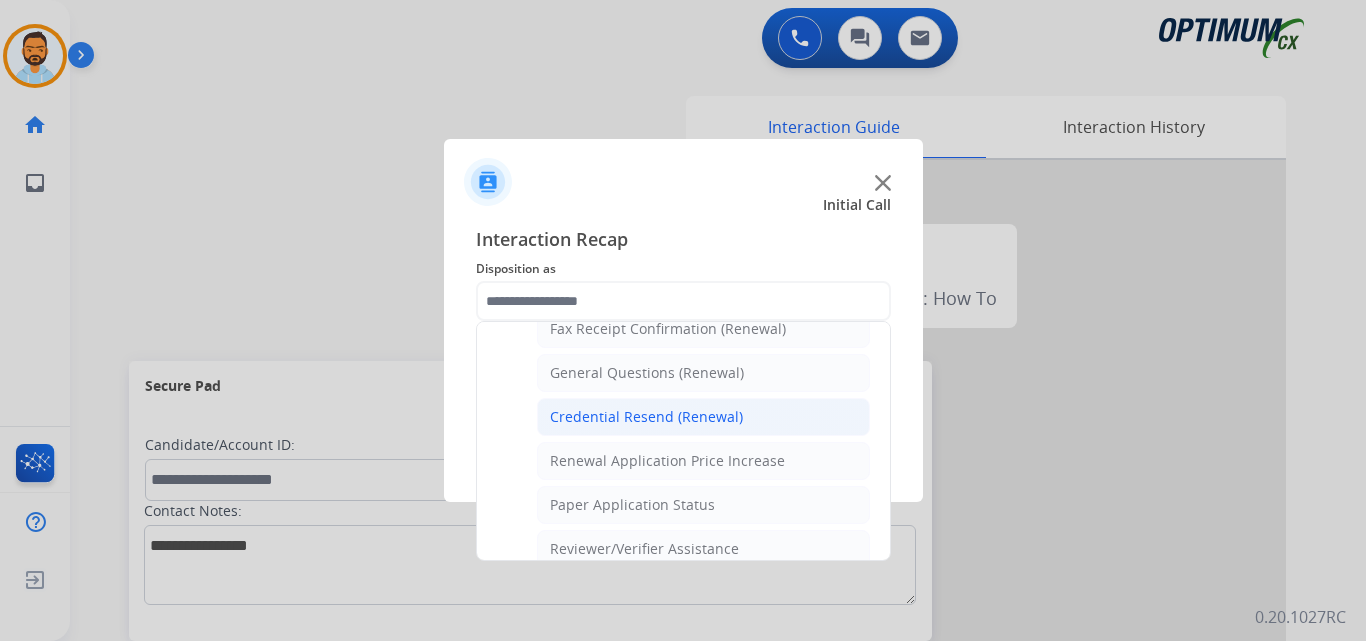 click on "Credential Resend (Renewal)" 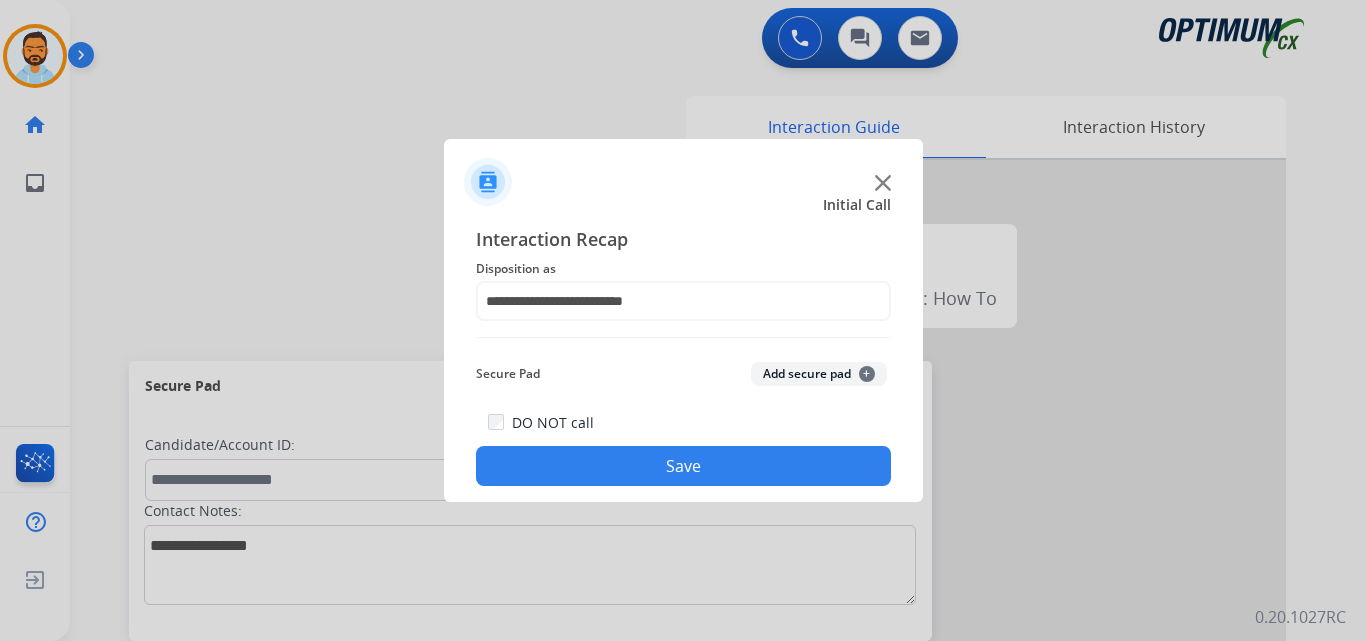 click on "Save" 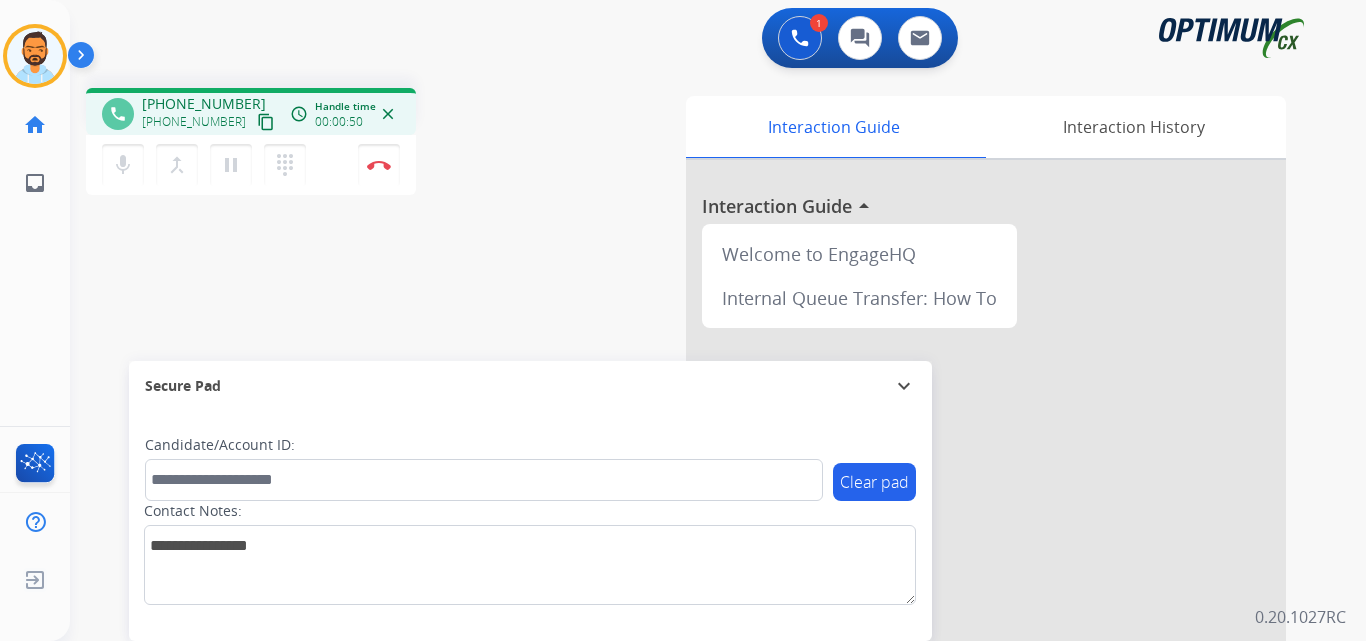 click on "content_copy" at bounding box center [266, 122] 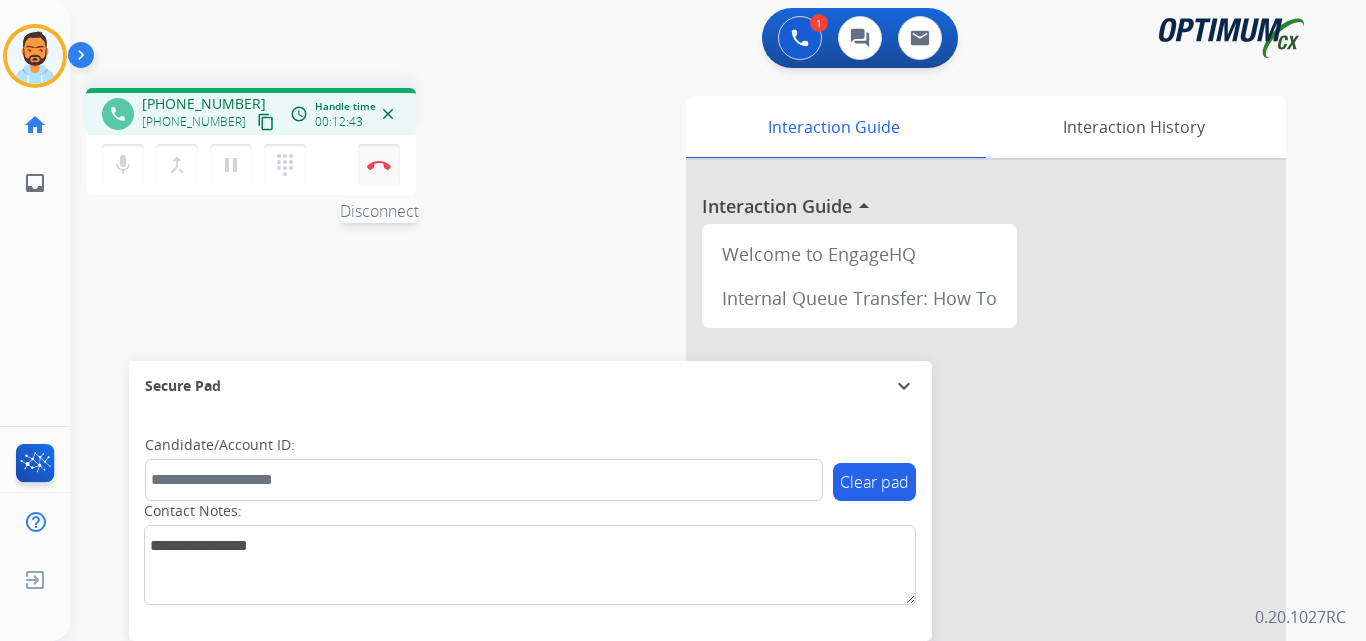 click at bounding box center (379, 165) 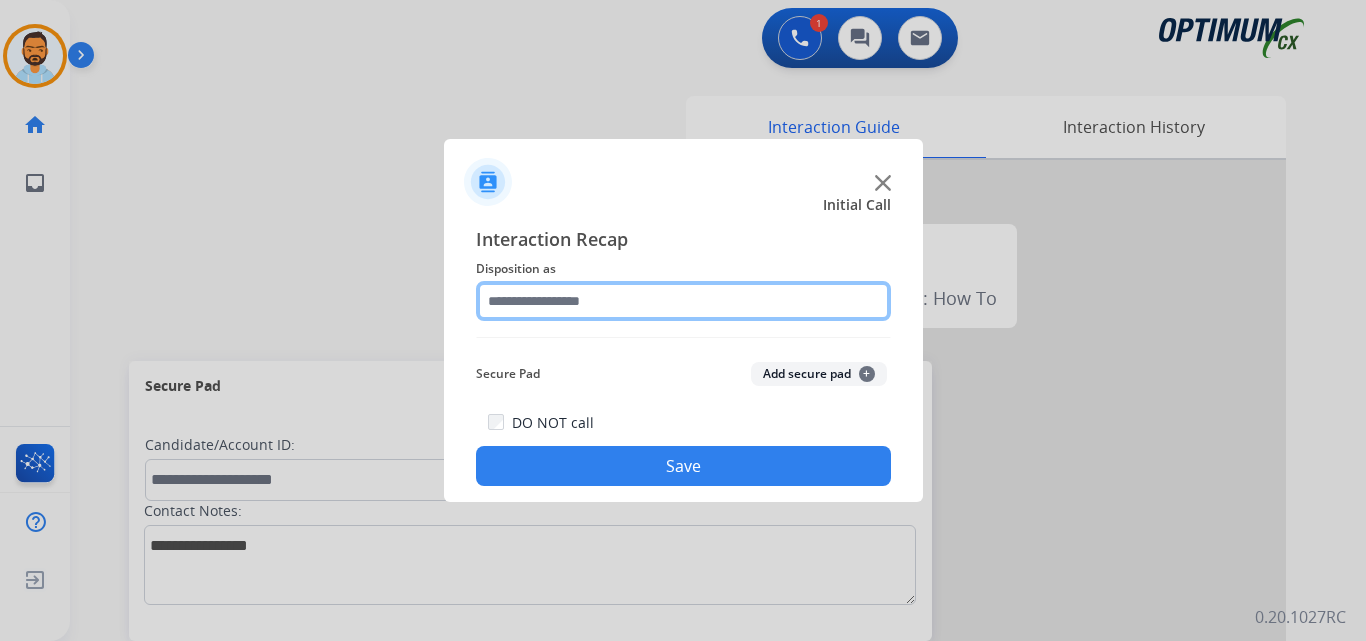 click 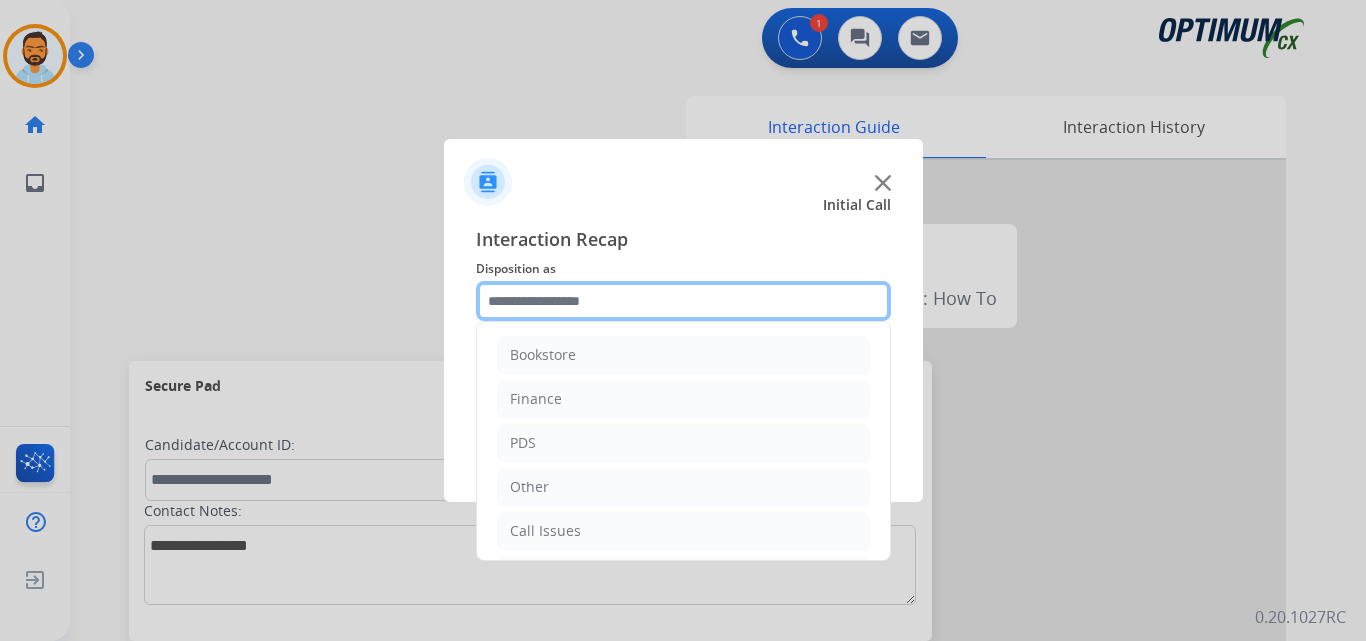 scroll, scrollTop: 136, scrollLeft: 0, axis: vertical 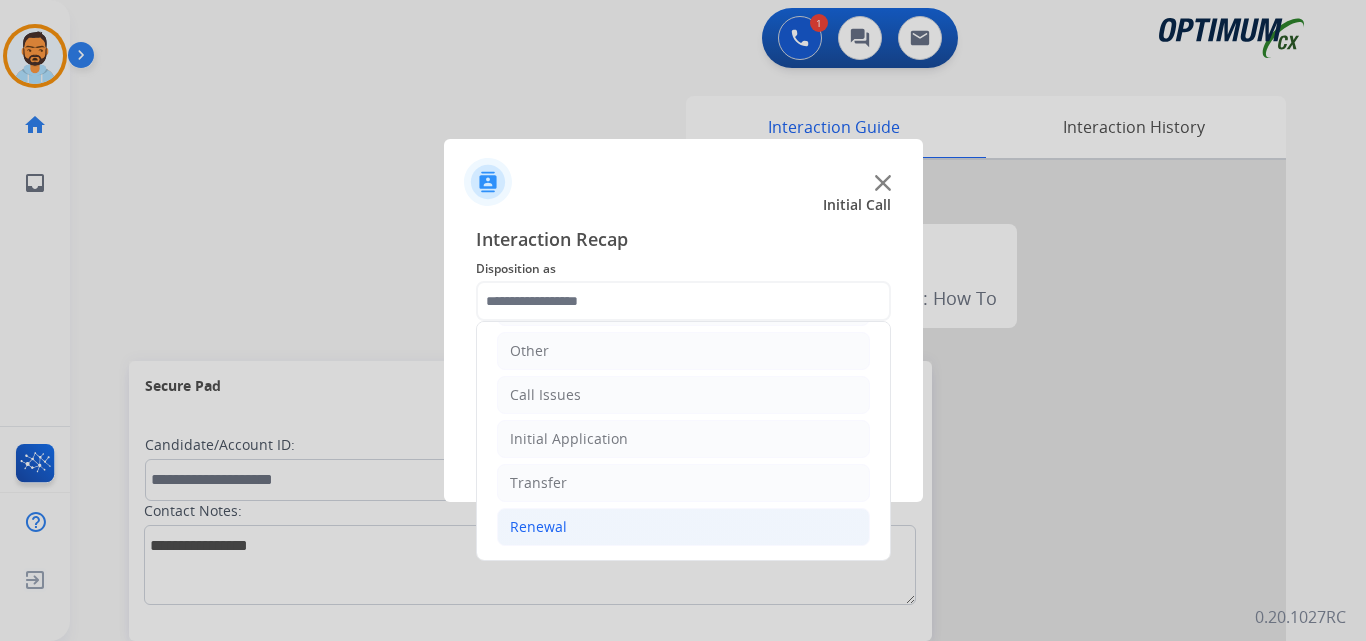 click on "Renewal" 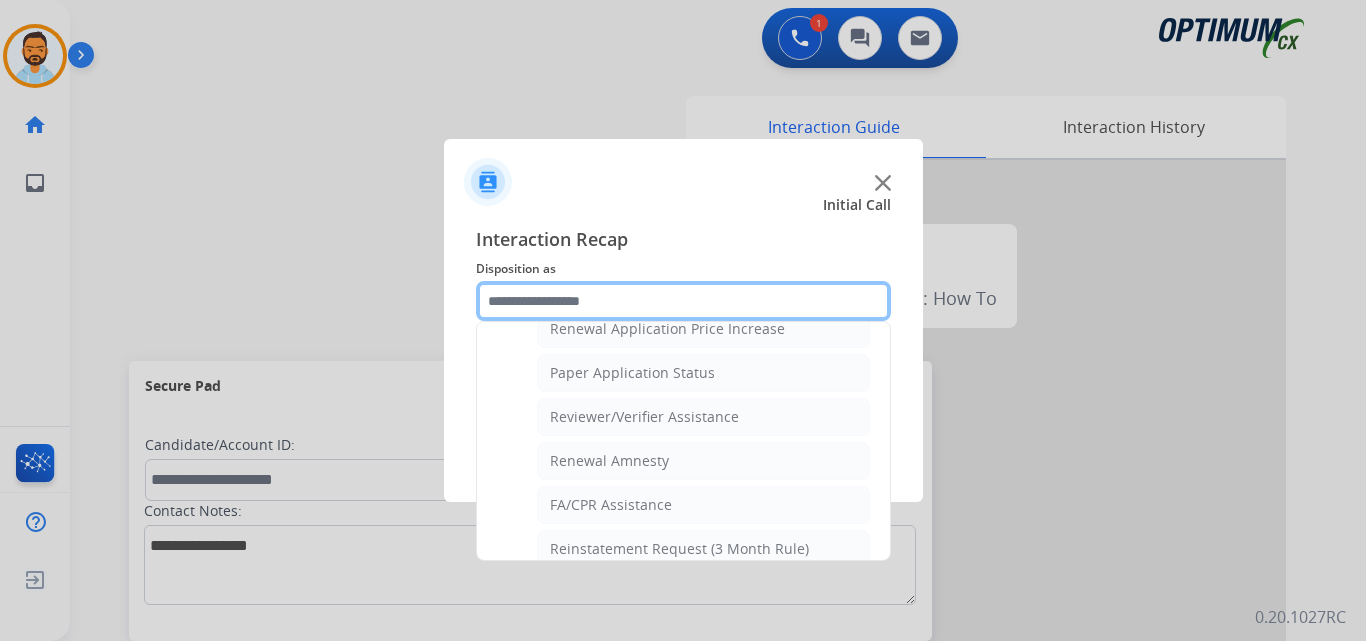 scroll, scrollTop: 772, scrollLeft: 0, axis: vertical 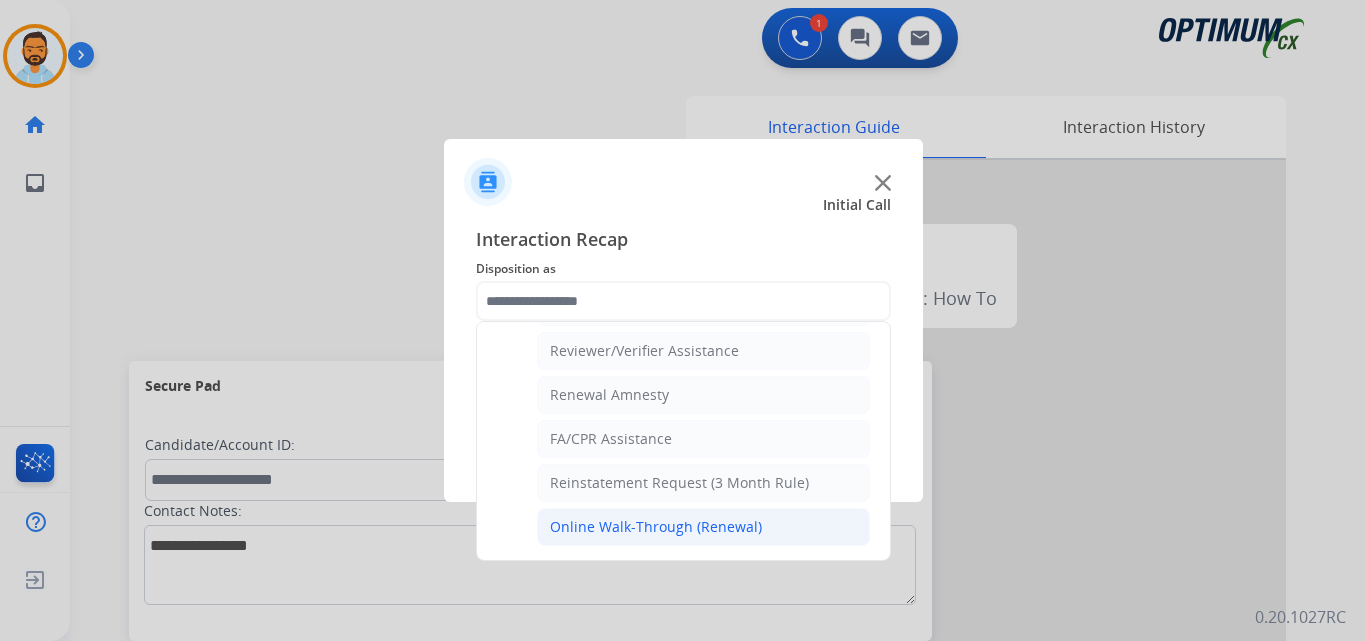 click on "Online Walk-Through (Renewal)" 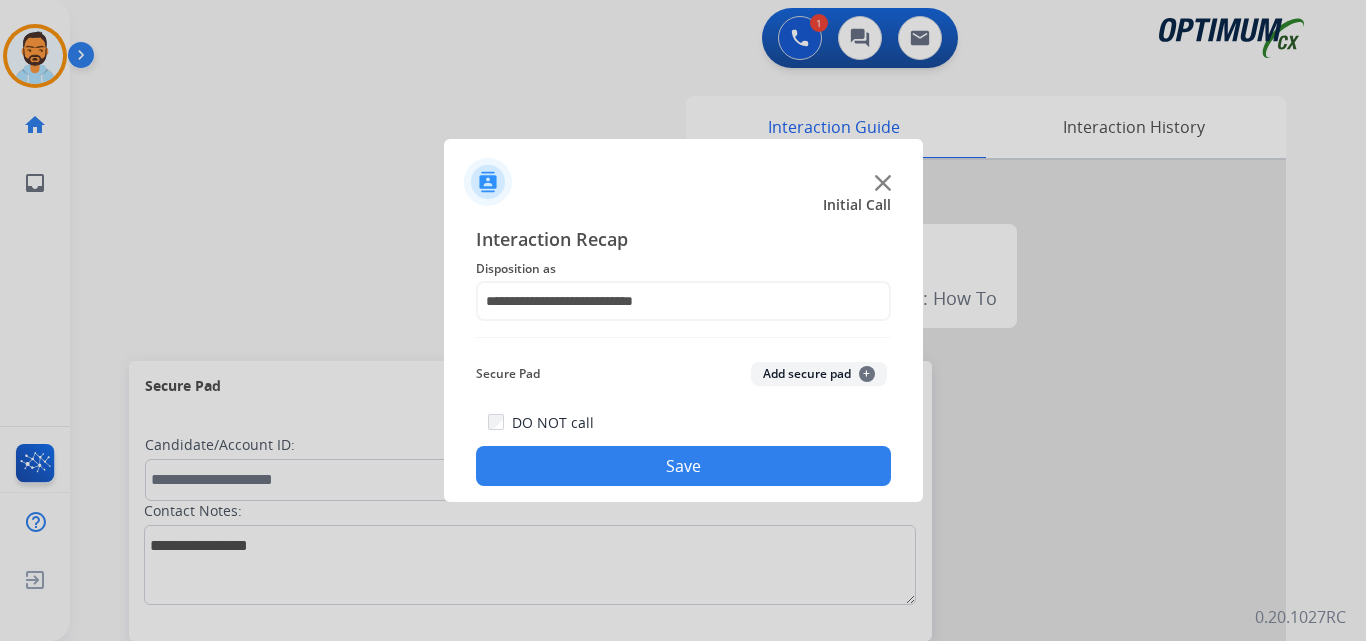 click on "Save" 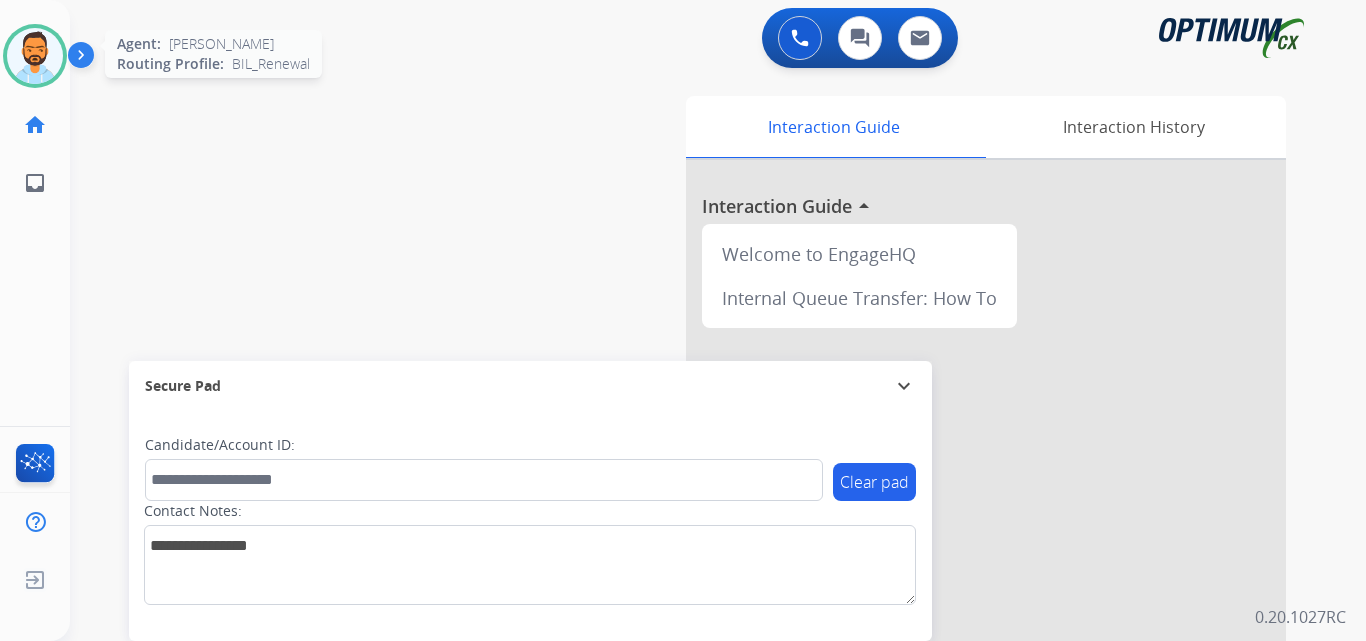 click at bounding box center [35, 56] 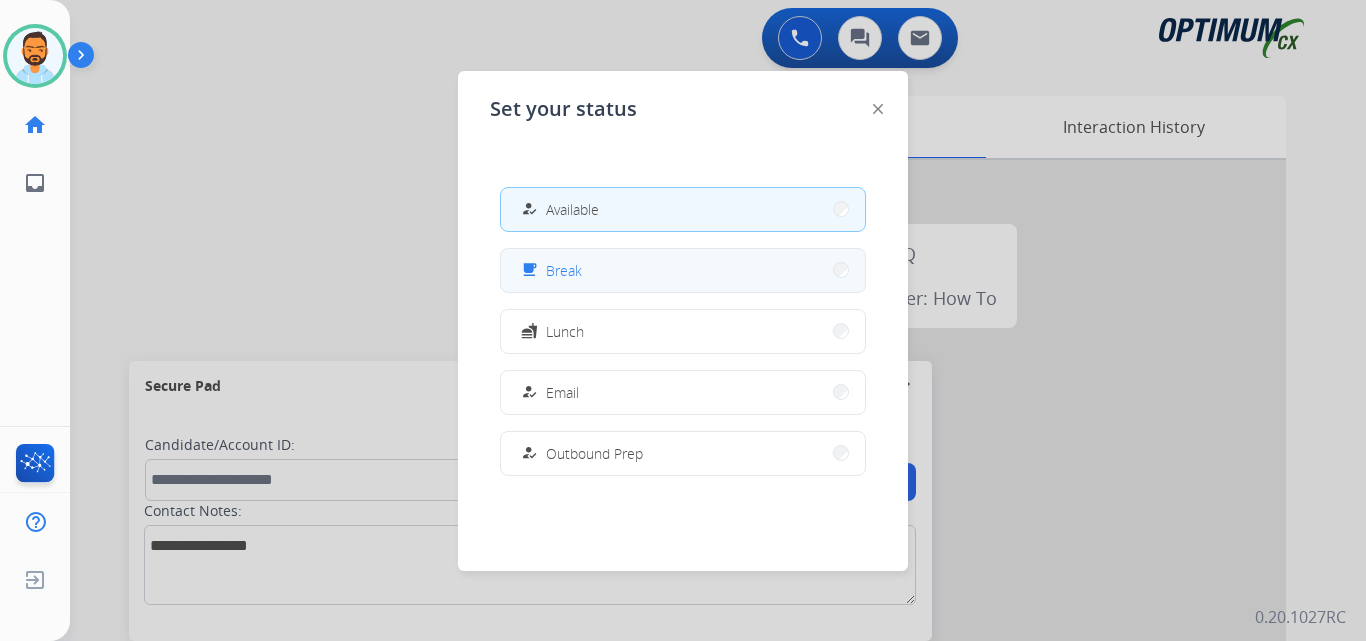 click on "free_breakfast" at bounding box center [531, 270] 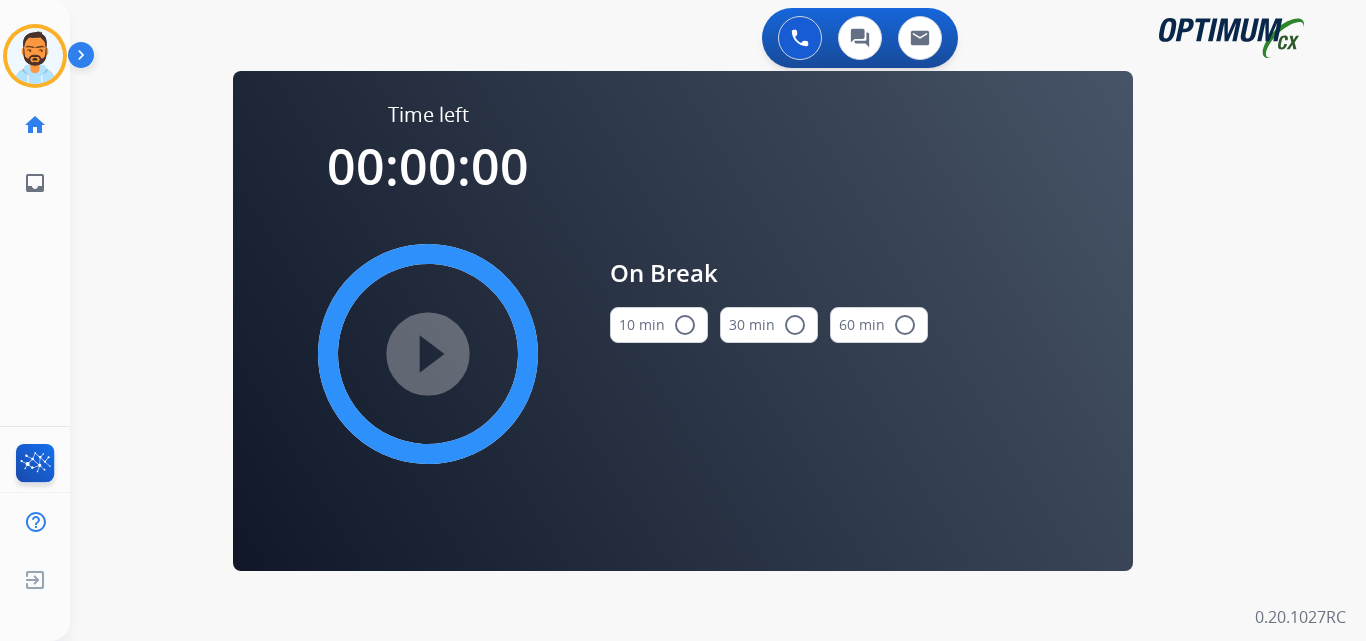click on "10 min  radio_button_unchecked" at bounding box center (659, 325) 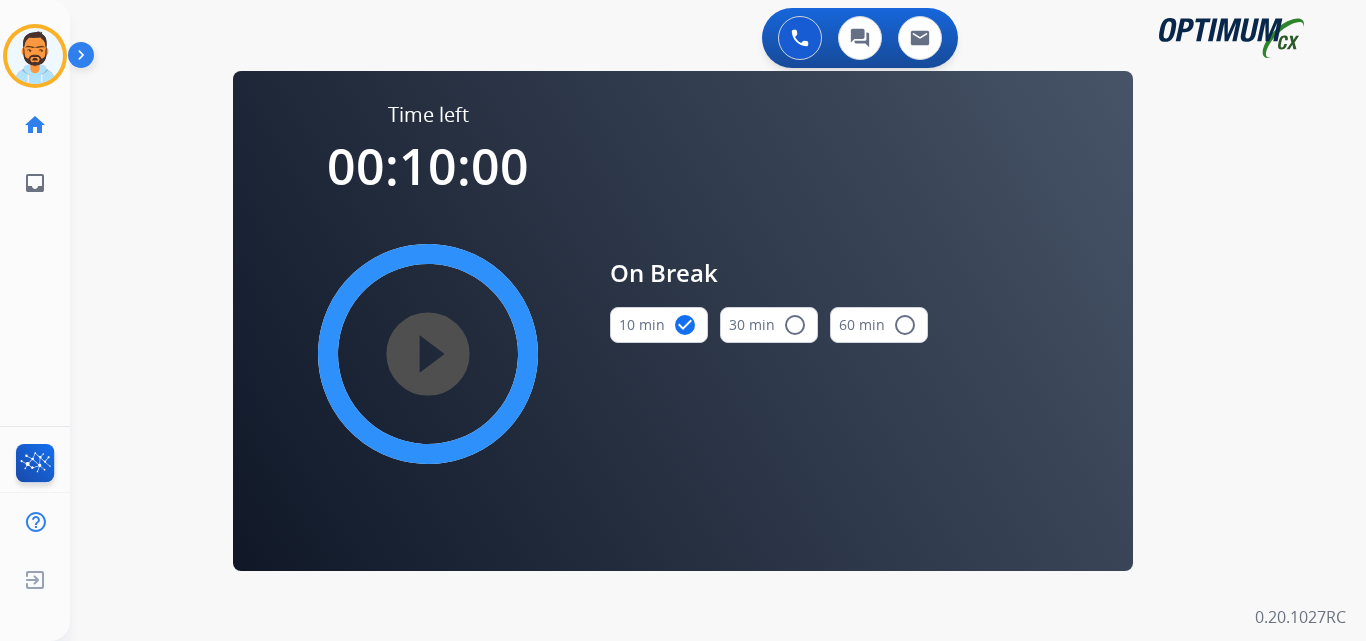 click on "play_circle_filled" at bounding box center [428, 354] 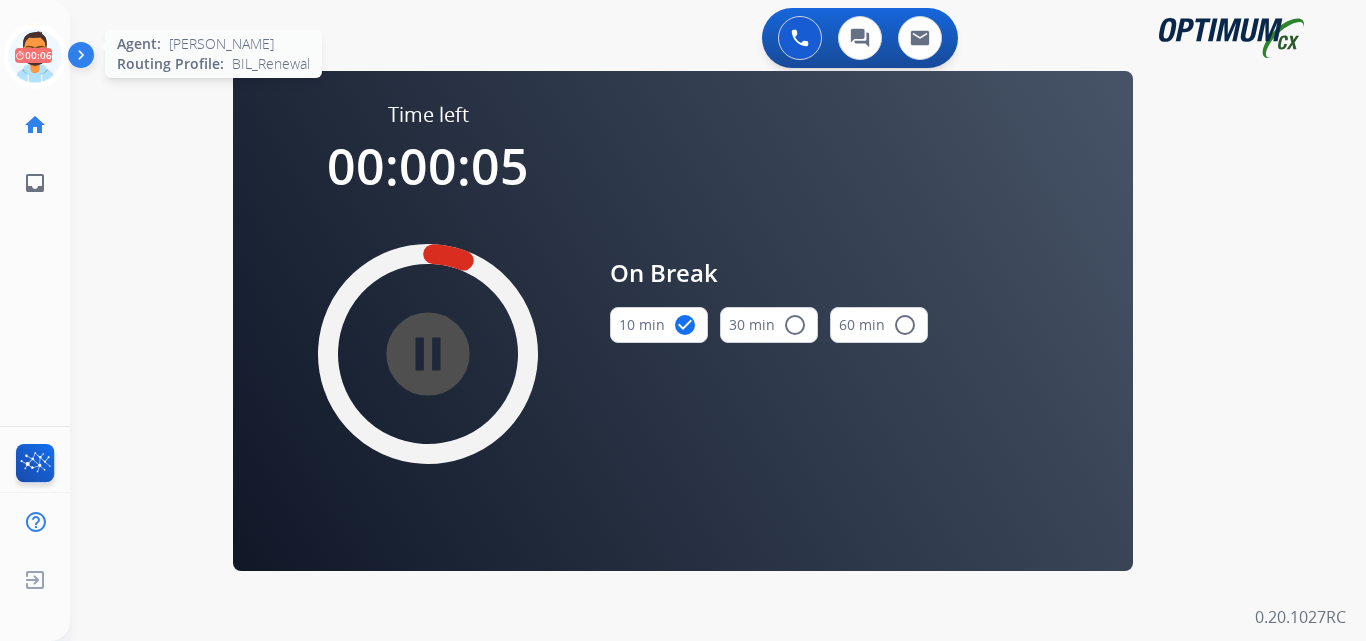 click 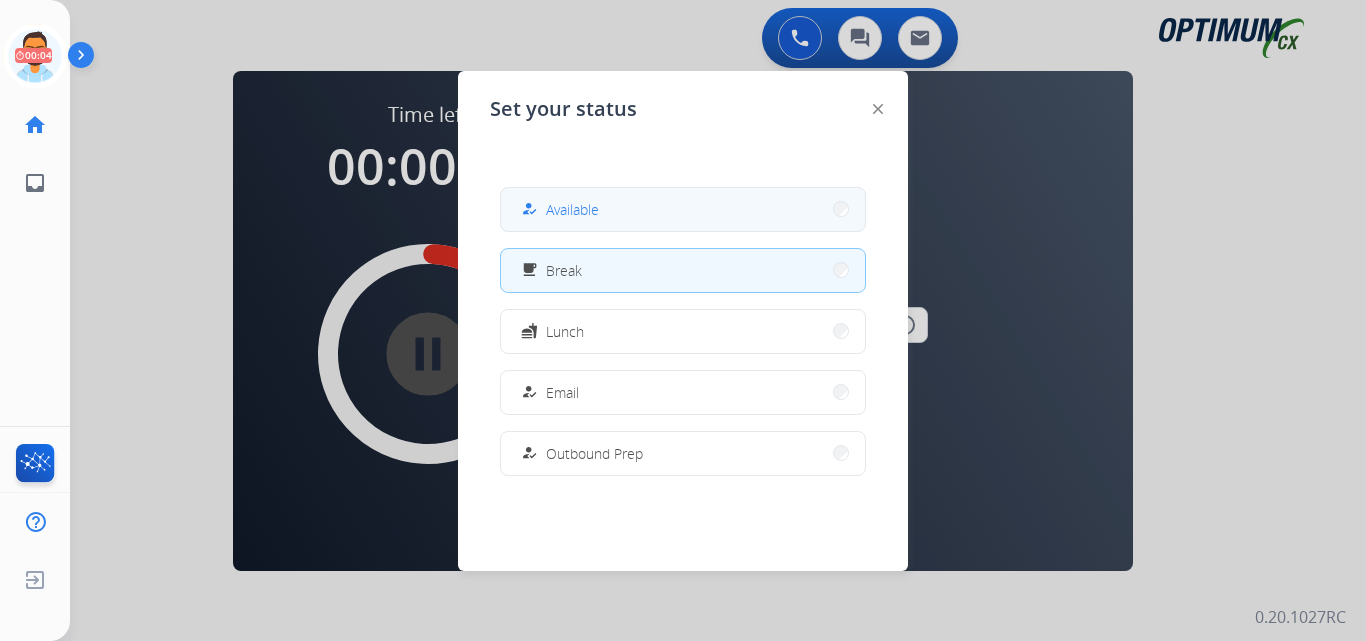 click on "how_to_reg Available" at bounding box center [558, 209] 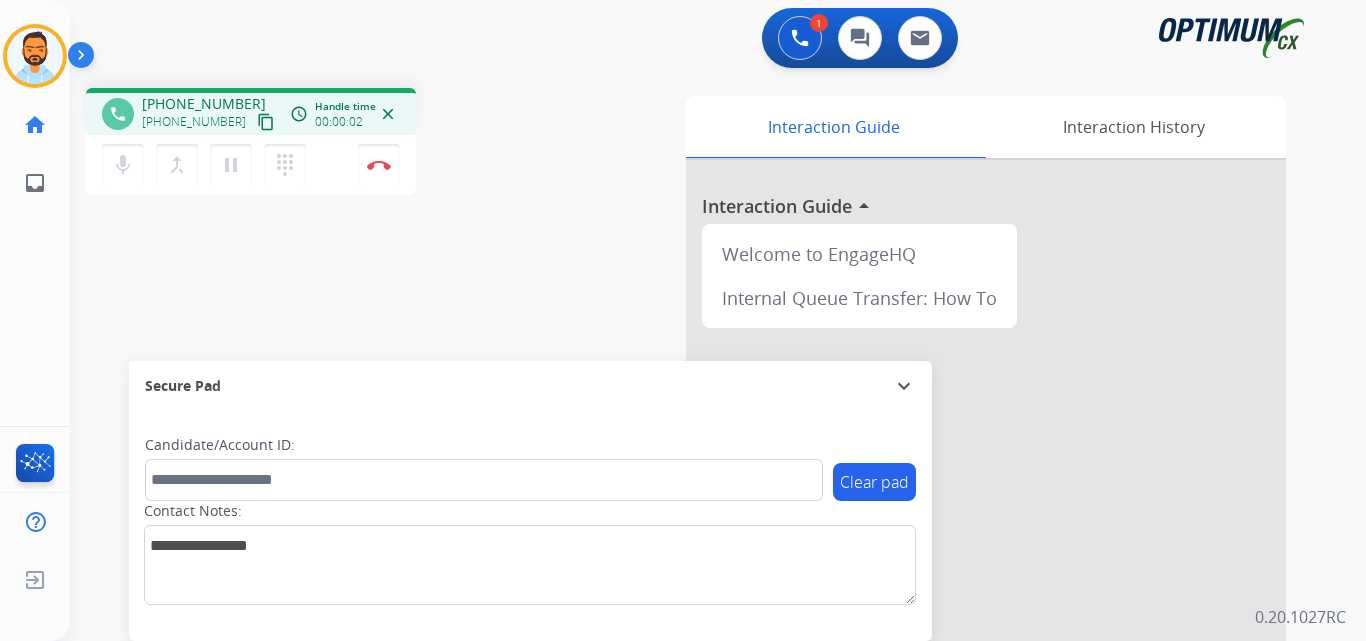 click on "content_copy" at bounding box center [266, 122] 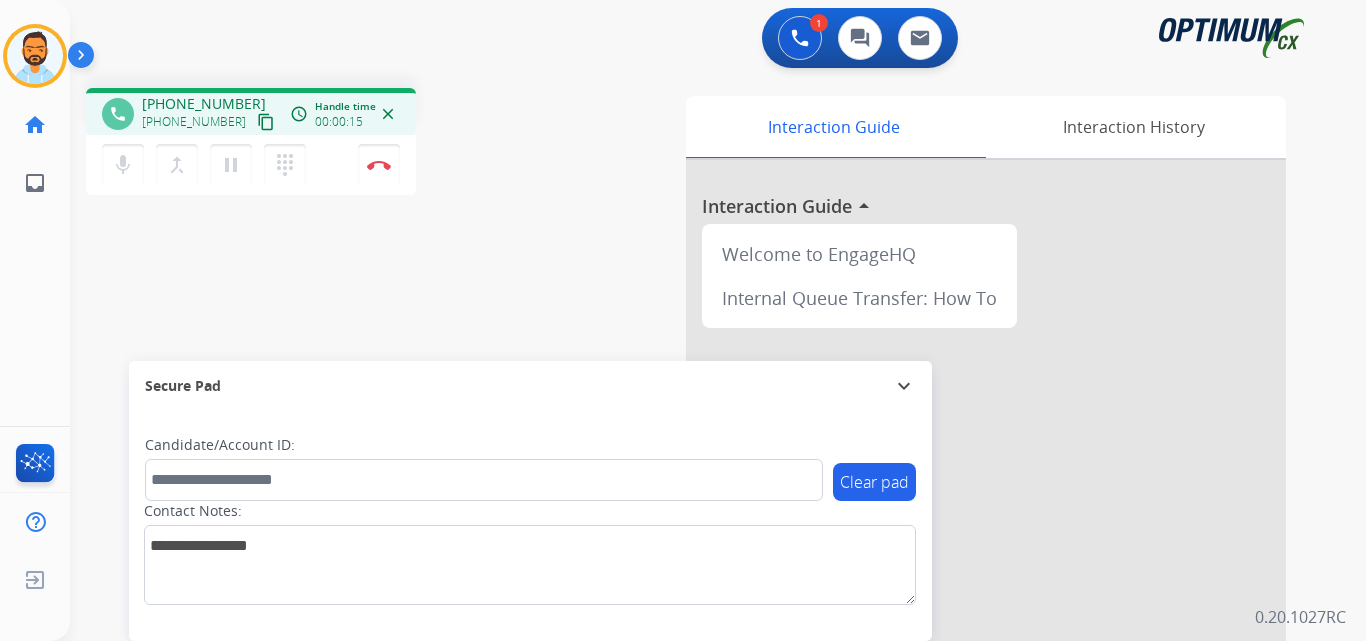click on "content_copy" at bounding box center (266, 122) 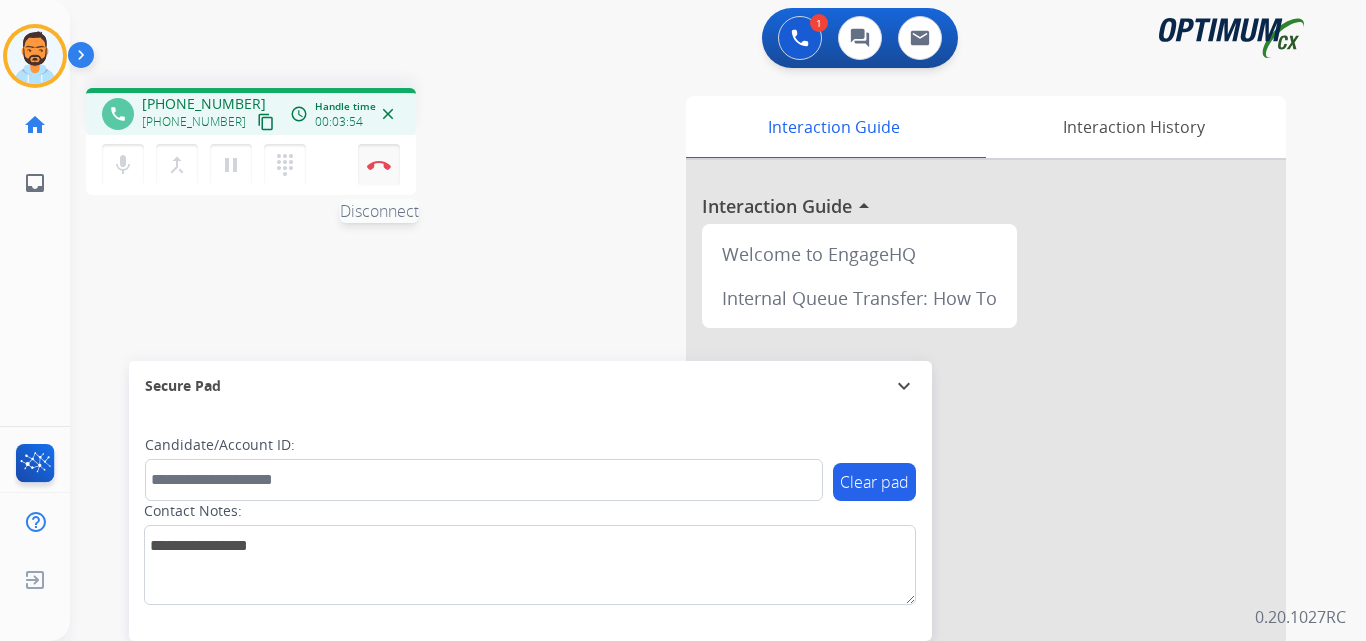 click at bounding box center [379, 165] 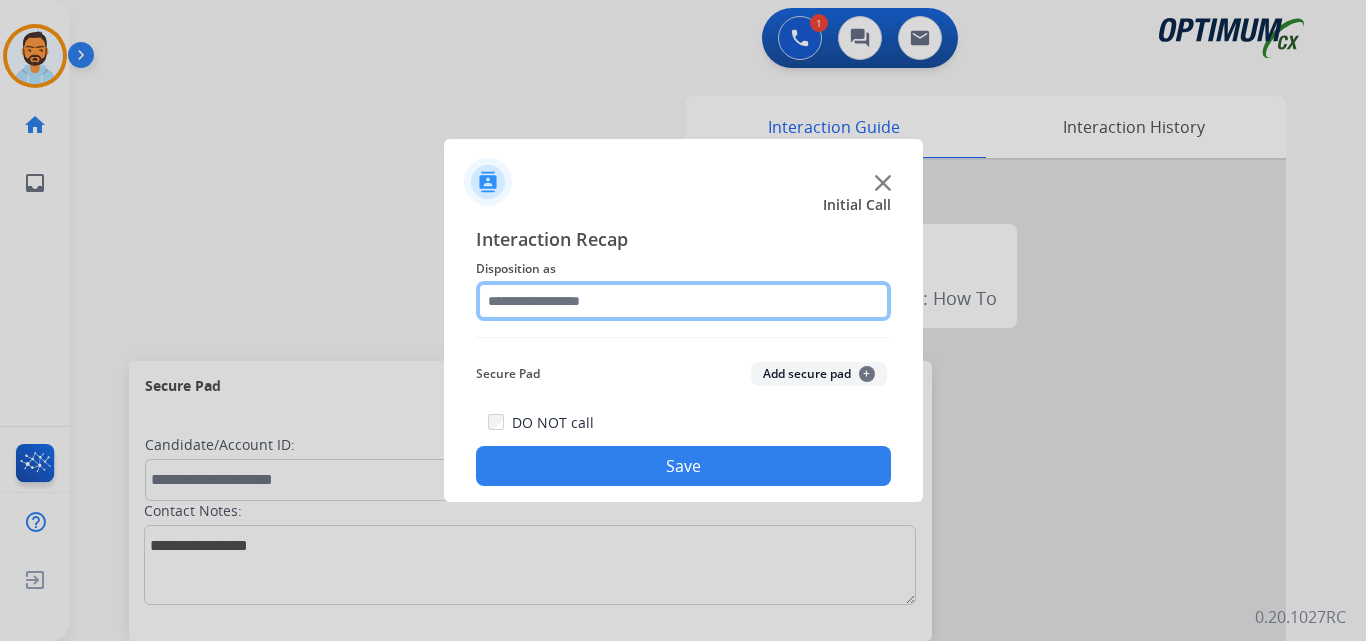 click 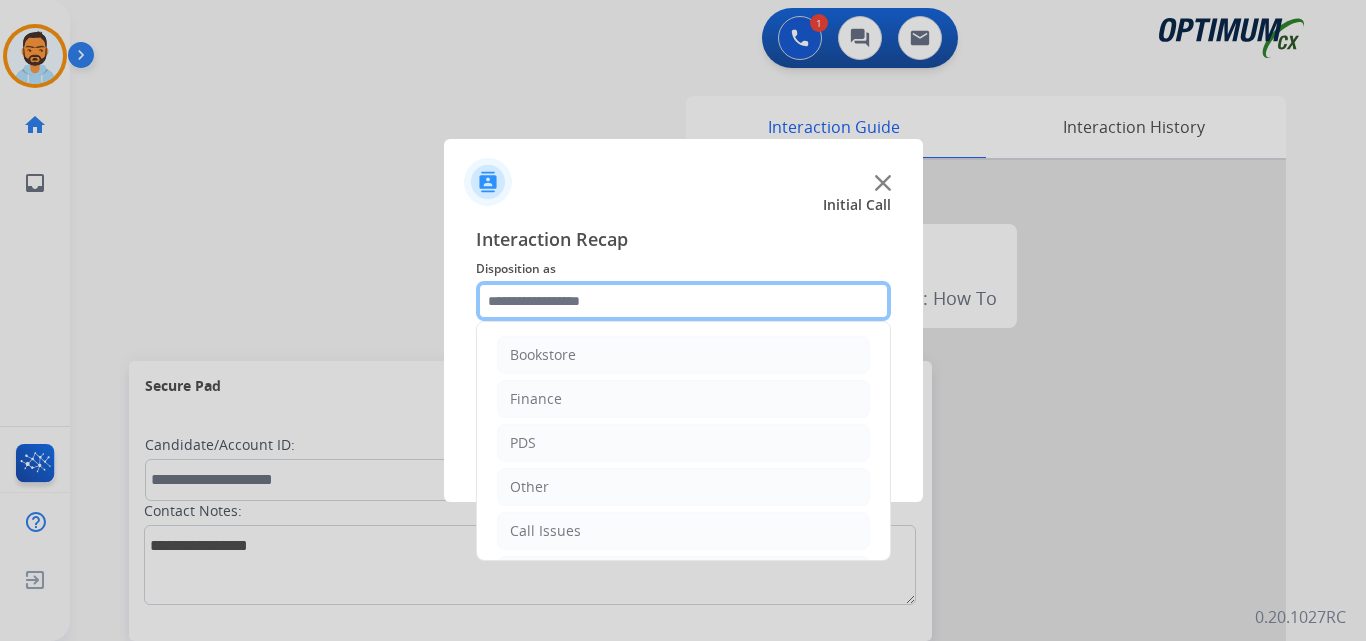 scroll, scrollTop: 136, scrollLeft: 0, axis: vertical 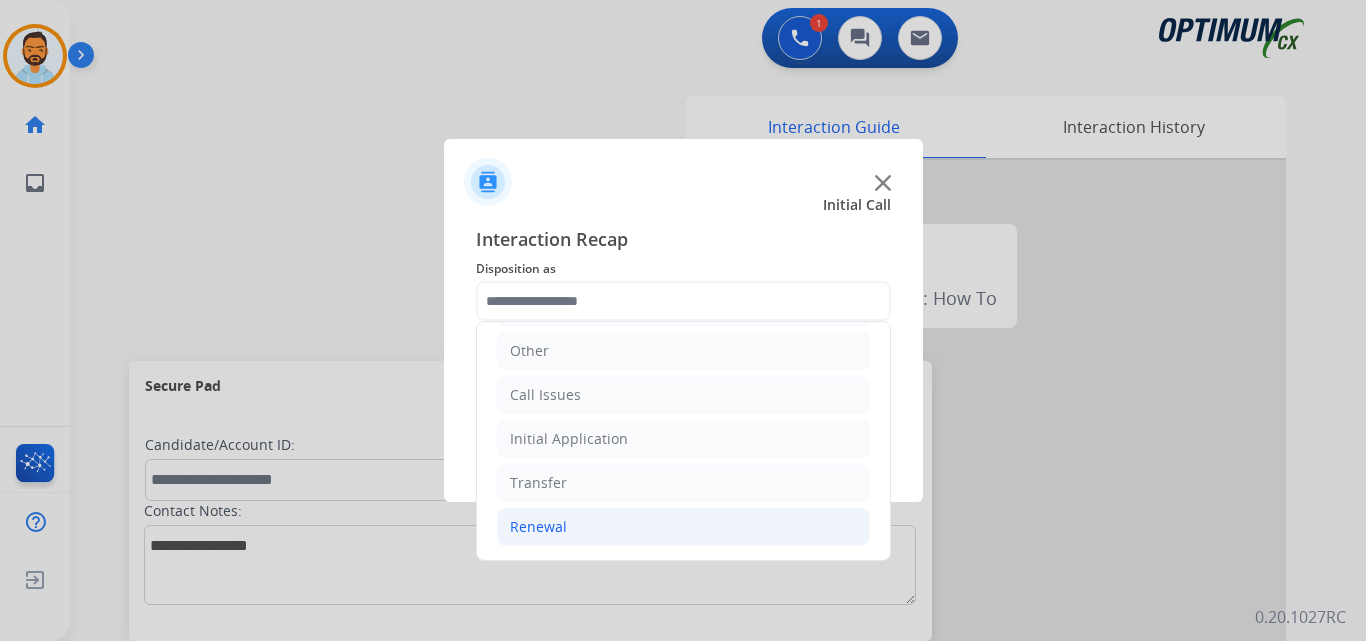 click on "Renewal" 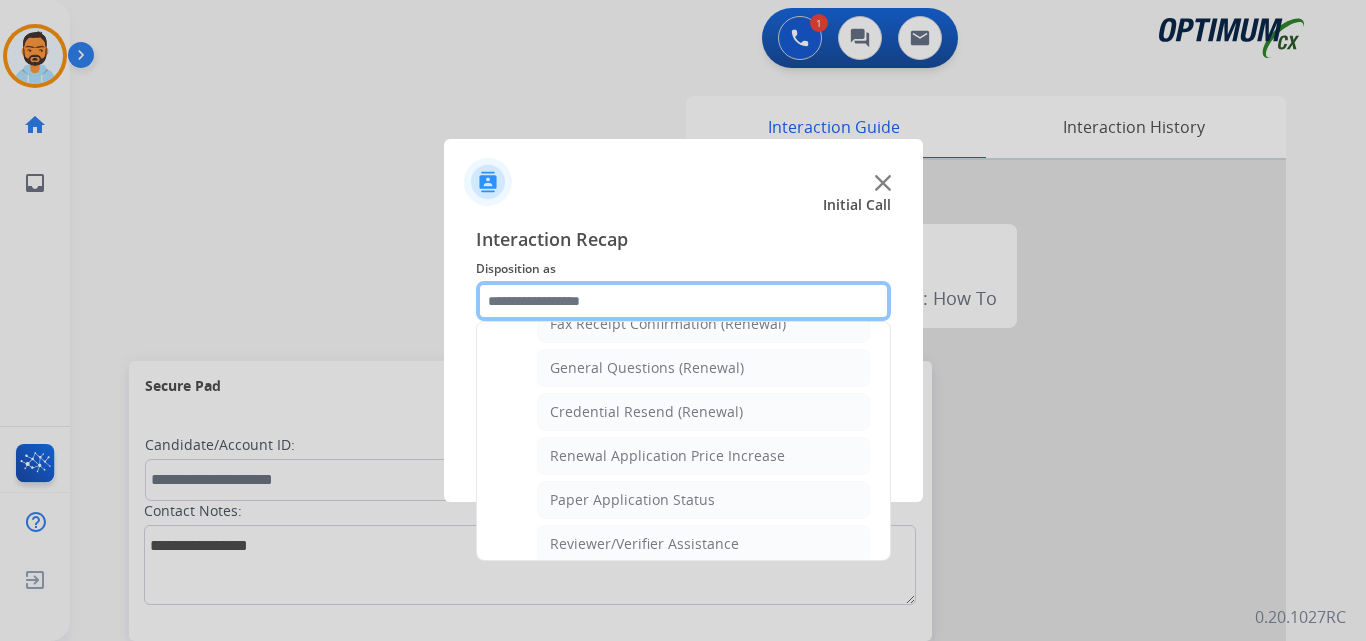 scroll, scrollTop: 573, scrollLeft: 0, axis: vertical 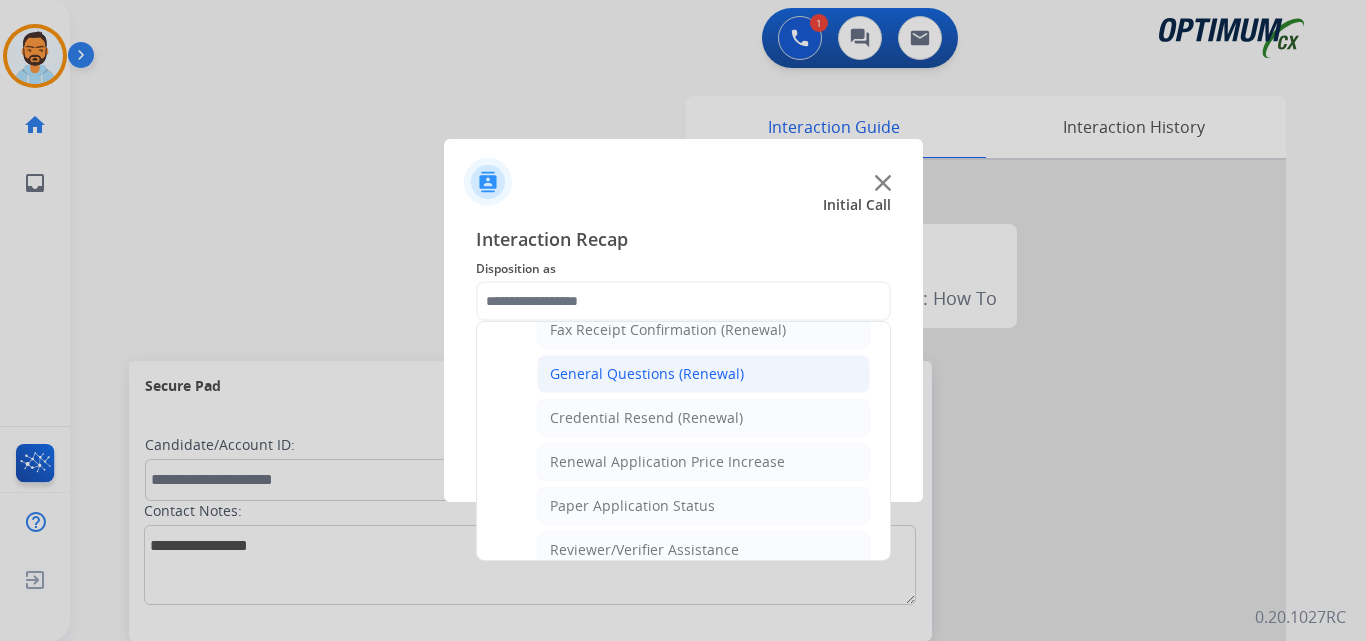 click on "General Questions (Renewal)" 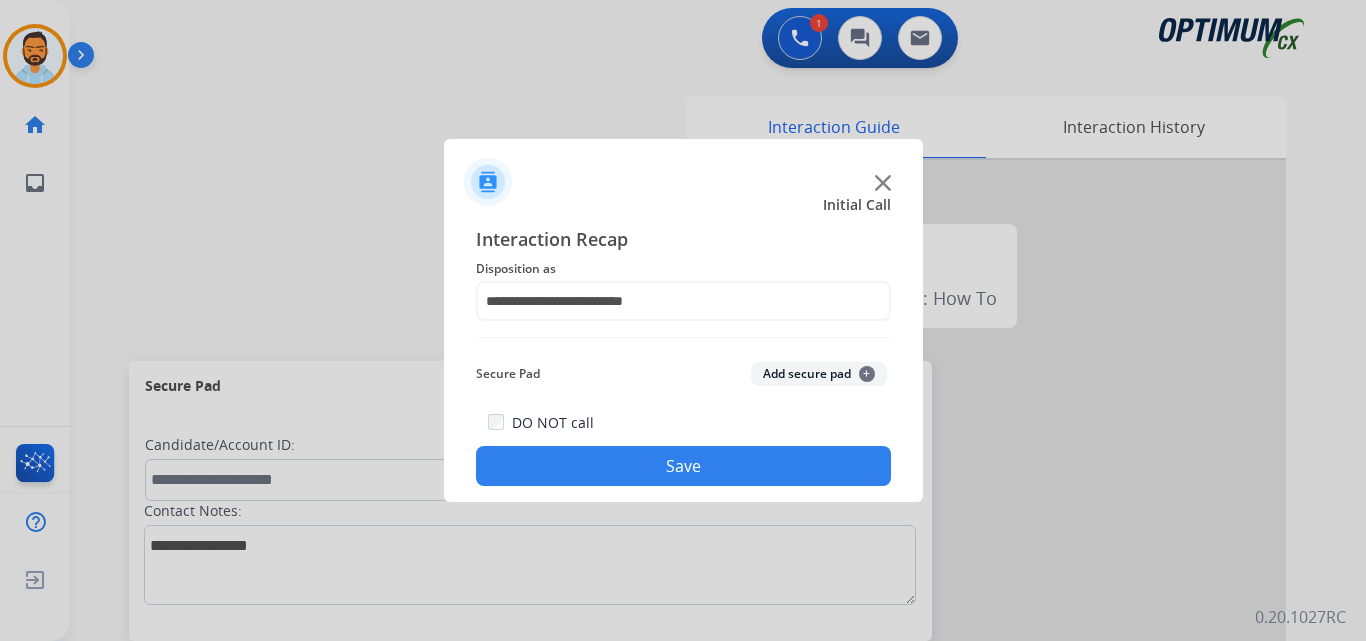 click on "Save" 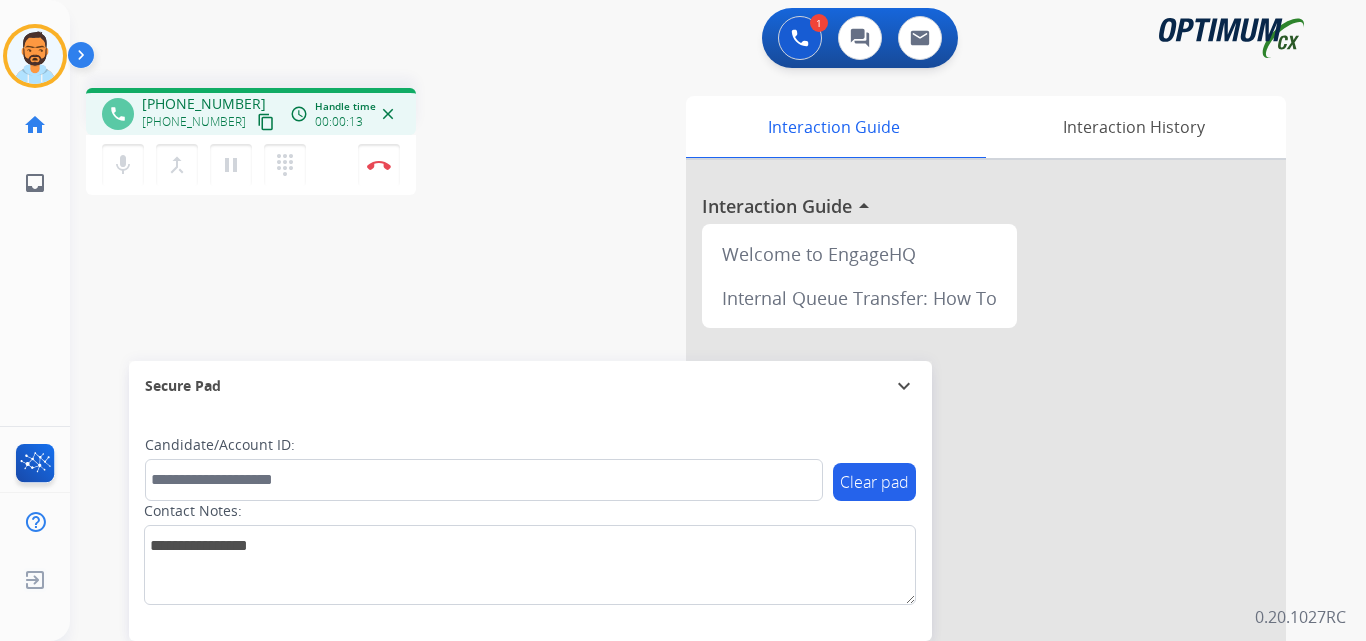 click on "content_copy" at bounding box center [266, 122] 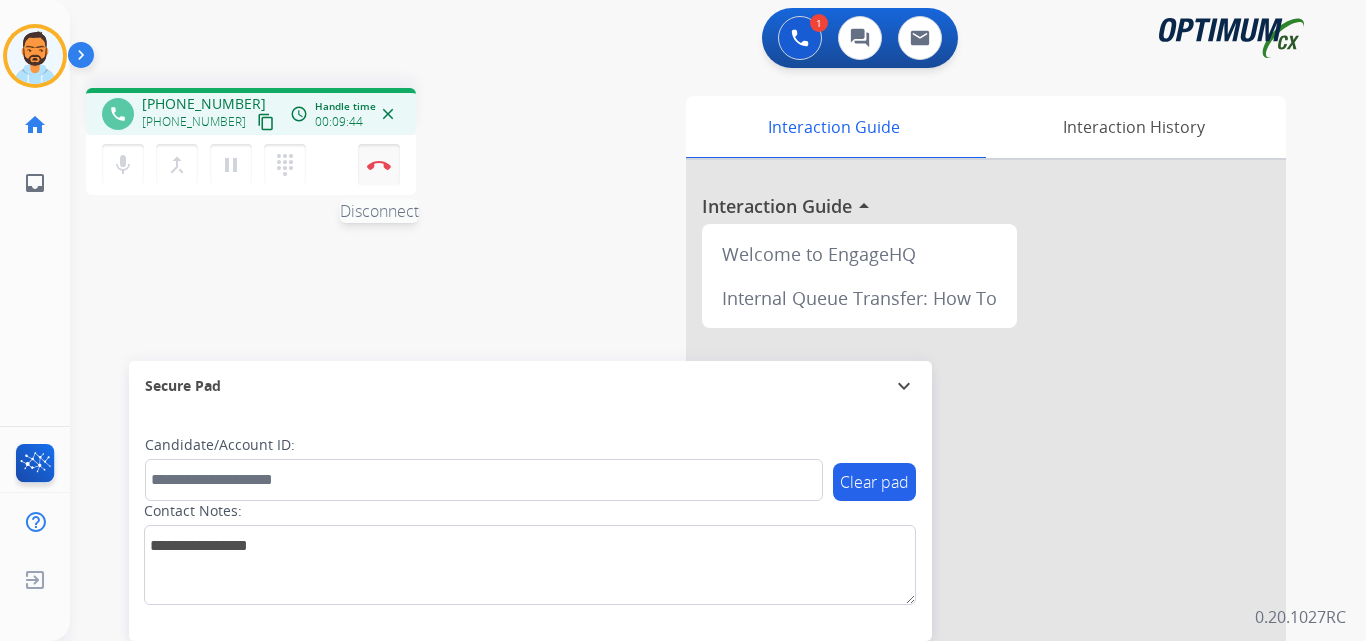 click at bounding box center (379, 165) 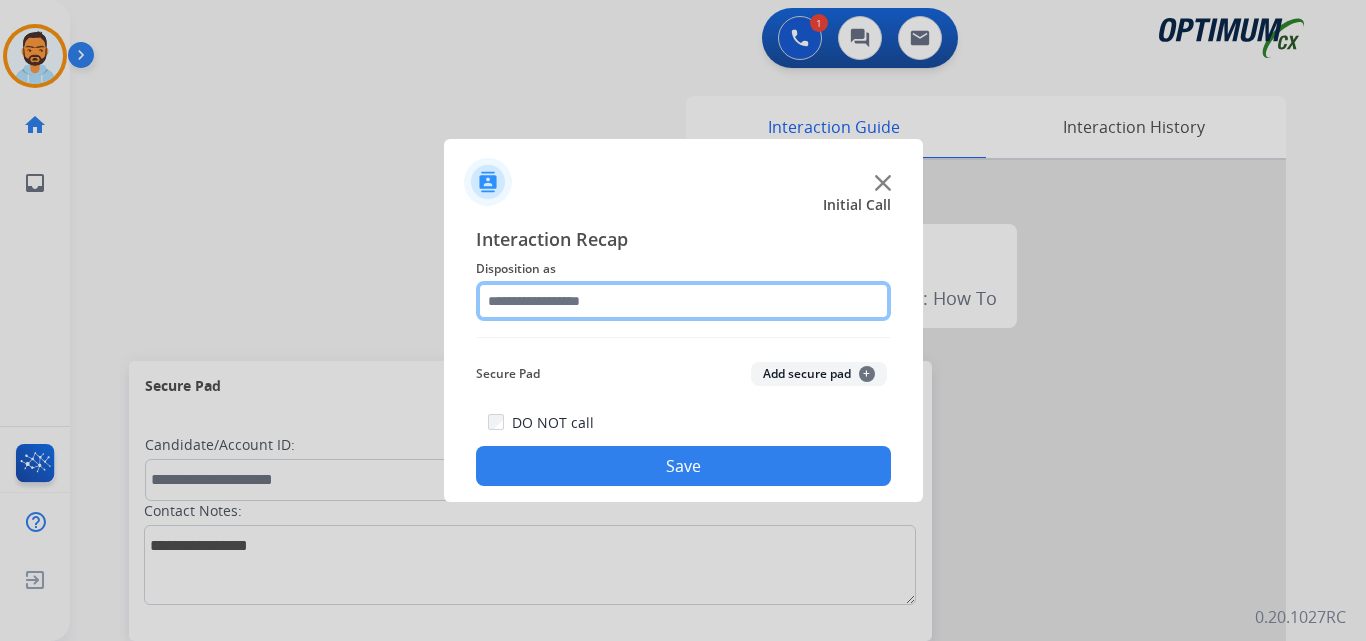 click 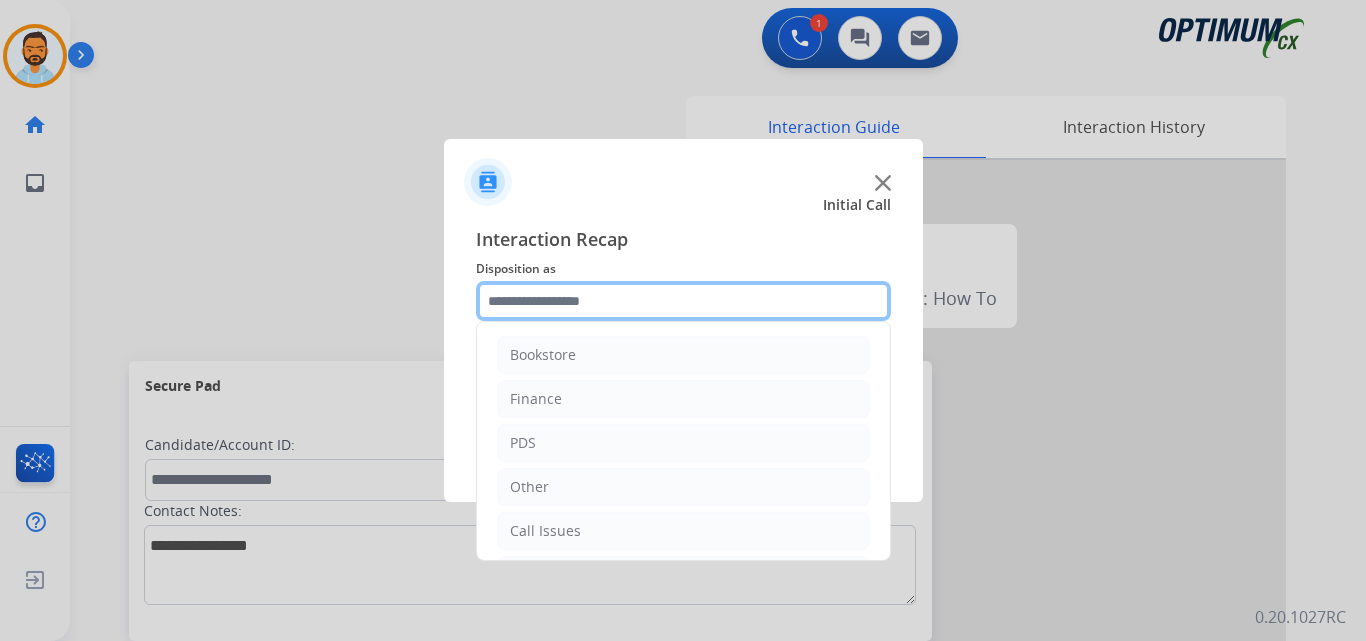 scroll, scrollTop: 136, scrollLeft: 0, axis: vertical 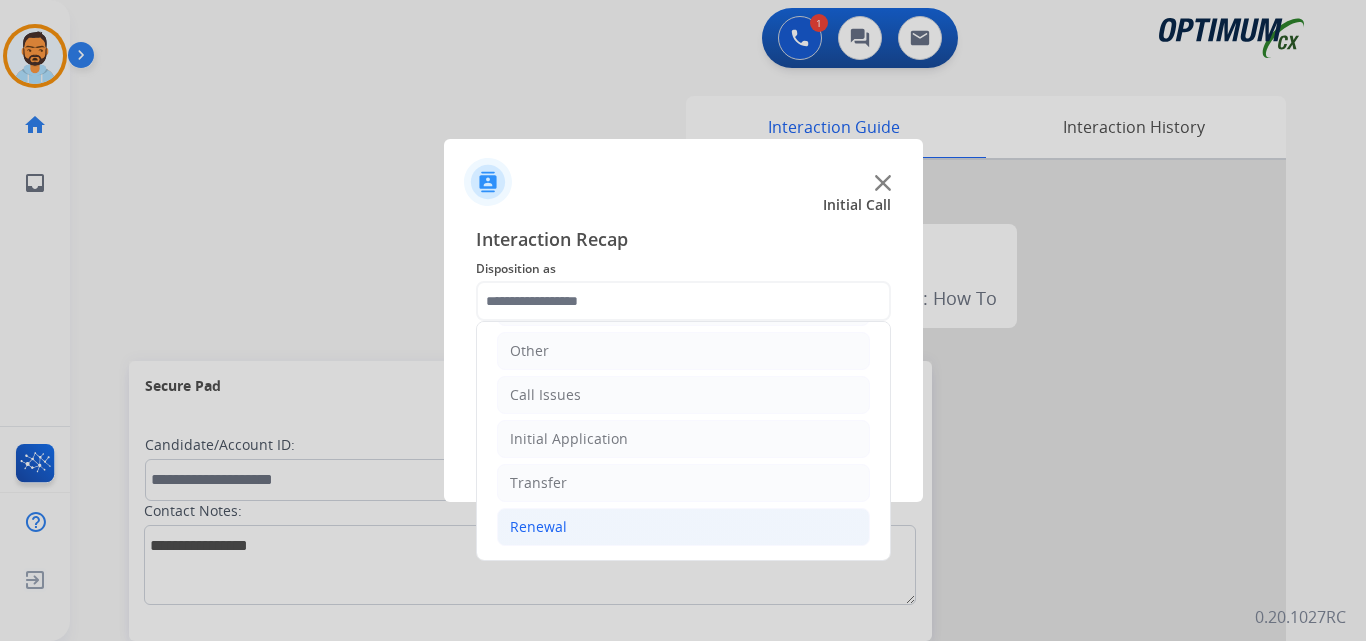click on "Renewal" 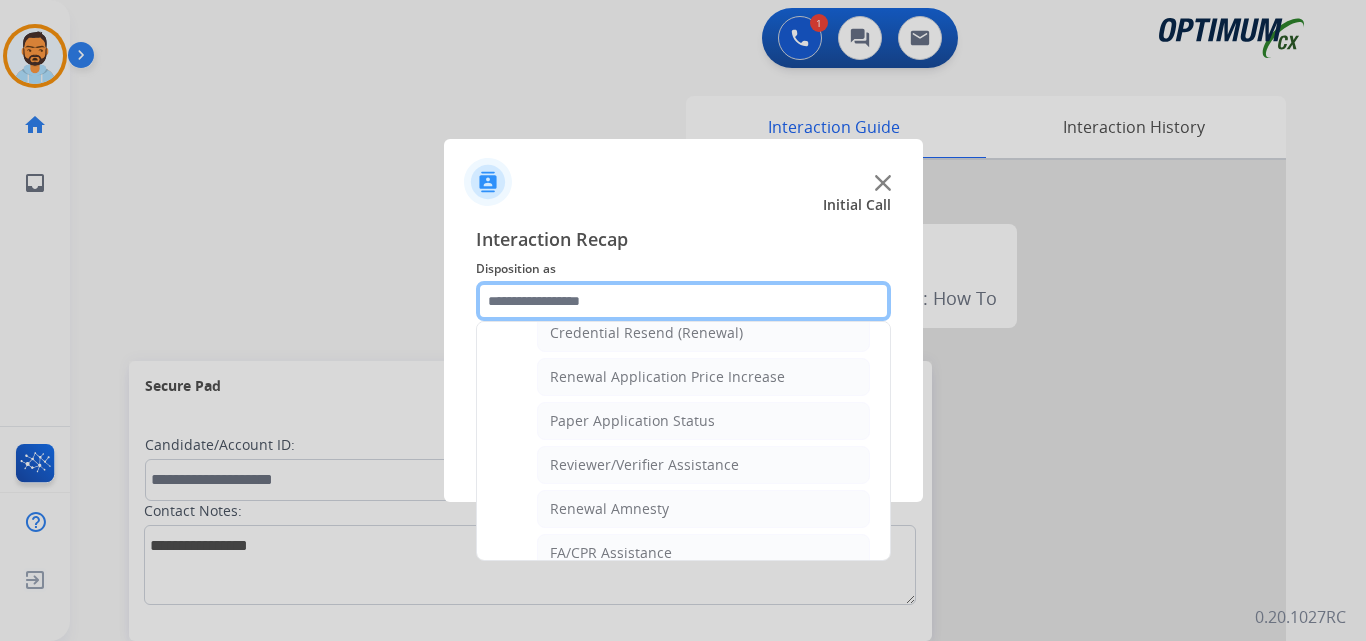 scroll, scrollTop: 772, scrollLeft: 0, axis: vertical 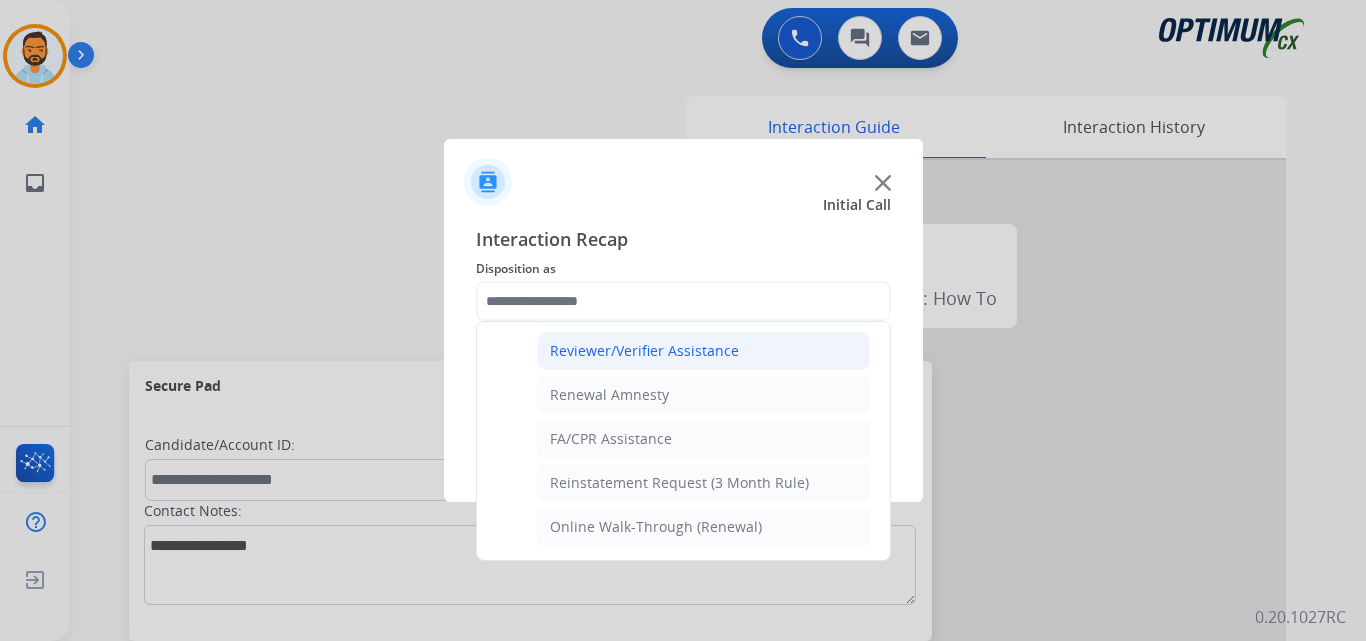 click on "Reviewer/Verifier Assistance" 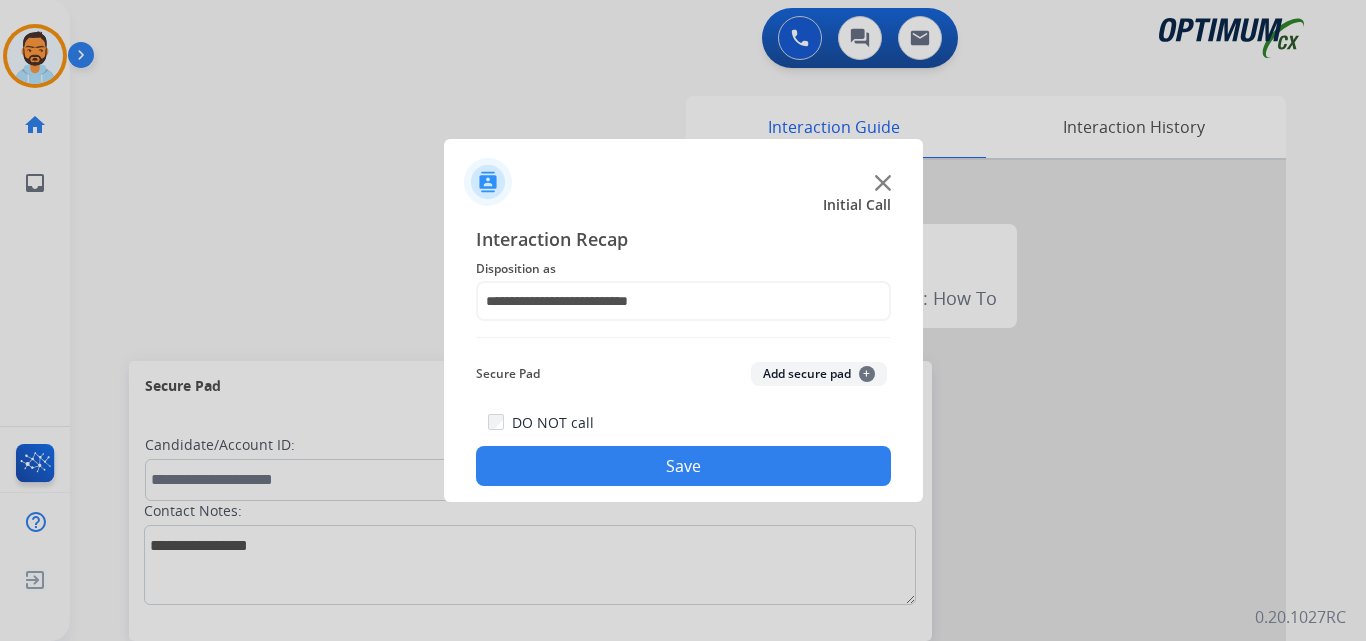 click on "Save" 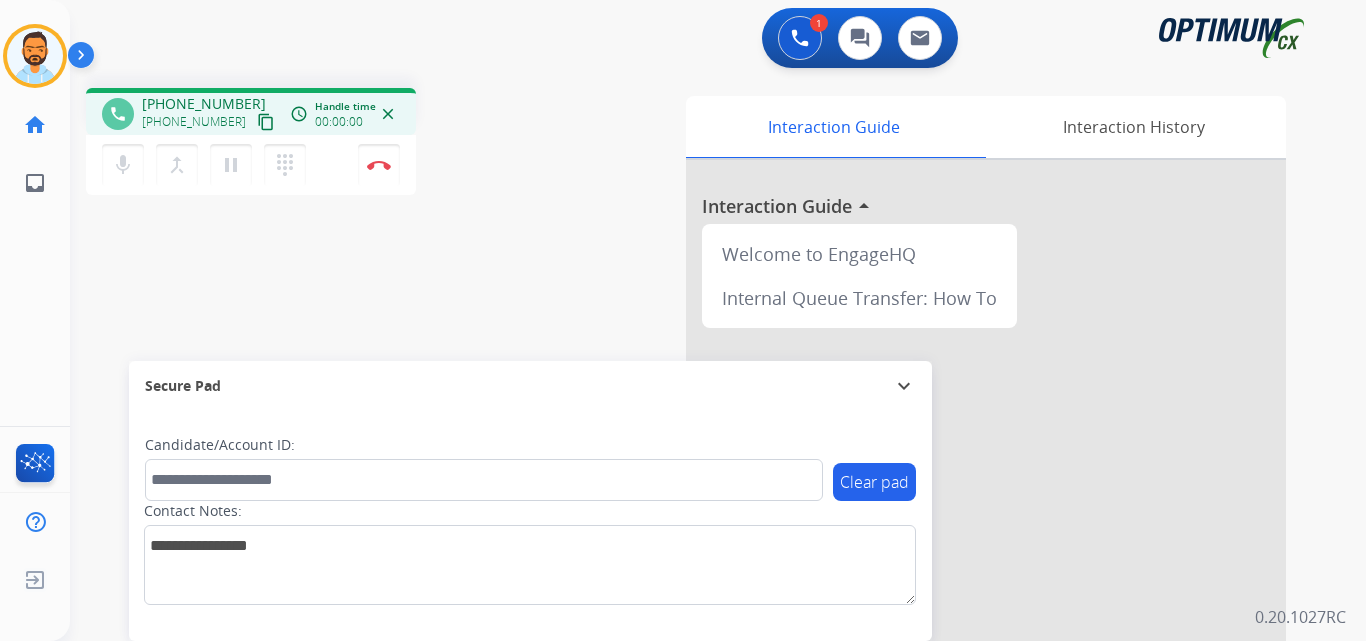 click on "content_copy" at bounding box center (266, 122) 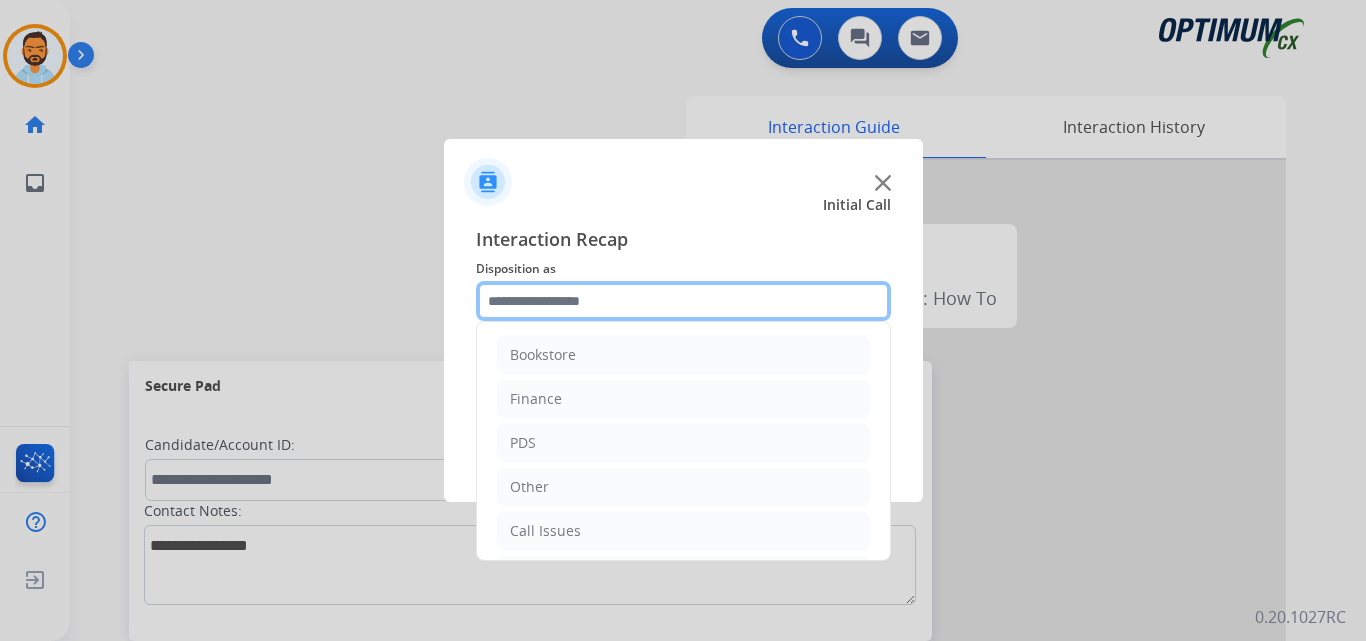 click 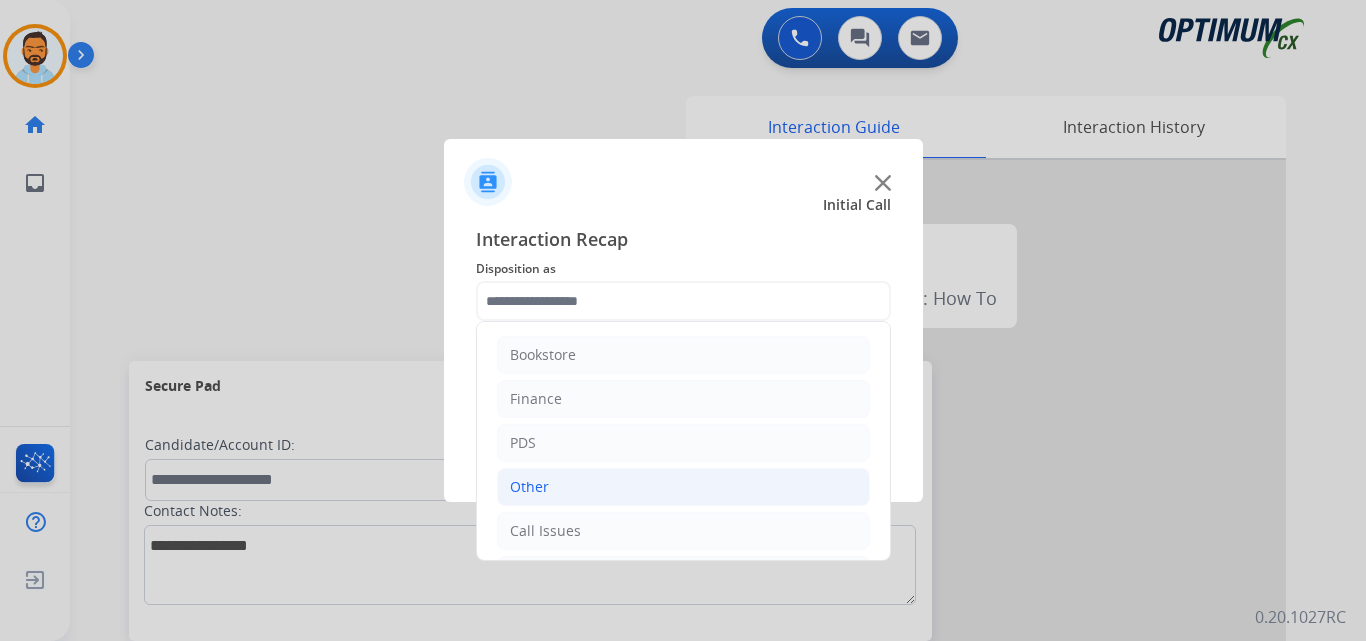 click on "Other" 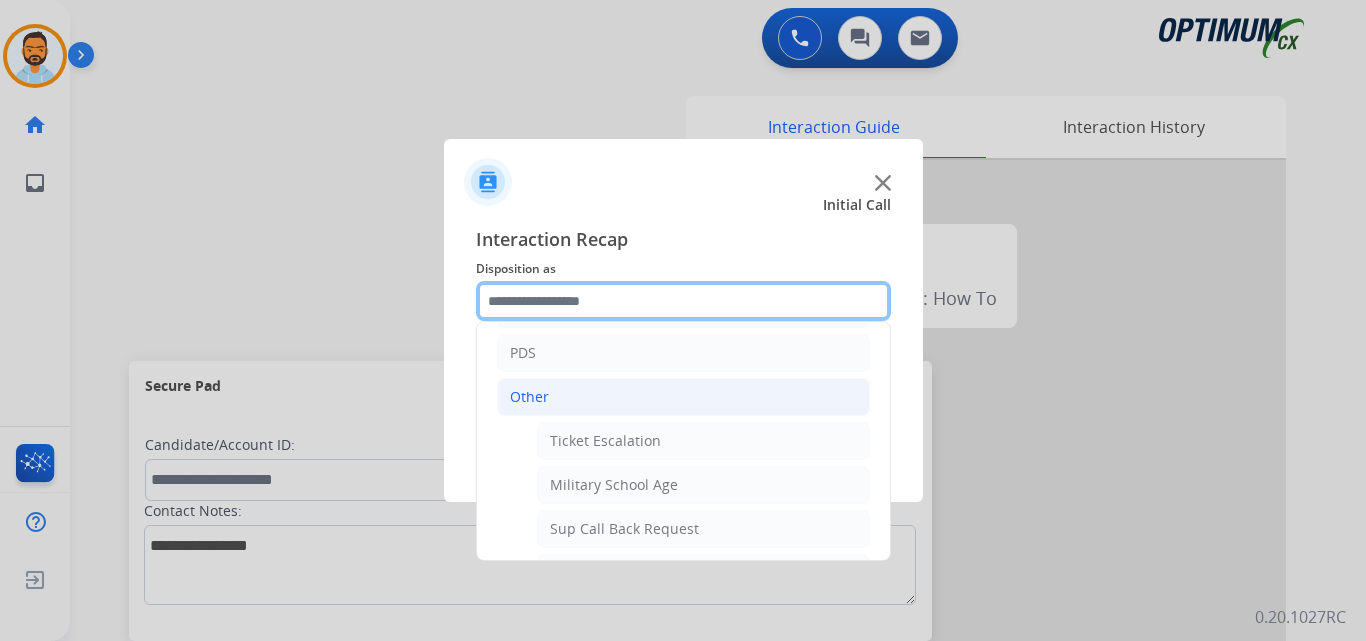 scroll, scrollTop: 83, scrollLeft: 0, axis: vertical 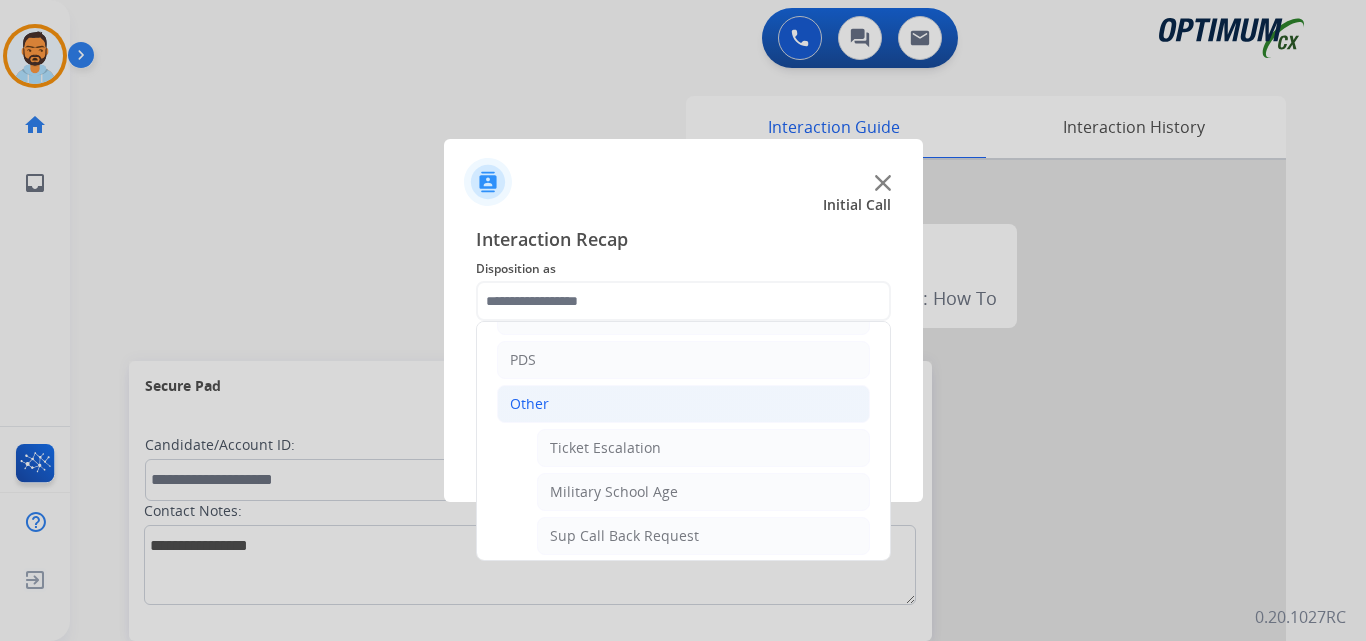 click on "Other" 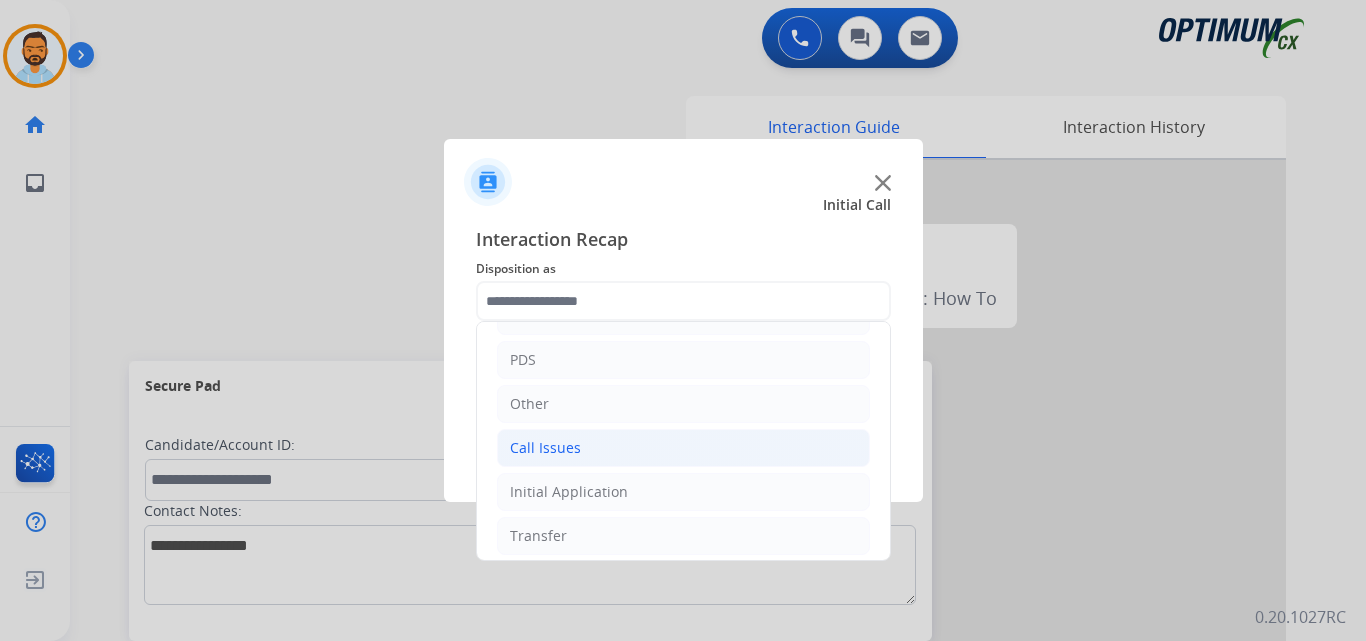 click on "Call Issues" 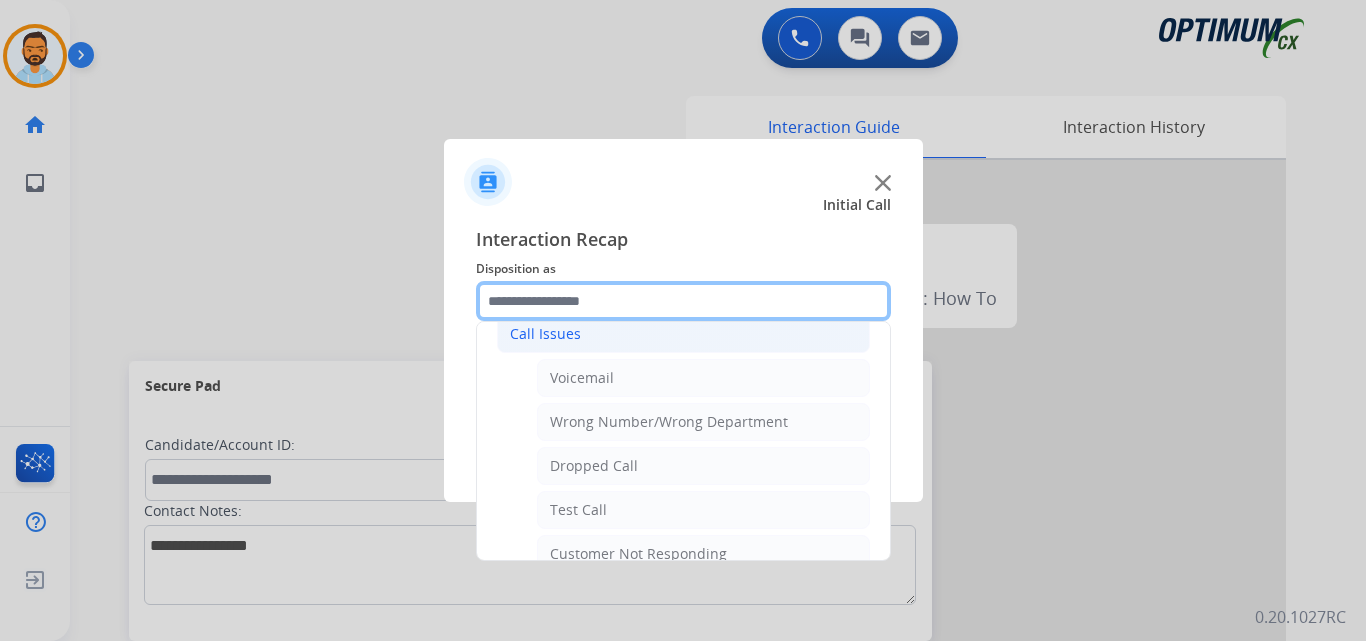 scroll, scrollTop: 198, scrollLeft: 0, axis: vertical 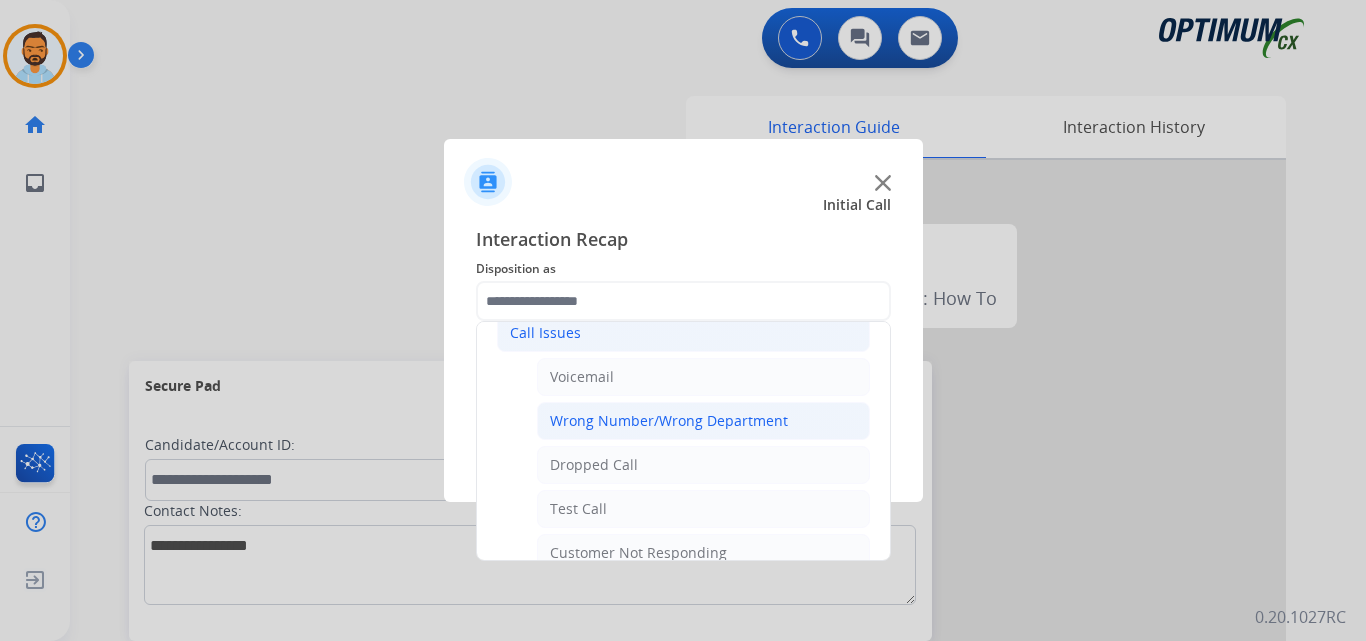 click on "Wrong Number/Wrong Department" 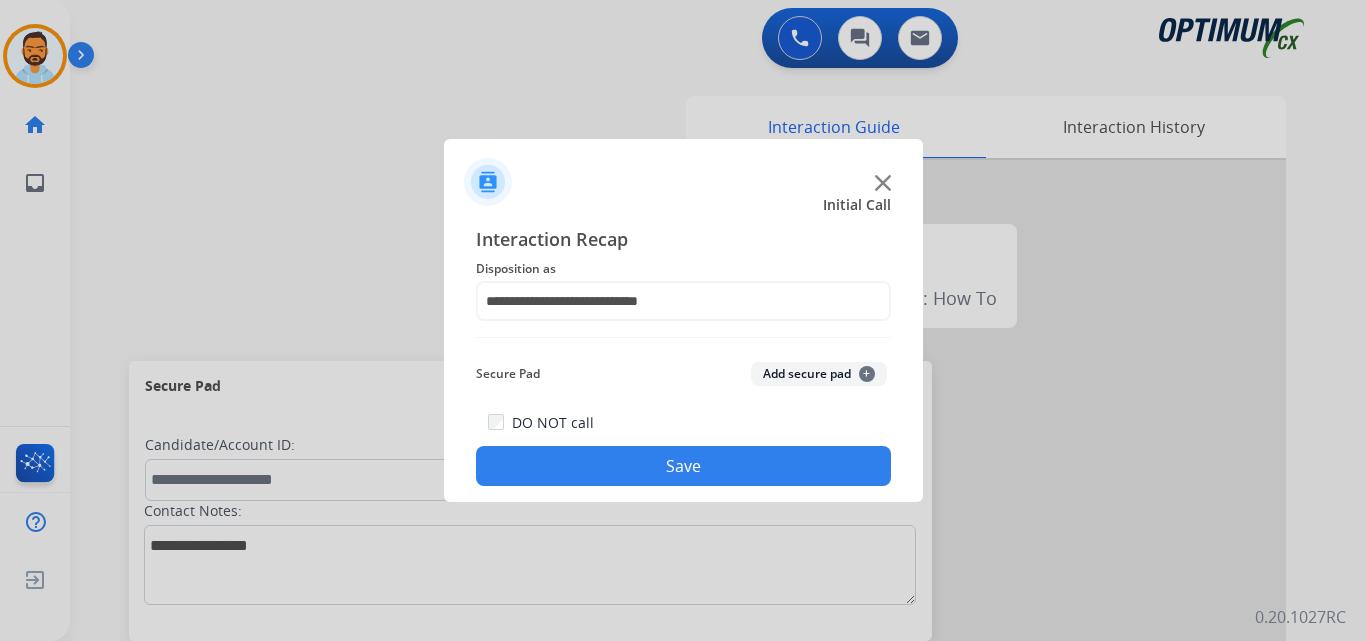 click on "Save" 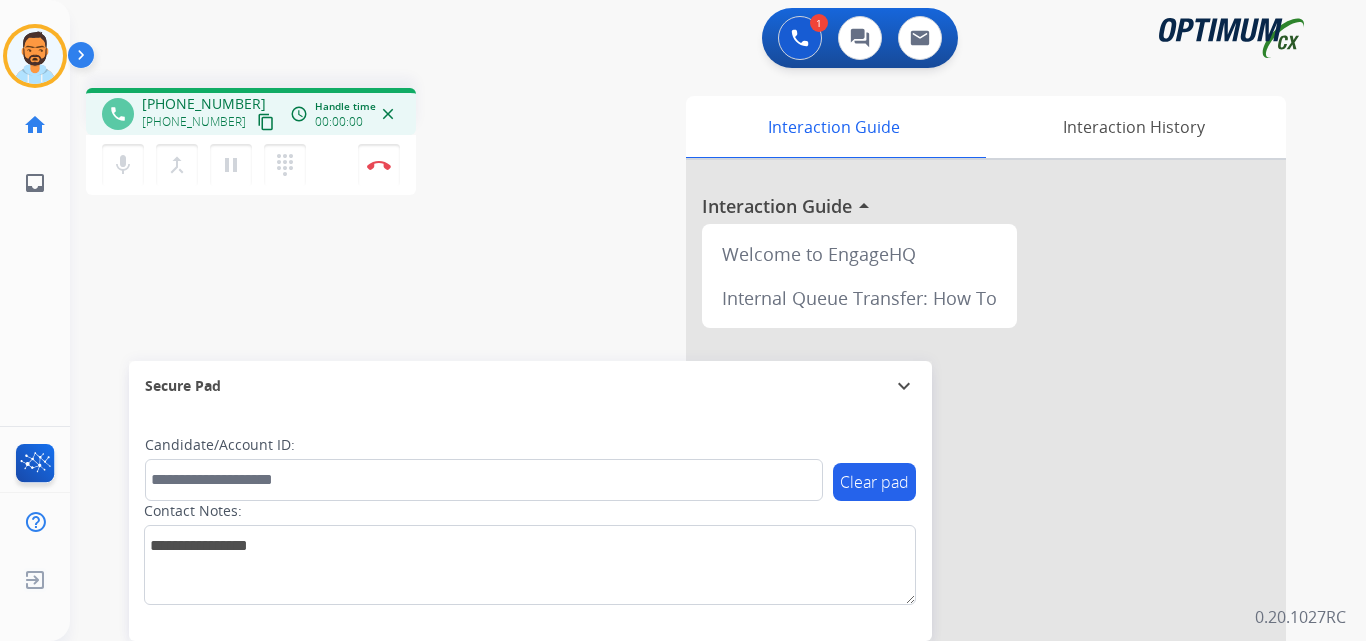 click on "content_copy" at bounding box center [266, 122] 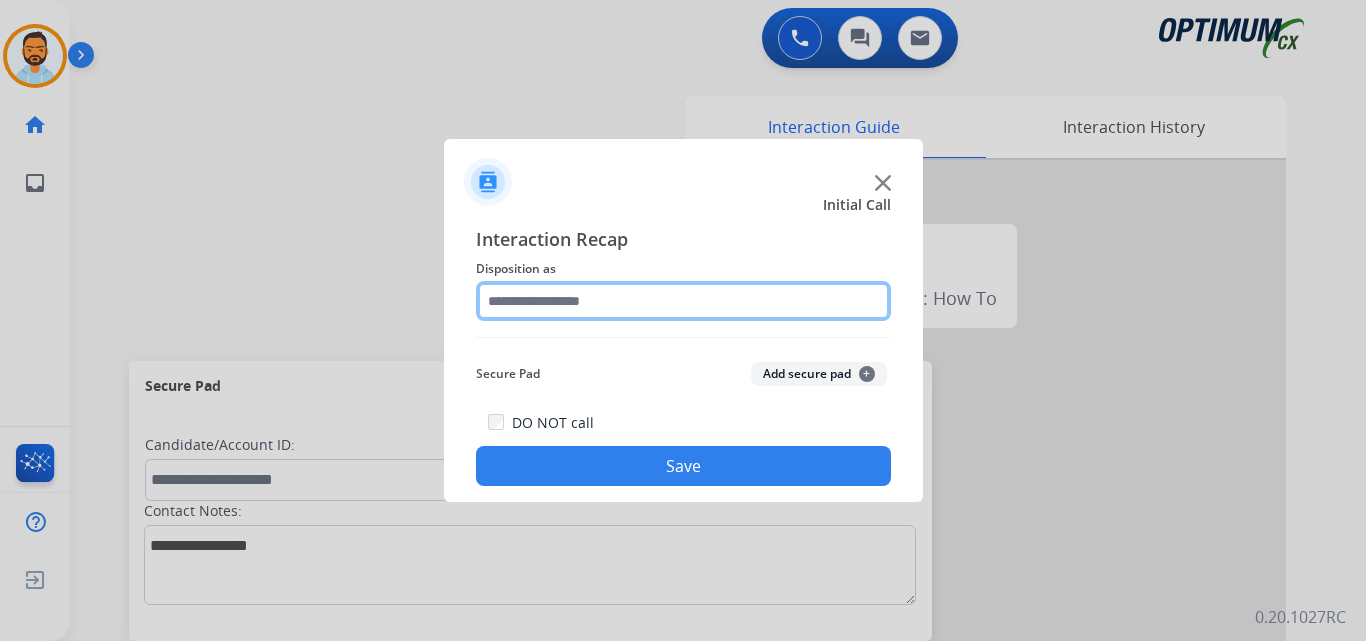 click 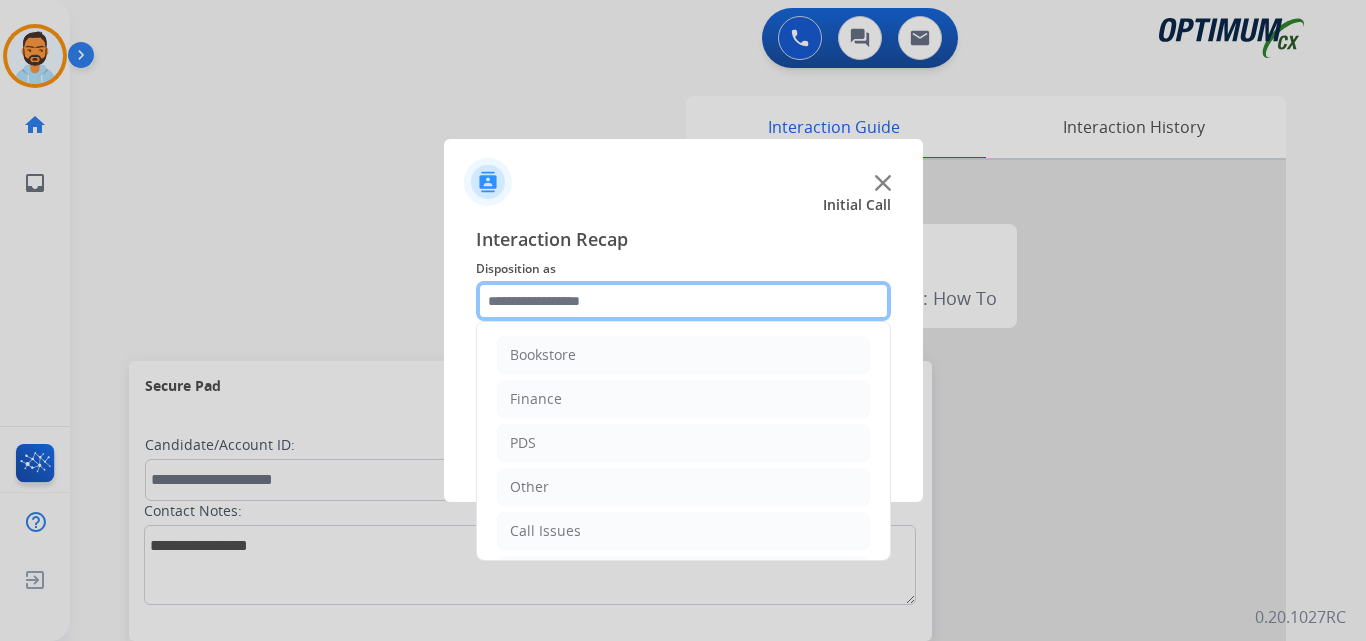 scroll, scrollTop: 136, scrollLeft: 0, axis: vertical 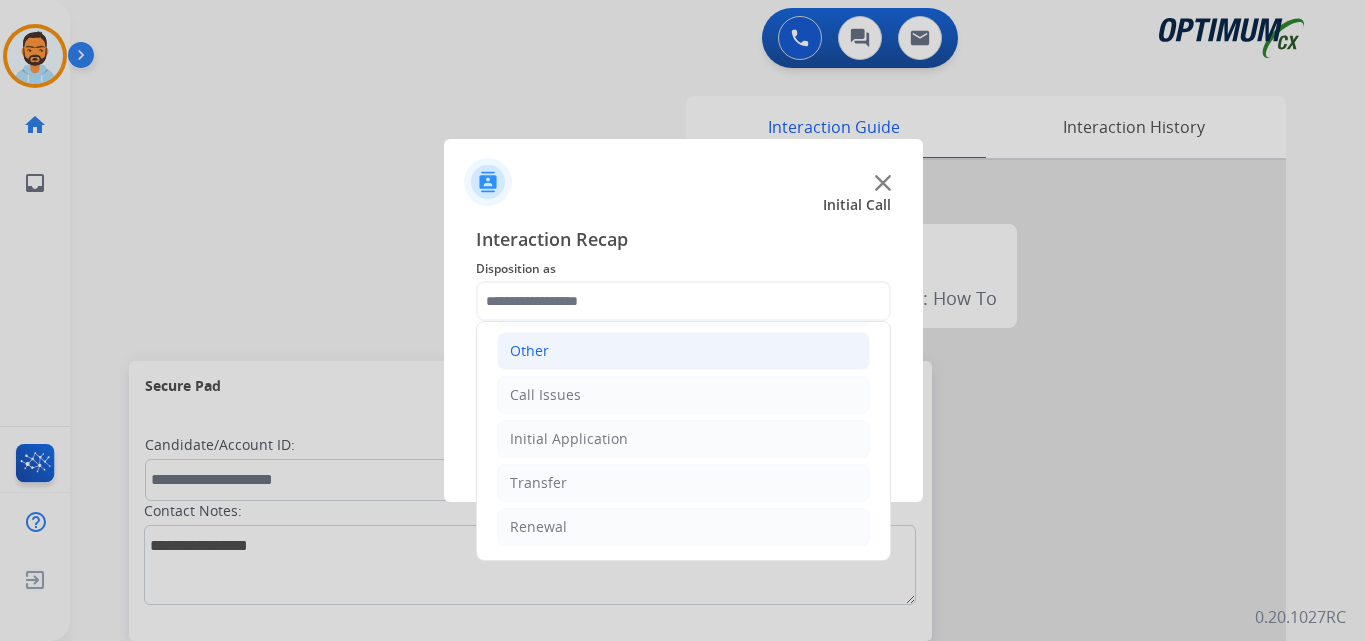 click on "Other" 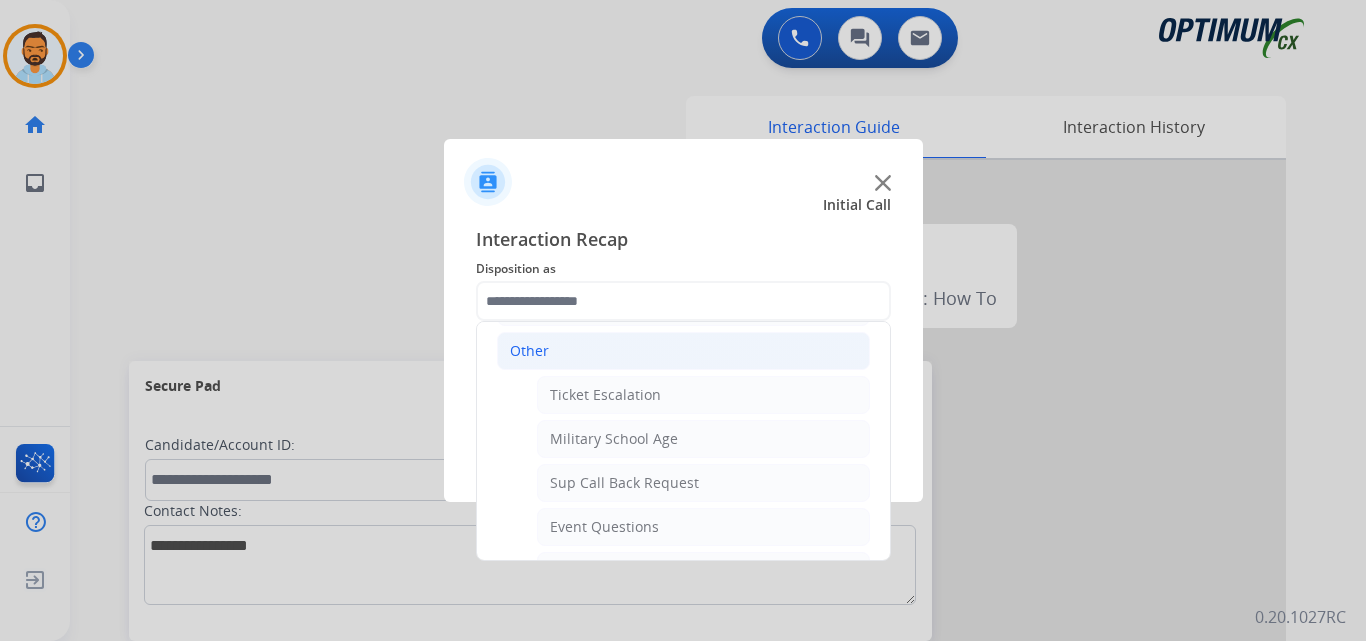 click on "Other" 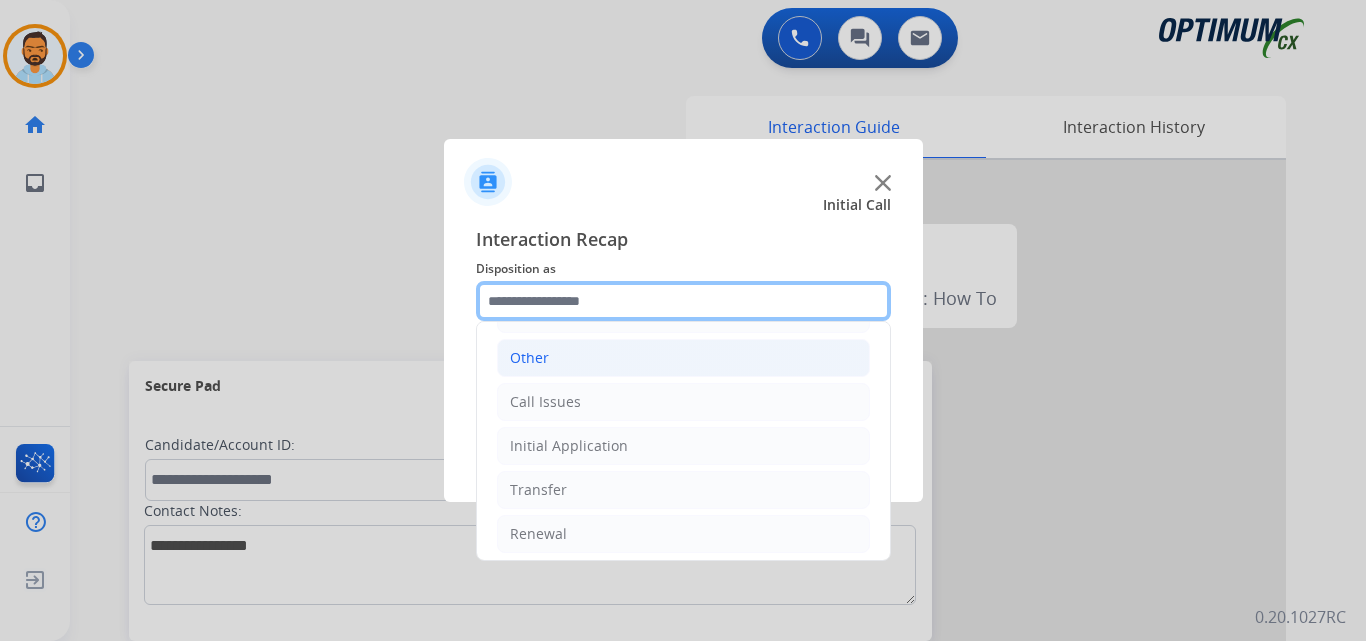 scroll, scrollTop: 131, scrollLeft: 0, axis: vertical 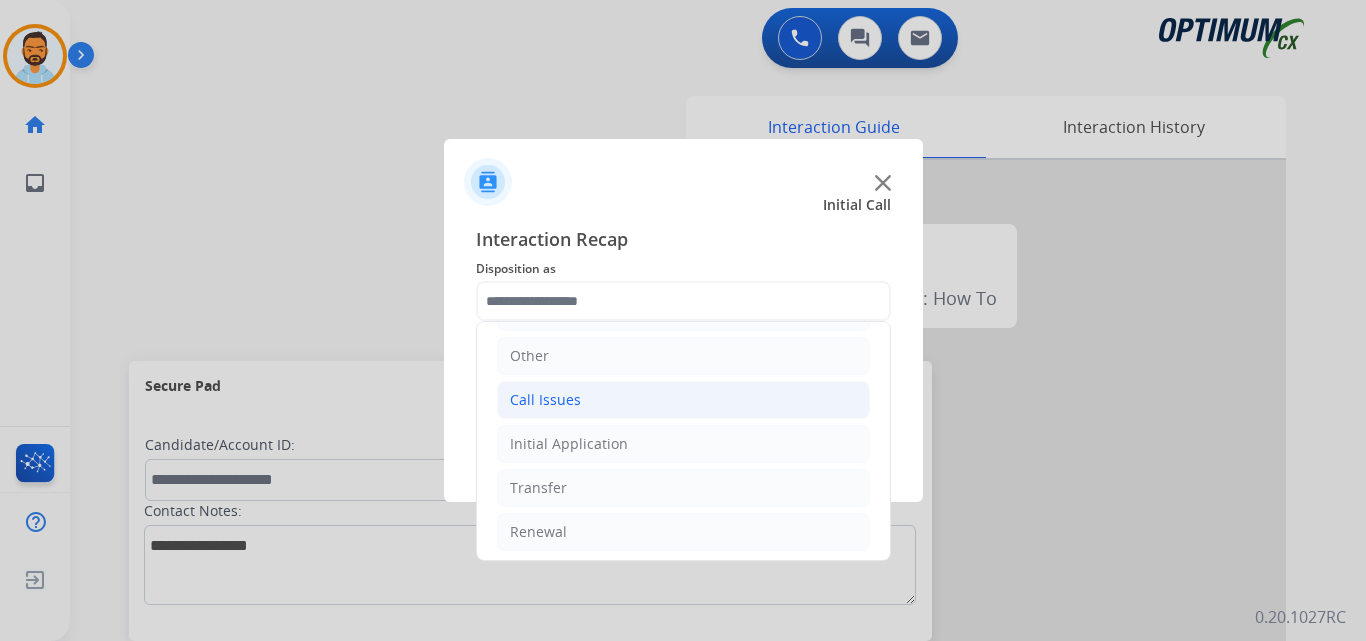 click on "Call Issues" 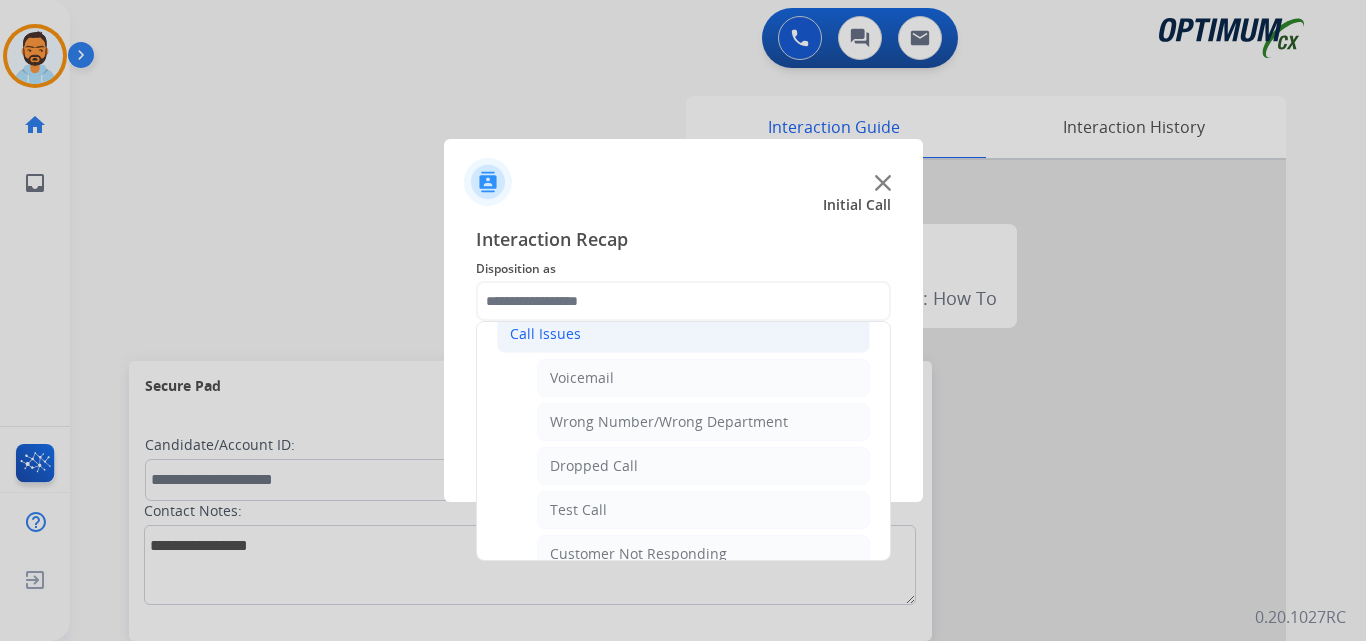 click on "Call Issues" 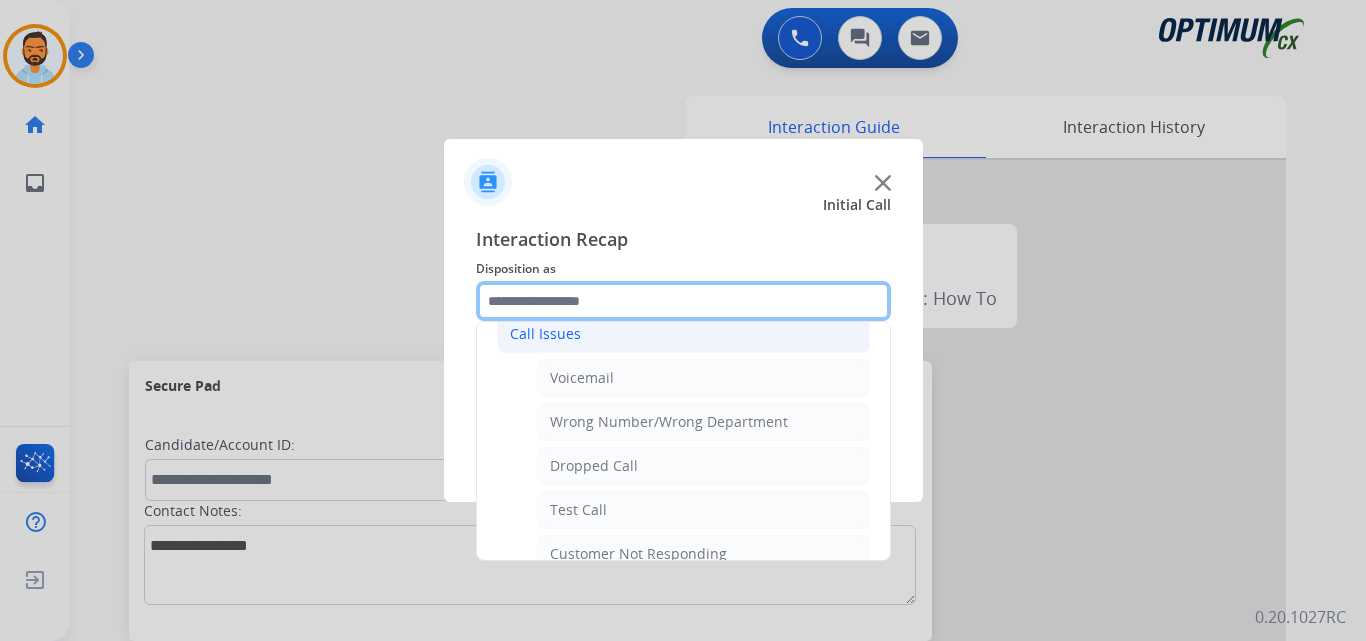 scroll, scrollTop: 136, scrollLeft: 0, axis: vertical 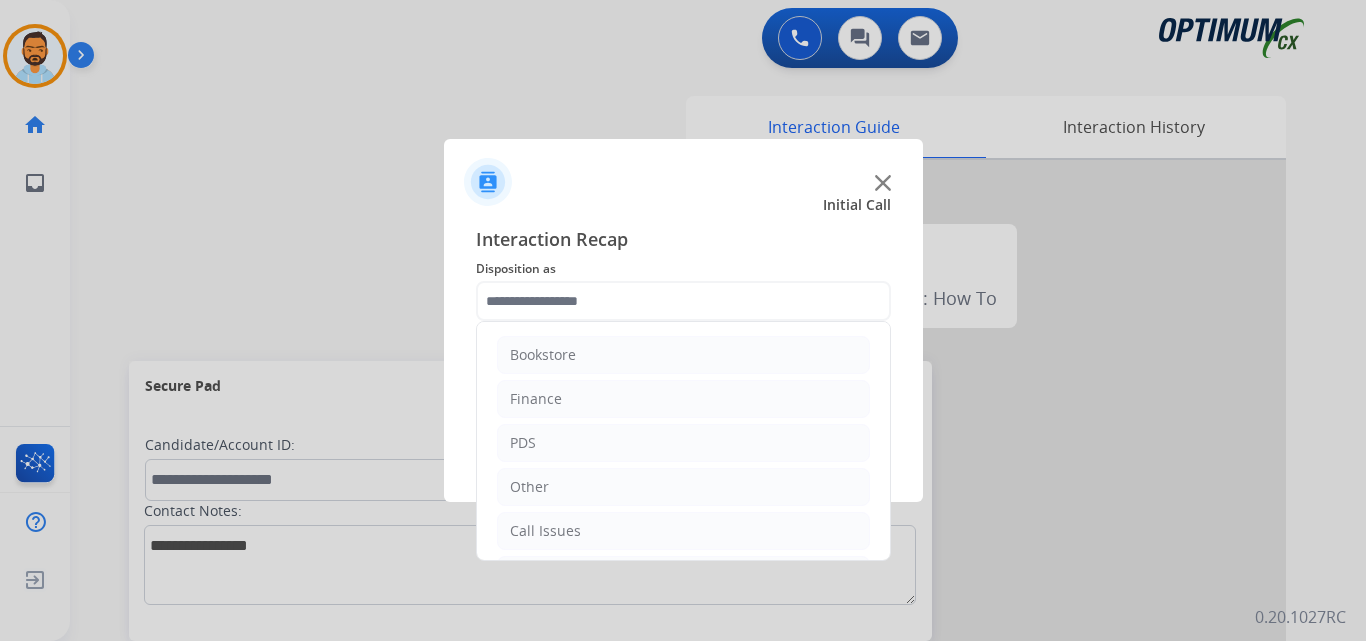 click at bounding box center [683, 320] 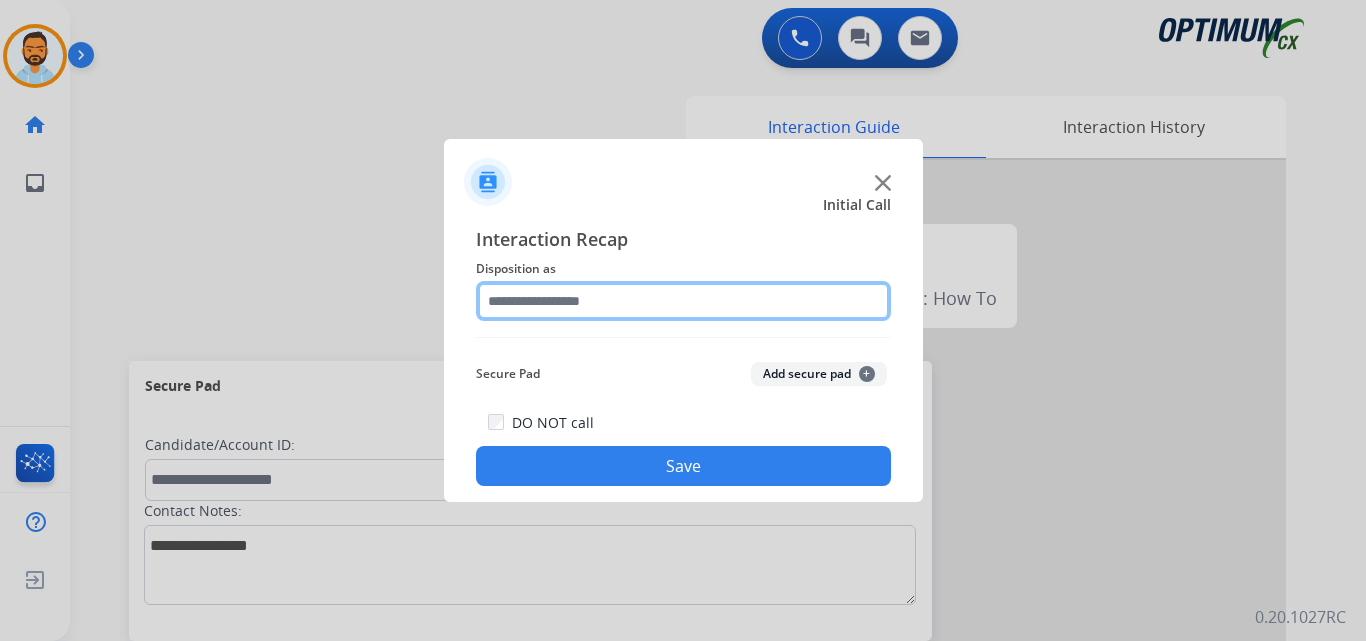 click 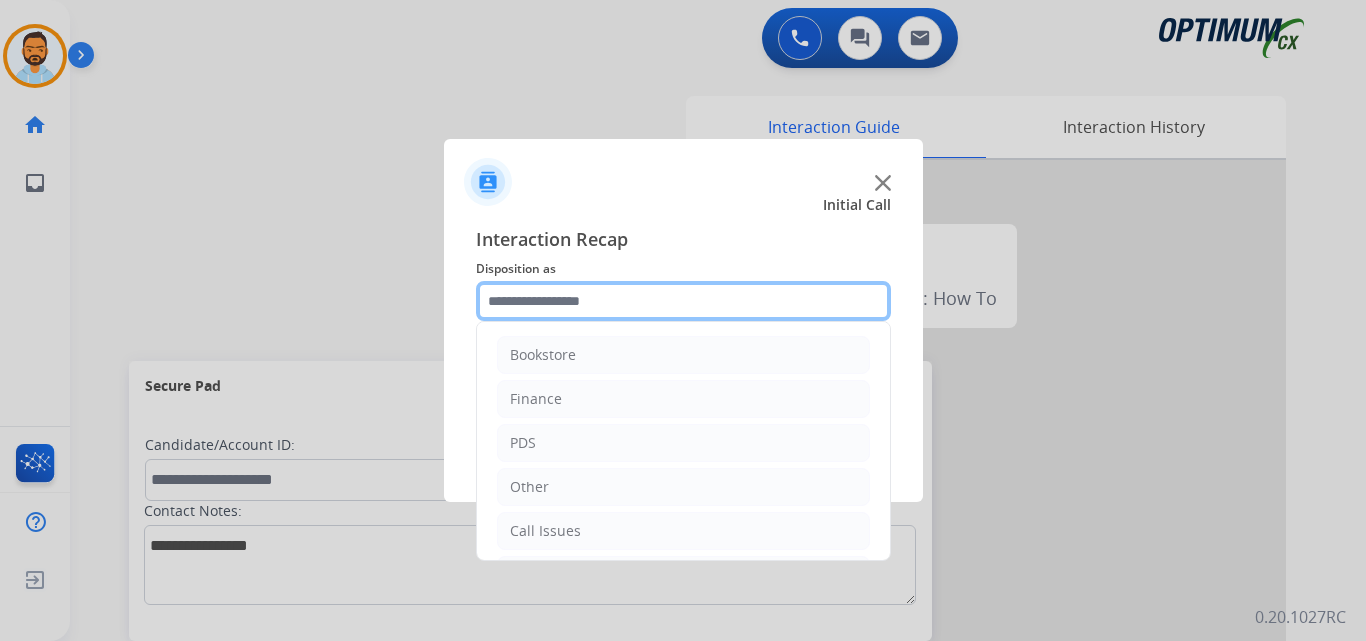 scroll, scrollTop: 136, scrollLeft: 0, axis: vertical 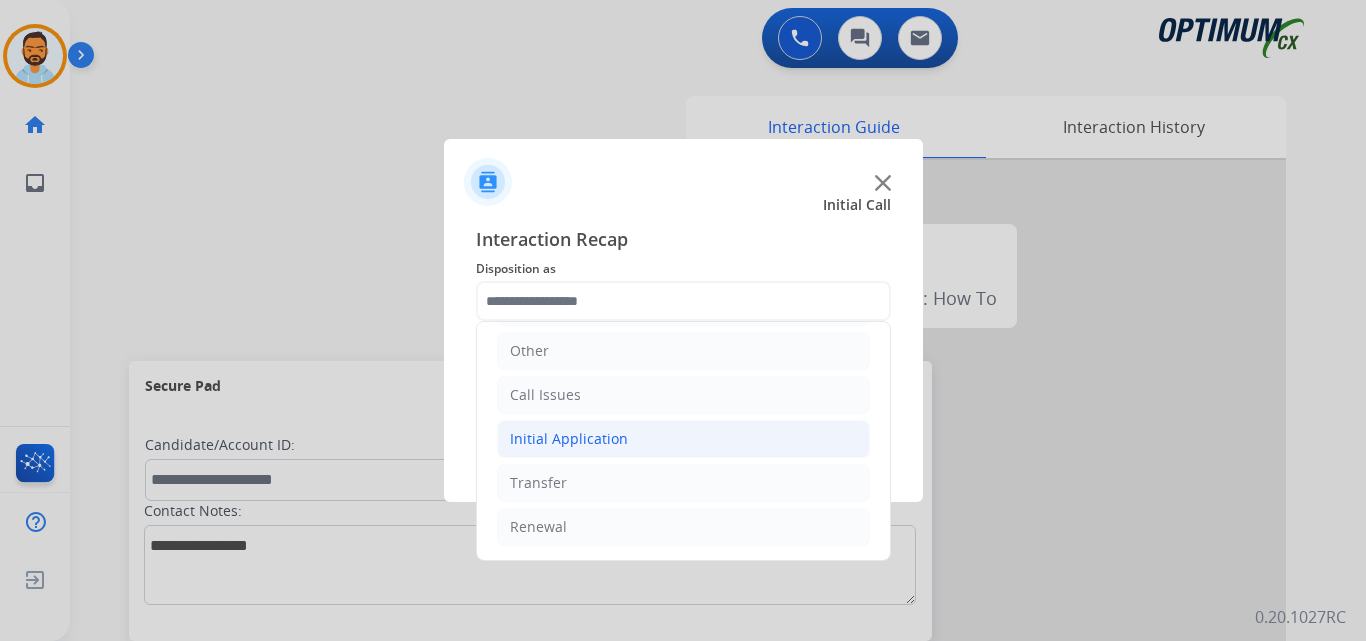 click on "Initial Application" 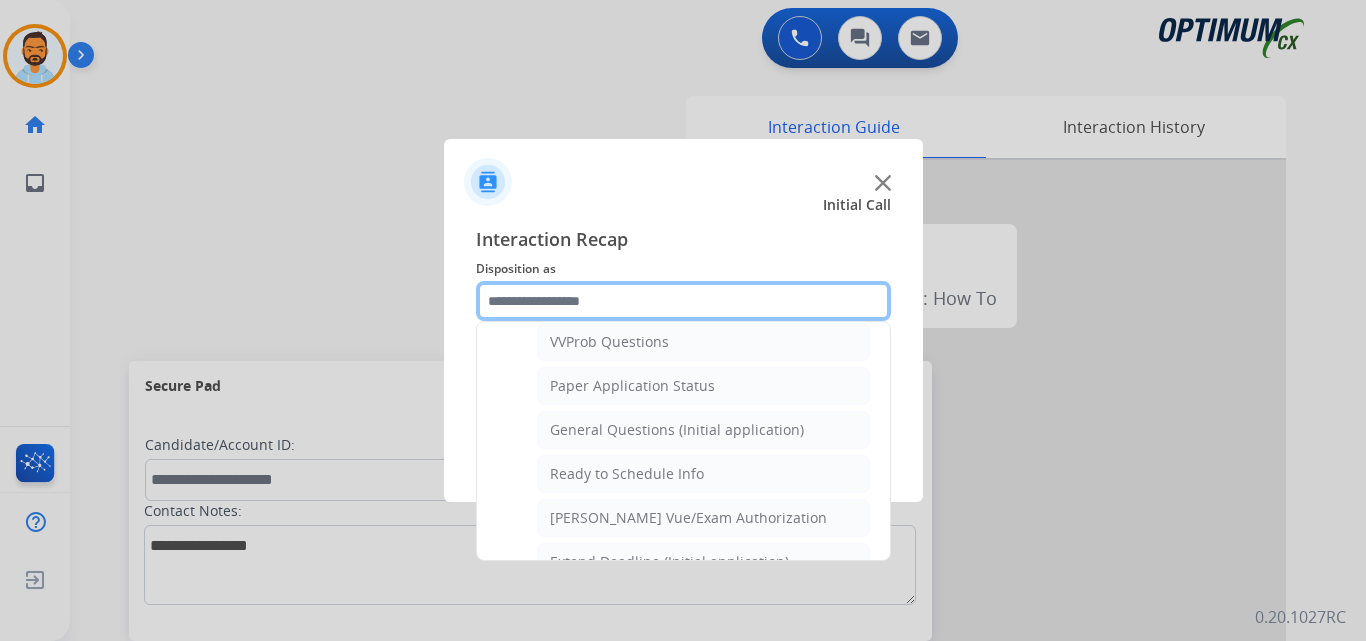 scroll, scrollTop: 1097, scrollLeft: 0, axis: vertical 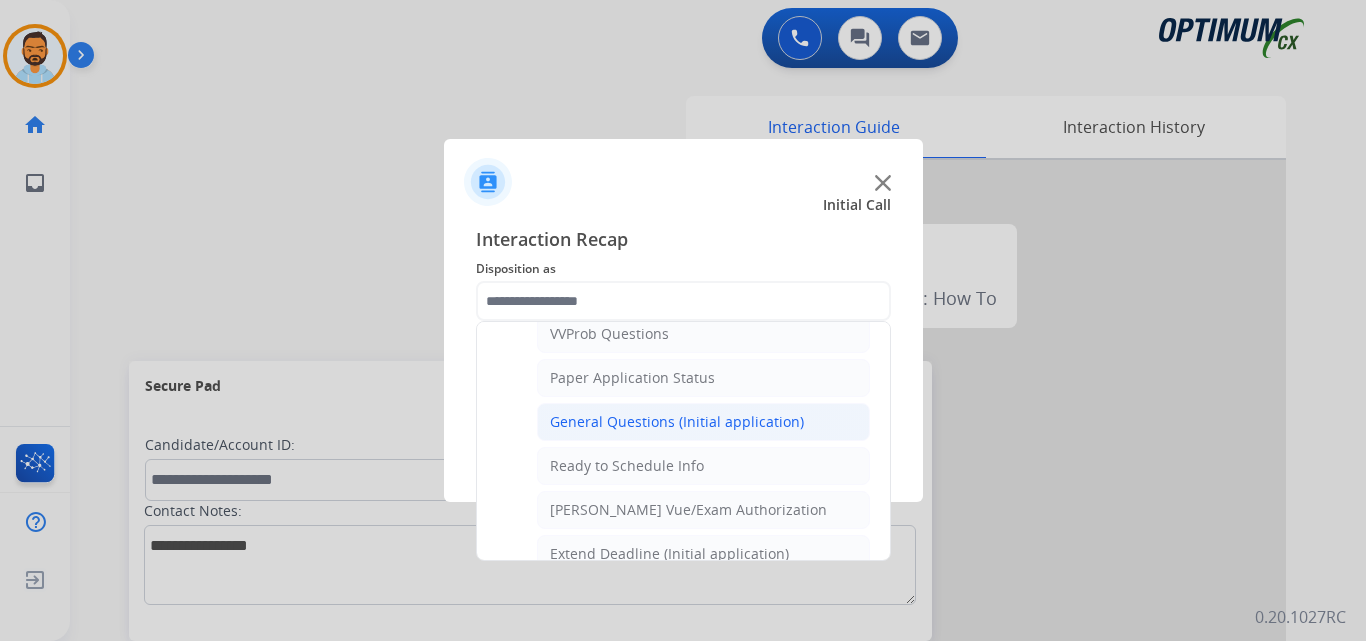 click on "General Questions (Initial application)" 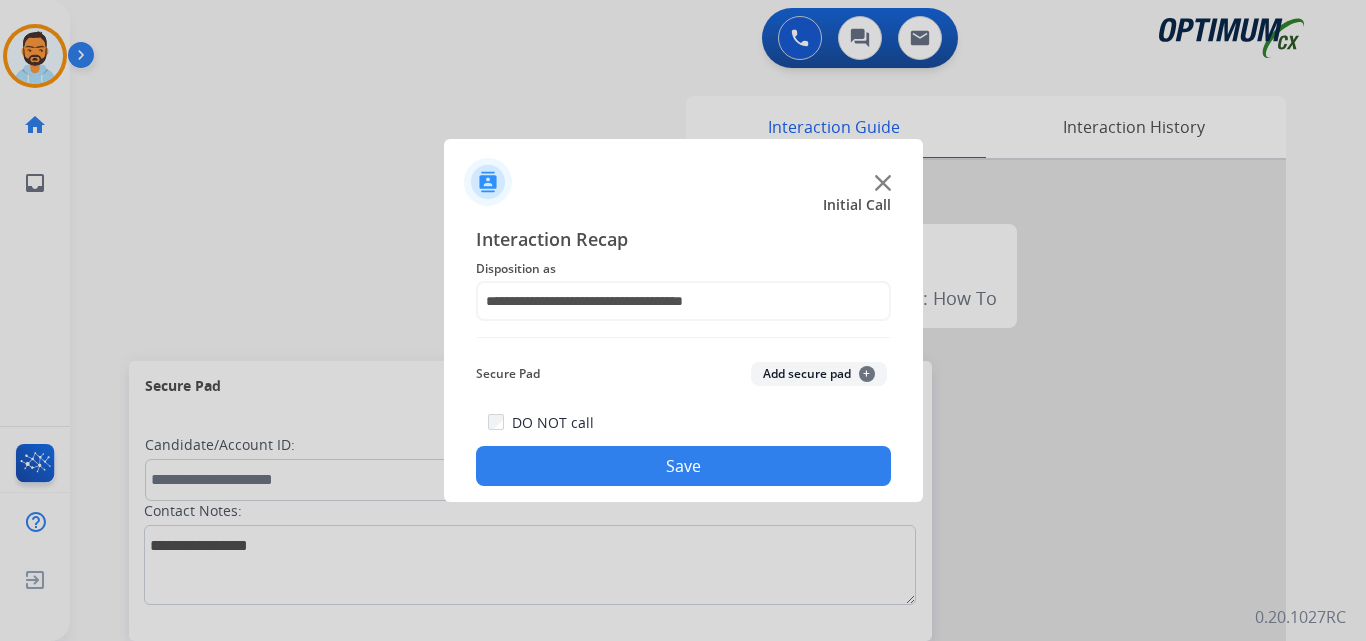 click on "Save" 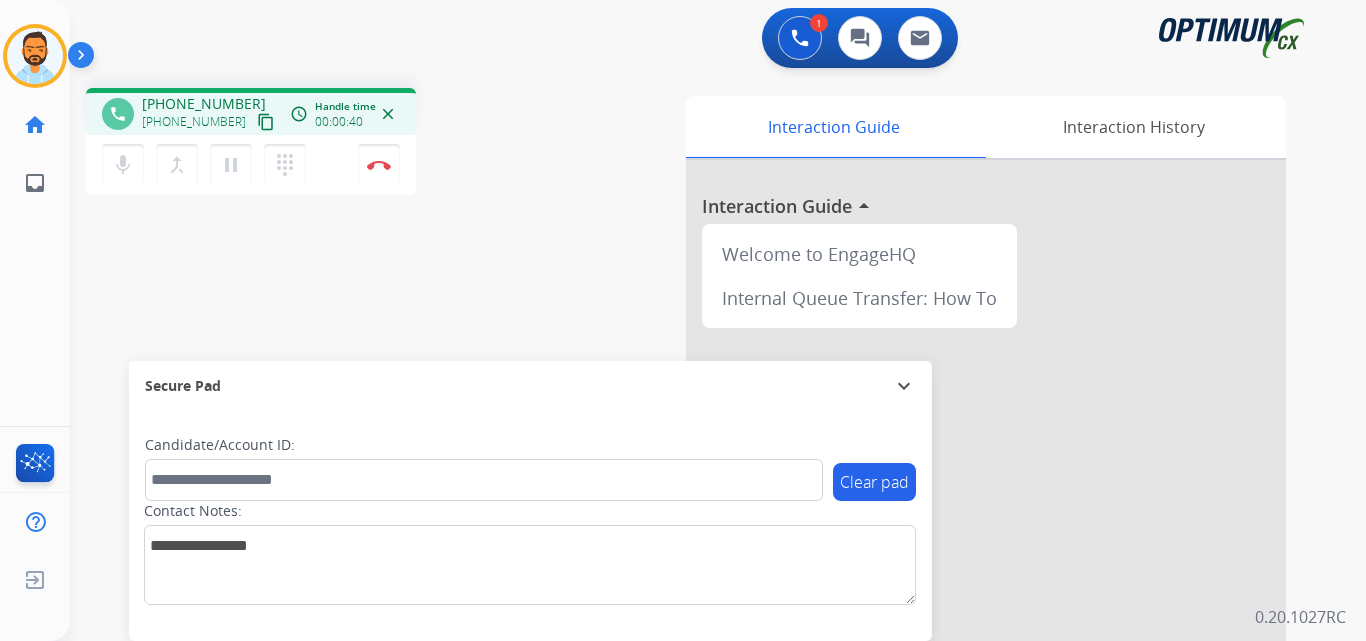 click on "content_copy" at bounding box center [266, 122] 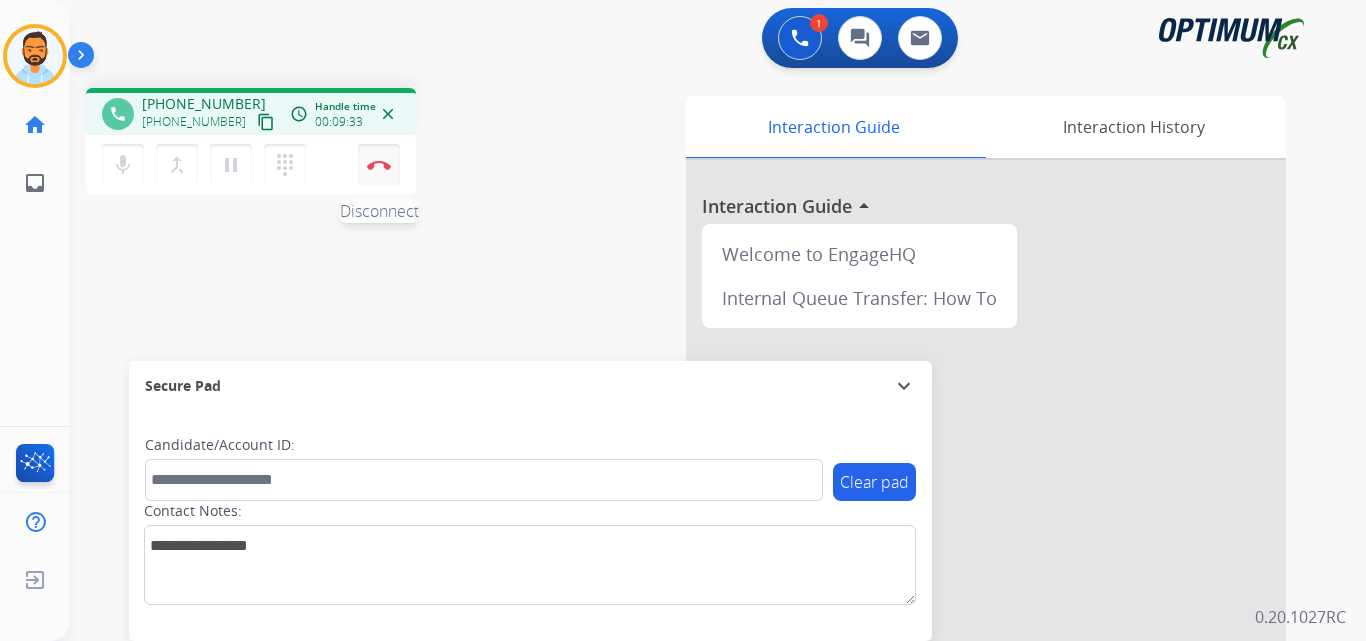 click on "Disconnect" at bounding box center (379, 165) 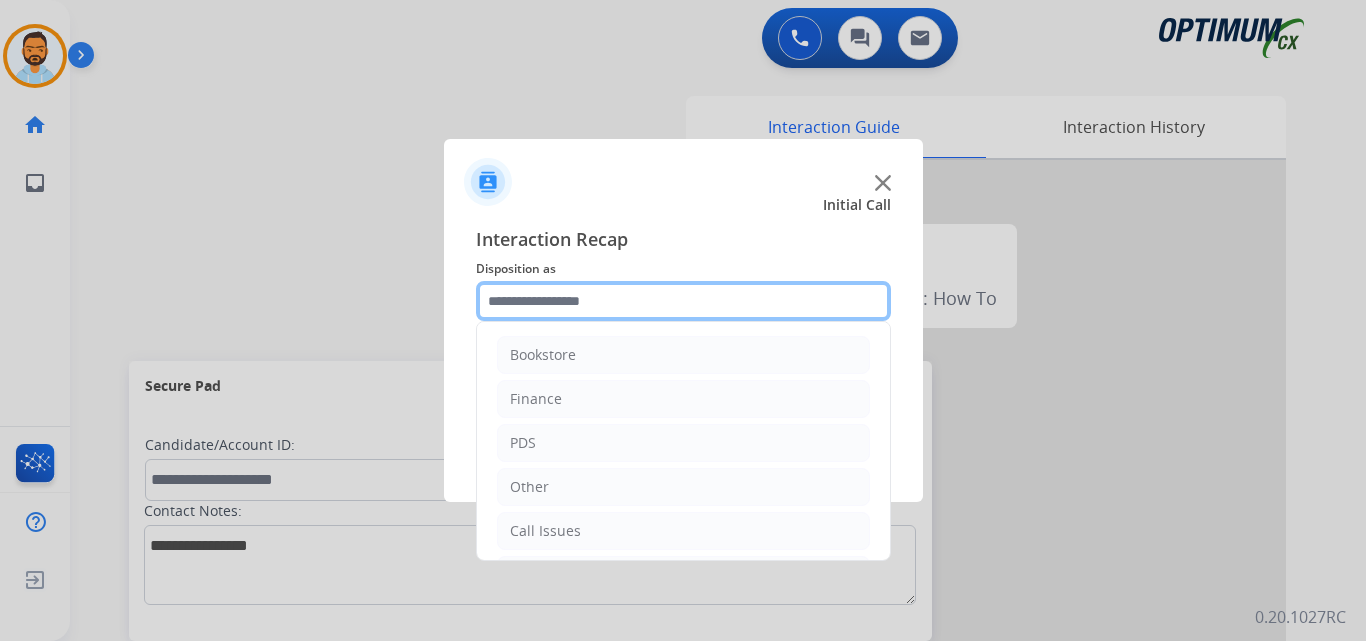 click 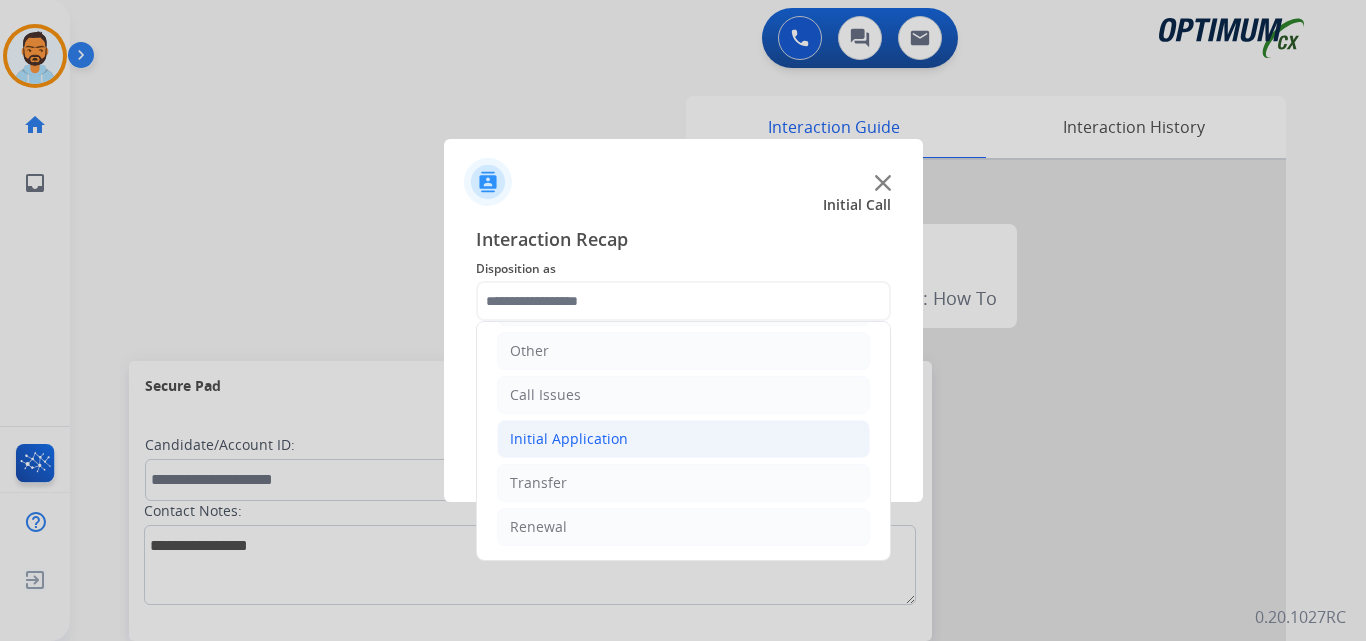 click on "Initial Application" 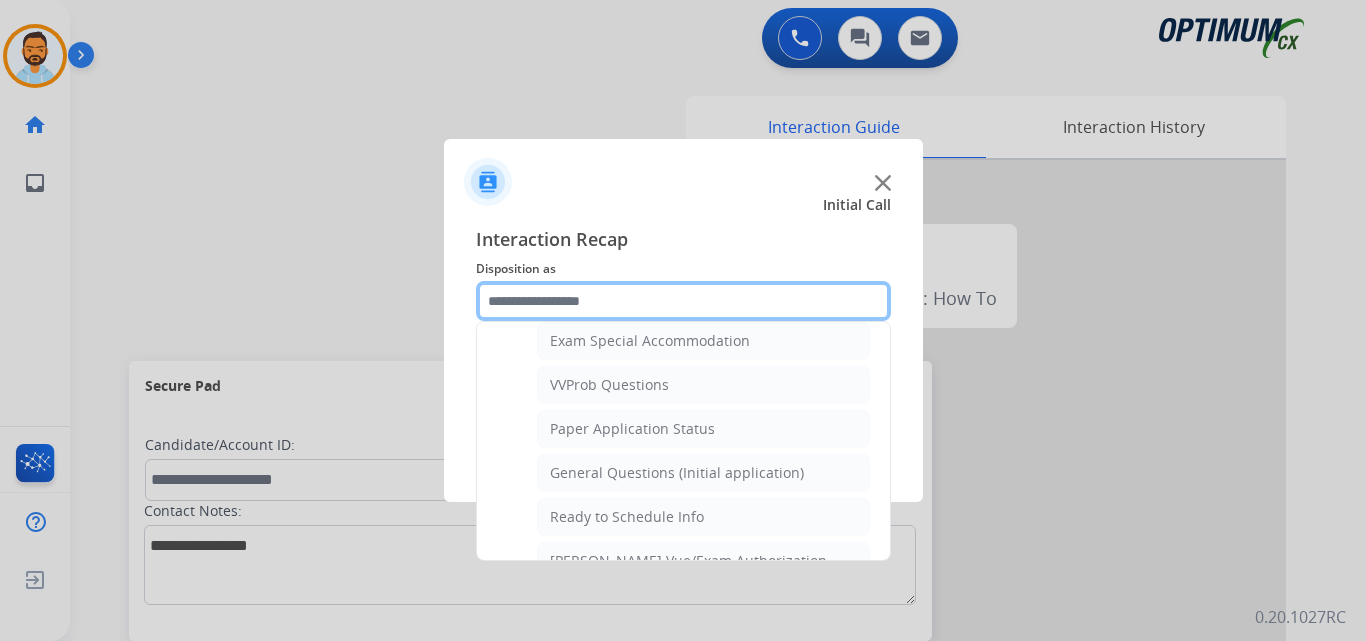 scroll, scrollTop: 1053, scrollLeft: 0, axis: vertical 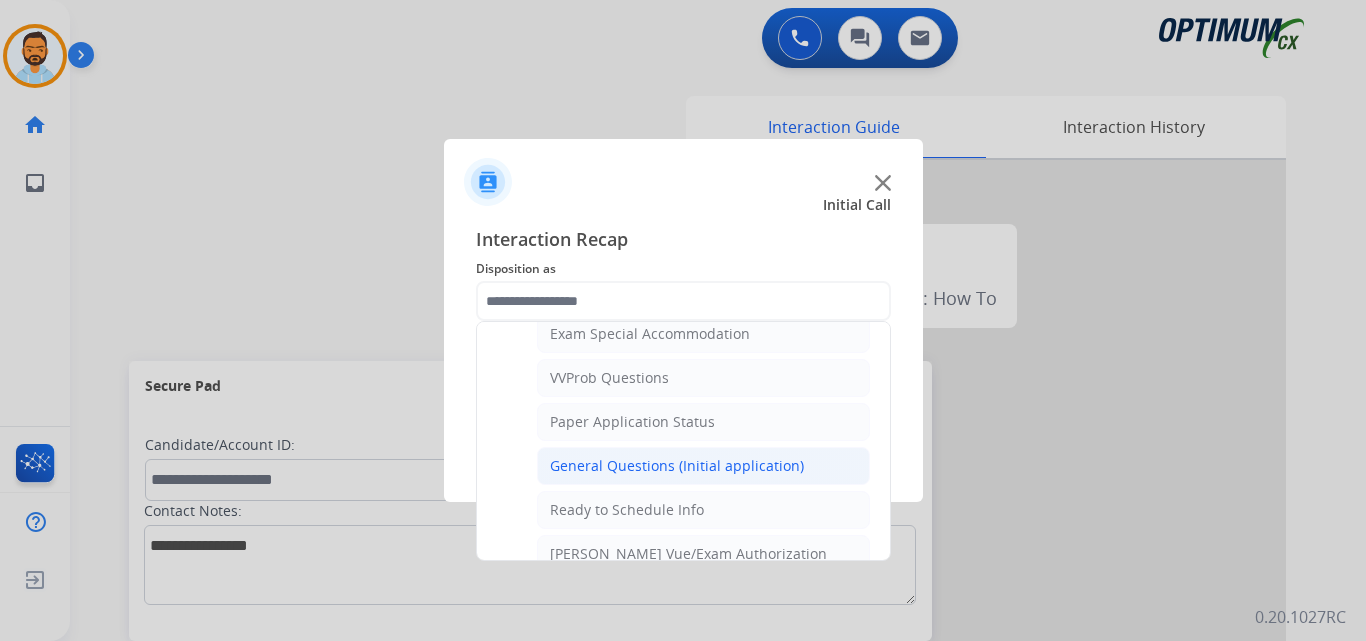 click on "General Questions (Initial application)" 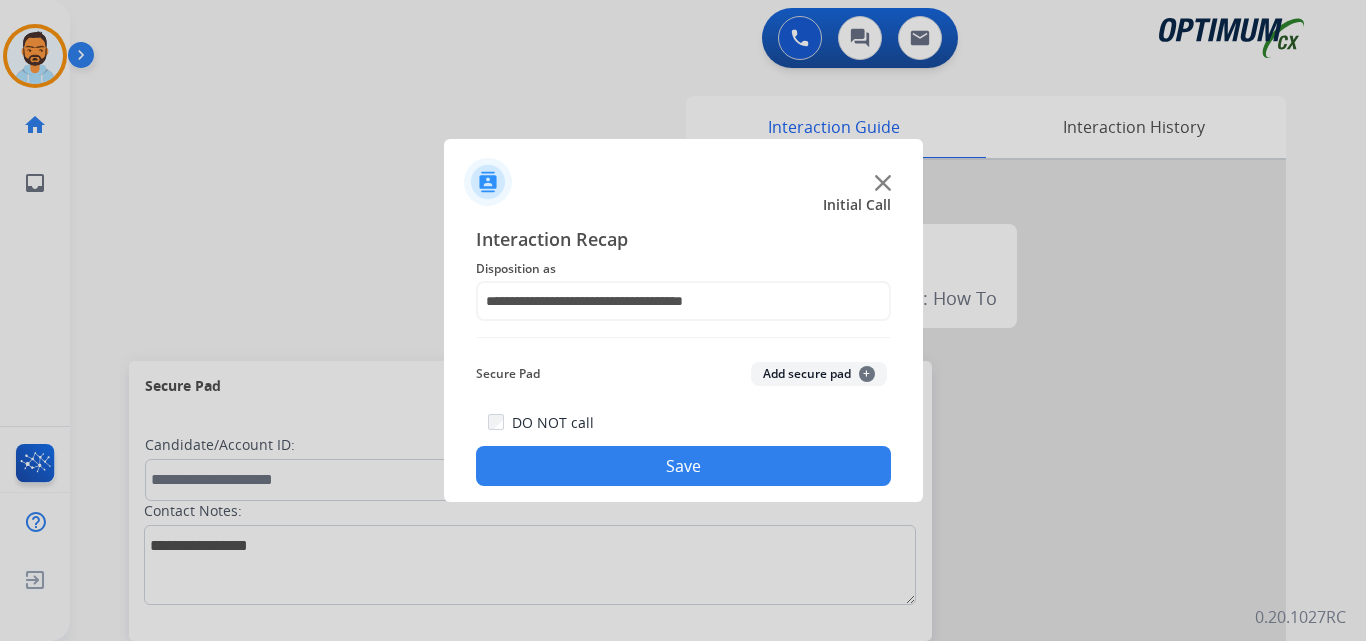 click on "Save" 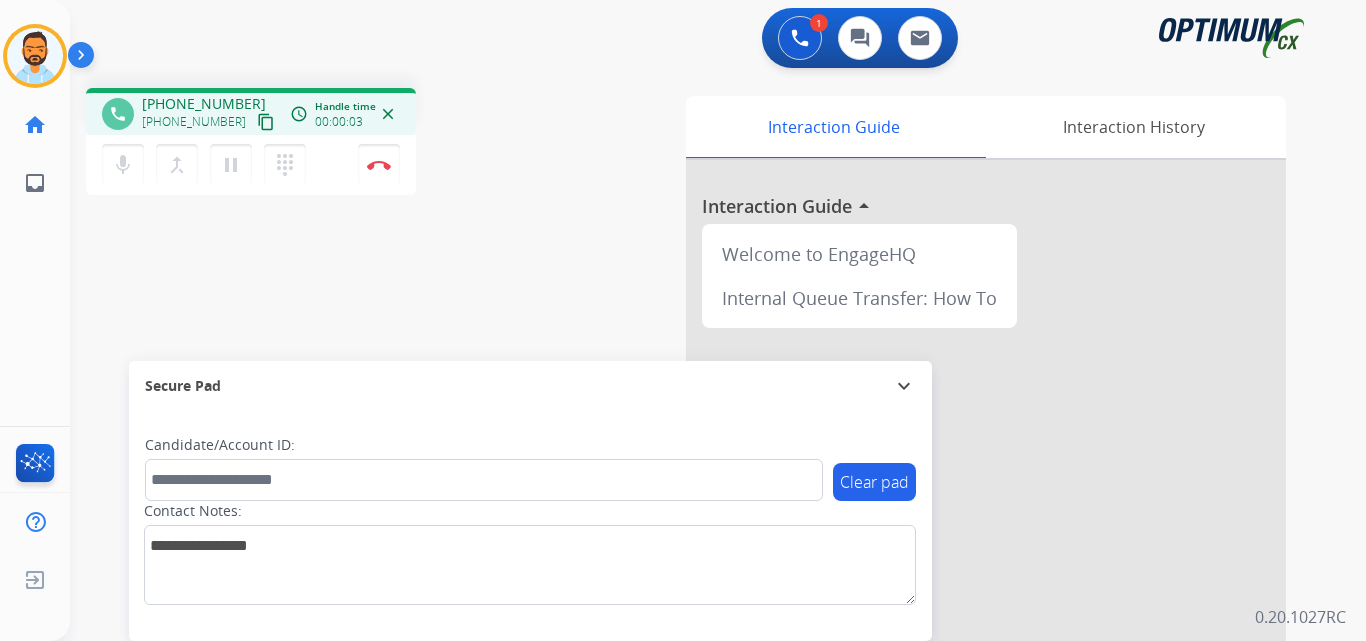 click on "content_copy" at bounding box center (266, 122) 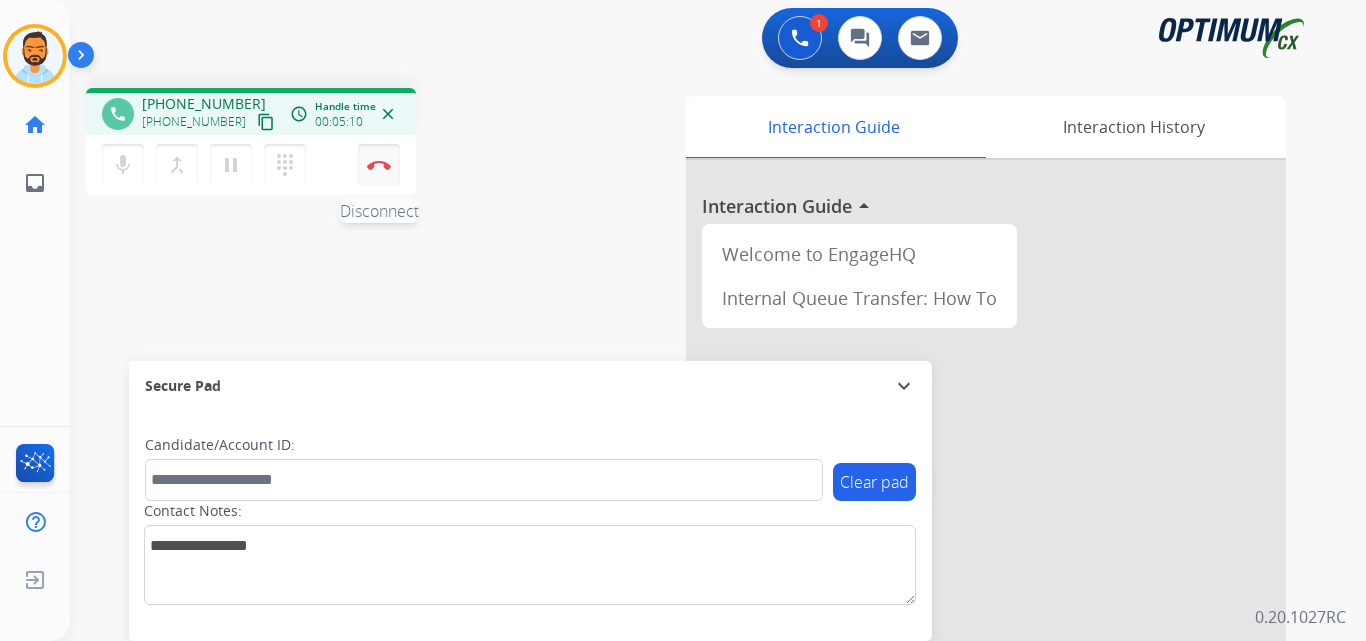 click on "Disconnect" at bounding box center (379, 165) 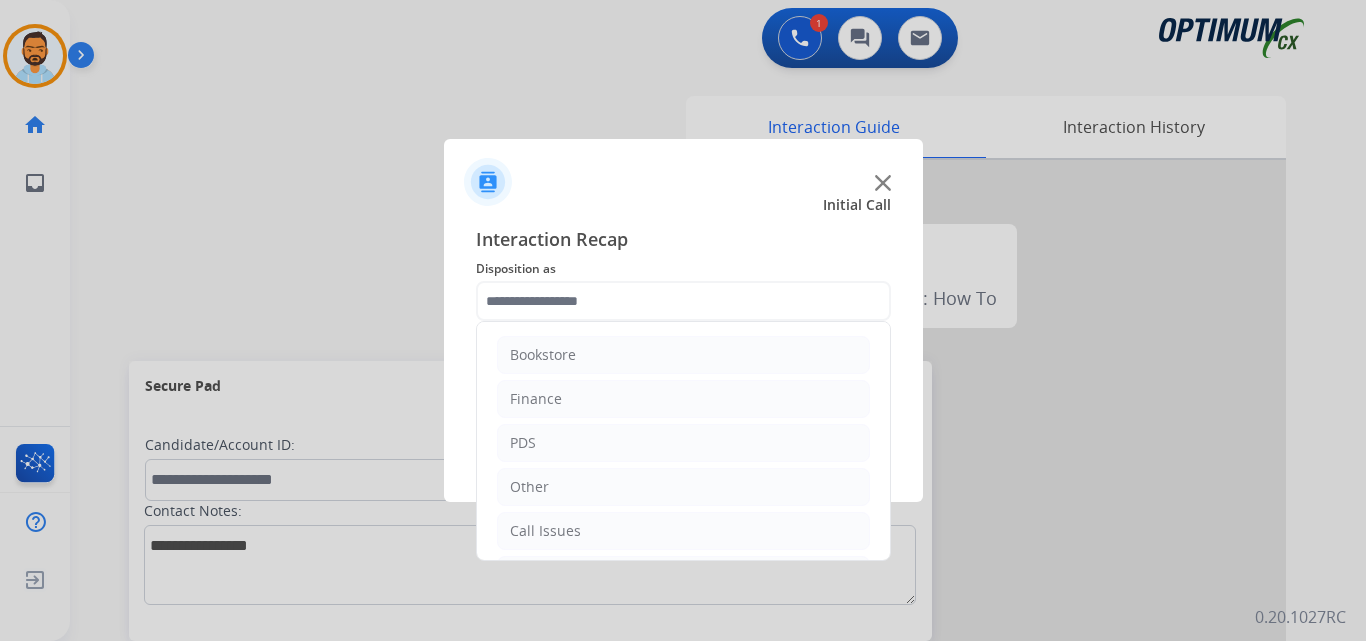 scroll, scrollTop: 136, scrollLeft: 0, axis: vertical 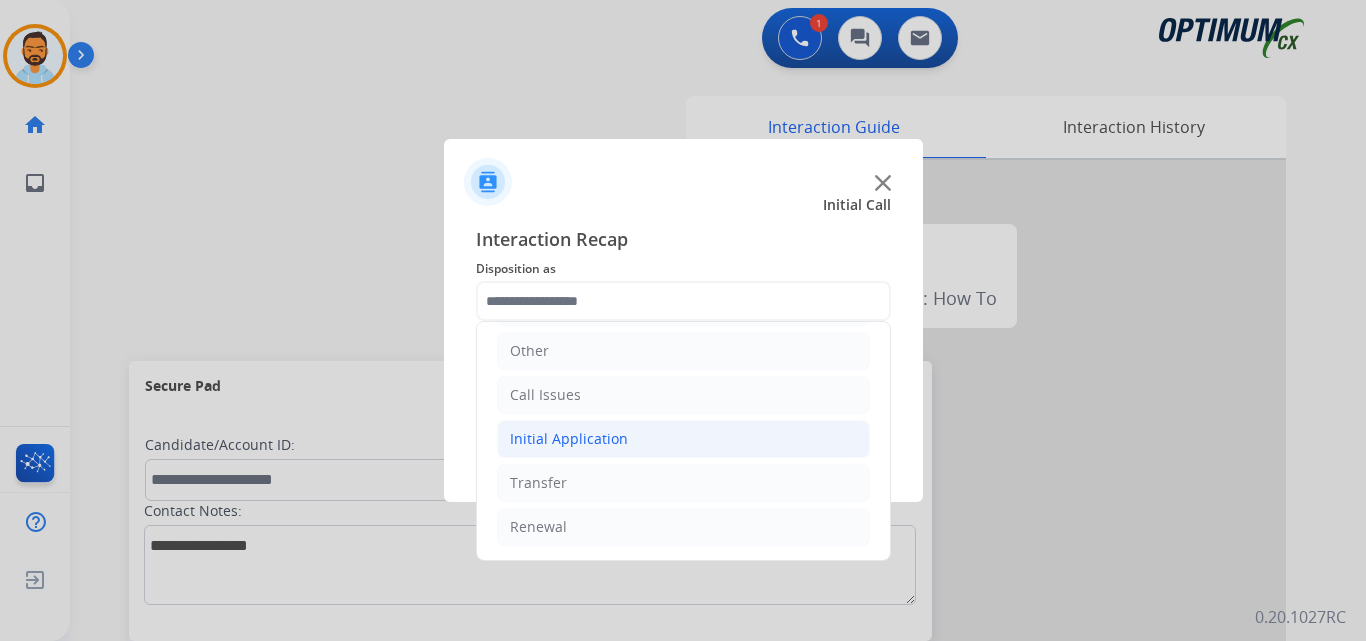 click on "Initial Application" 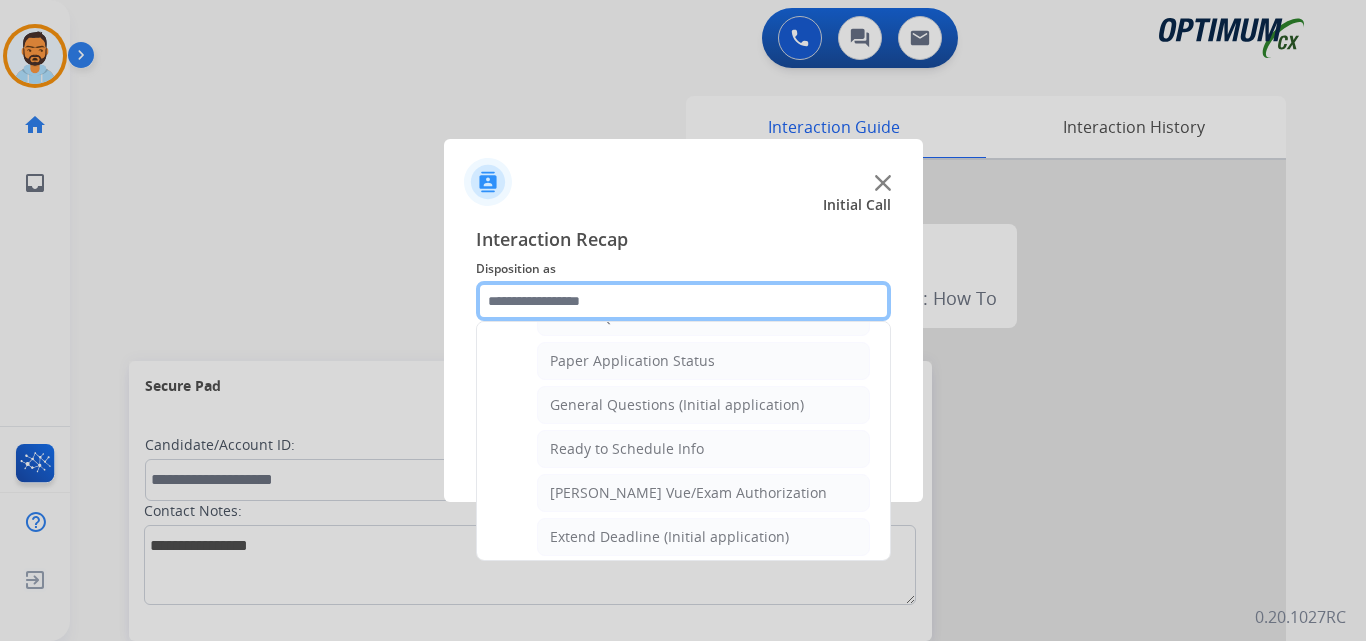 scroll, scrollTop: 1102, scrollLeft: 0, axis: vertical 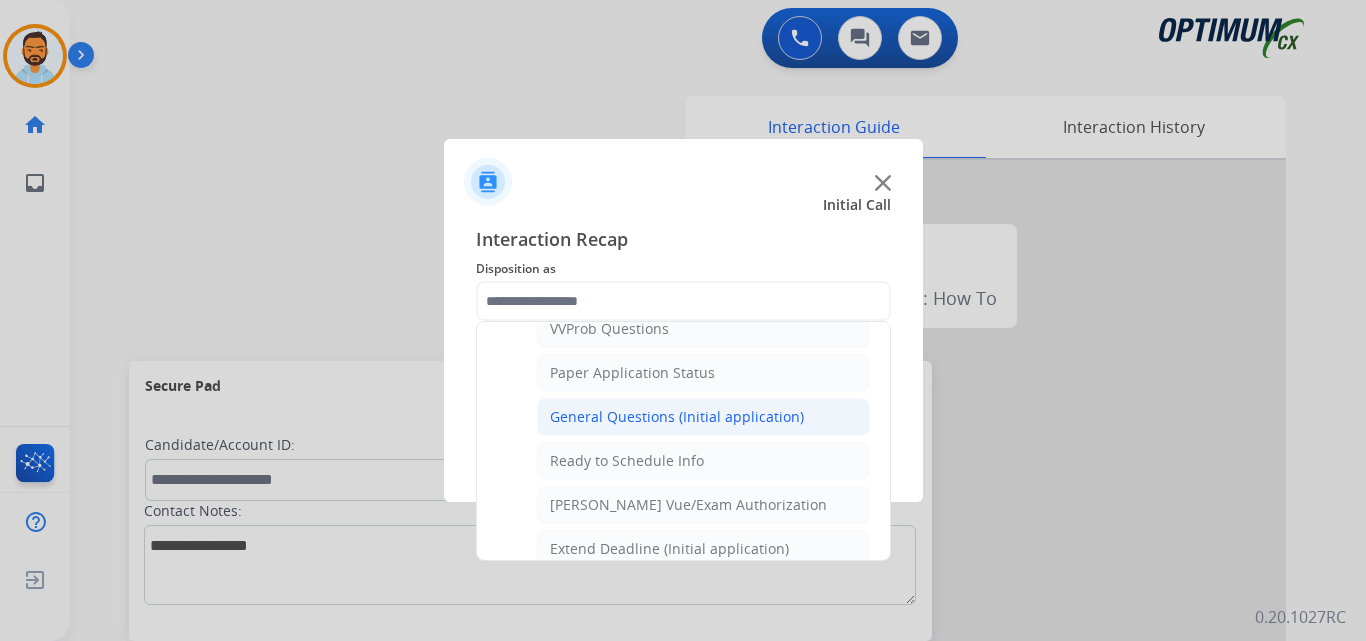 click on "General Questions (Initial application)" 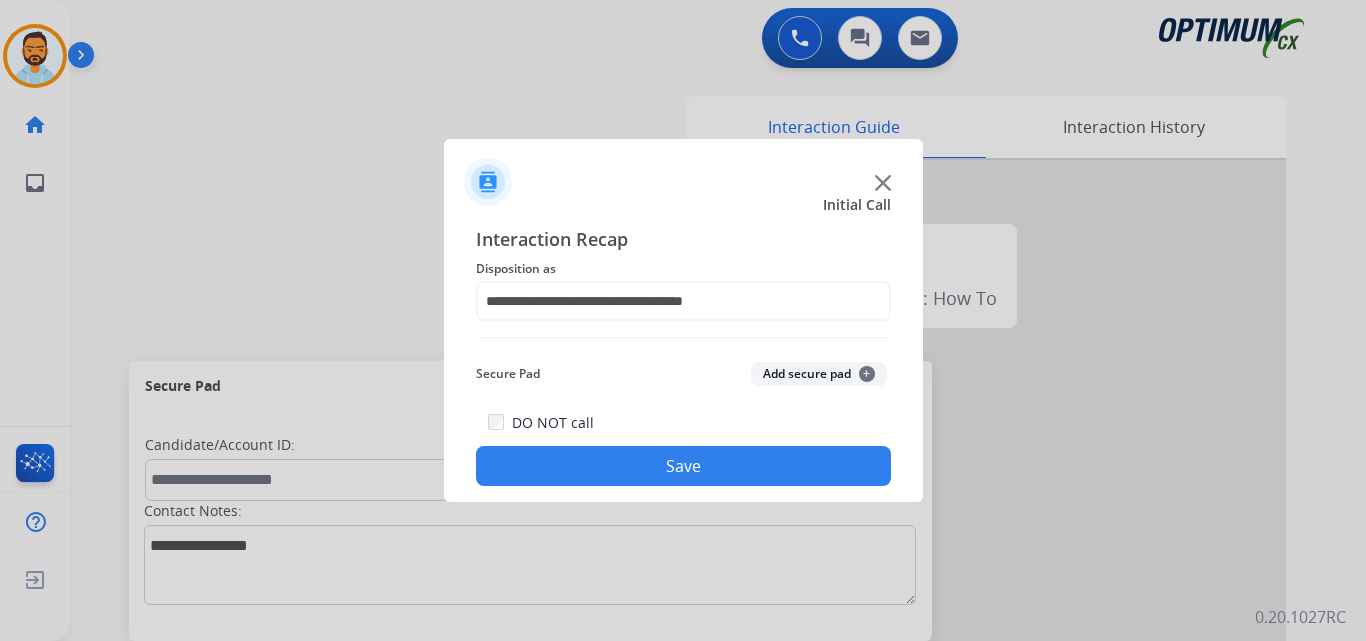 click on "Save" 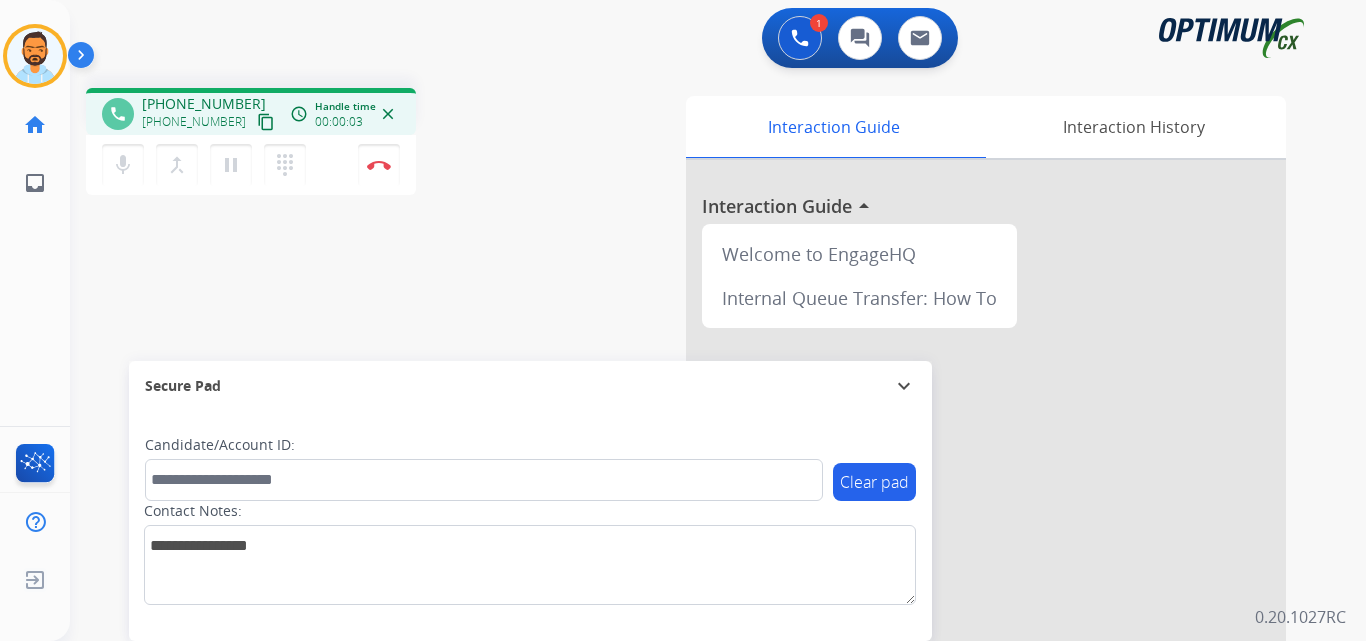 click on "content_copy" at bounding box center [266, 122] 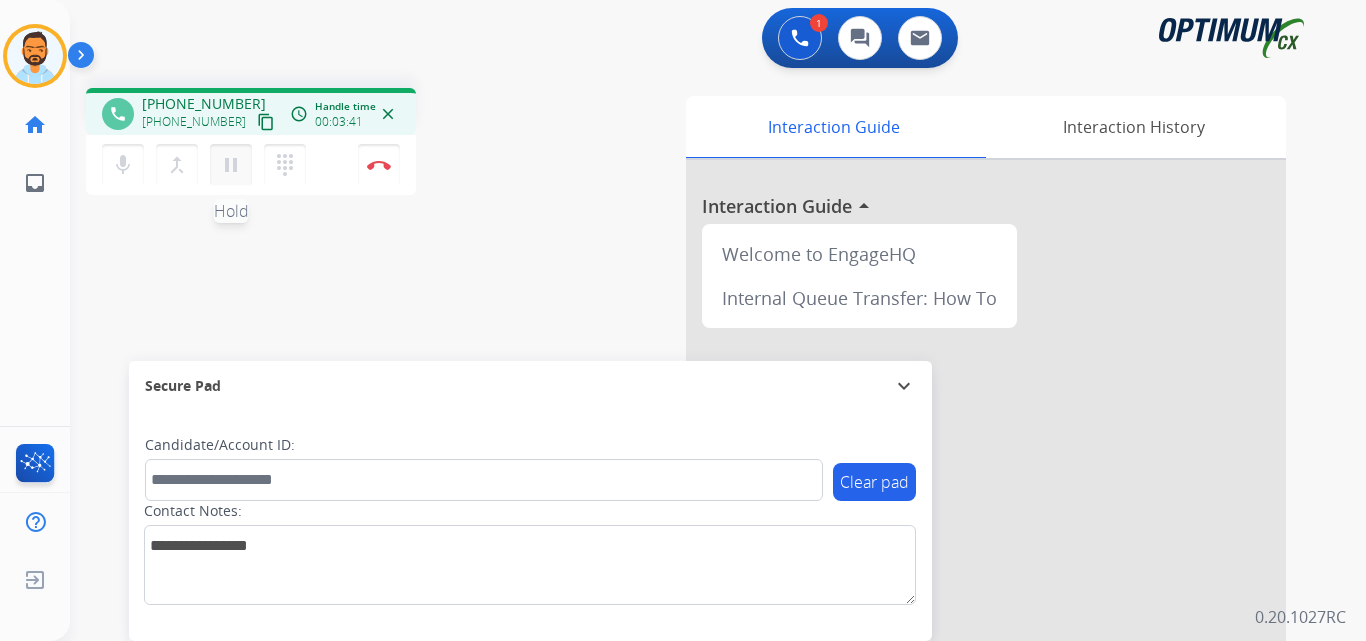 click on "pause" at bounding box center [231, 165] 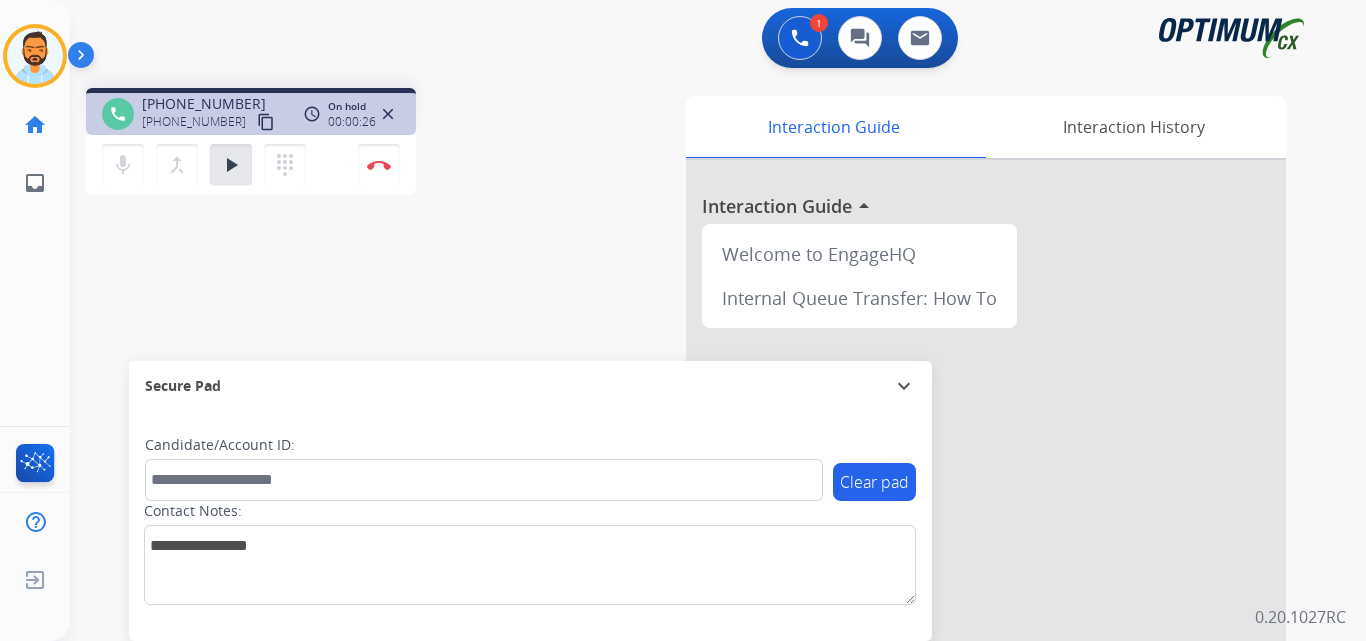 click on "phone [PHONE_NUMBER] [PHONE_NUMBER] content_copy access_time Call metrics Queue   00:09 Hold   00:26 Talk   03:42 Total   04:16 On hold 00:00:26 close mic Mute merge_type Bridge play_arrow Hold dialpad Dialpad Disconnect swap_horiz Break voice bridge close_fullscreen Connect 3-Way Call merge_type Separate 3-Way Call  Interaction Guide   Interaction History  Interaction Guide arrow_drop_up  Welcome to EngageHQ   Internal Queue Transfer: How To  Secure Pad expand_more Clear pad Candidate/Account ID: Contact Notes:" at bounding box center [694, 489] 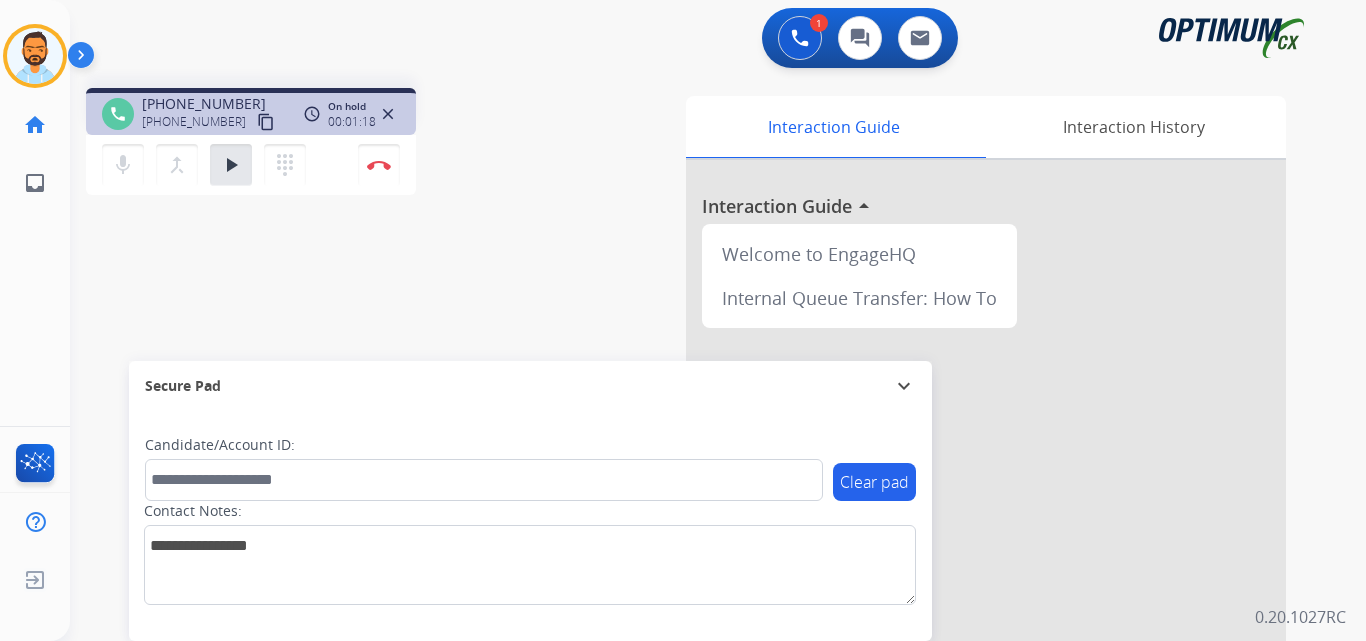 click on "merge_type Bridge" at bounding box center [183, 165] 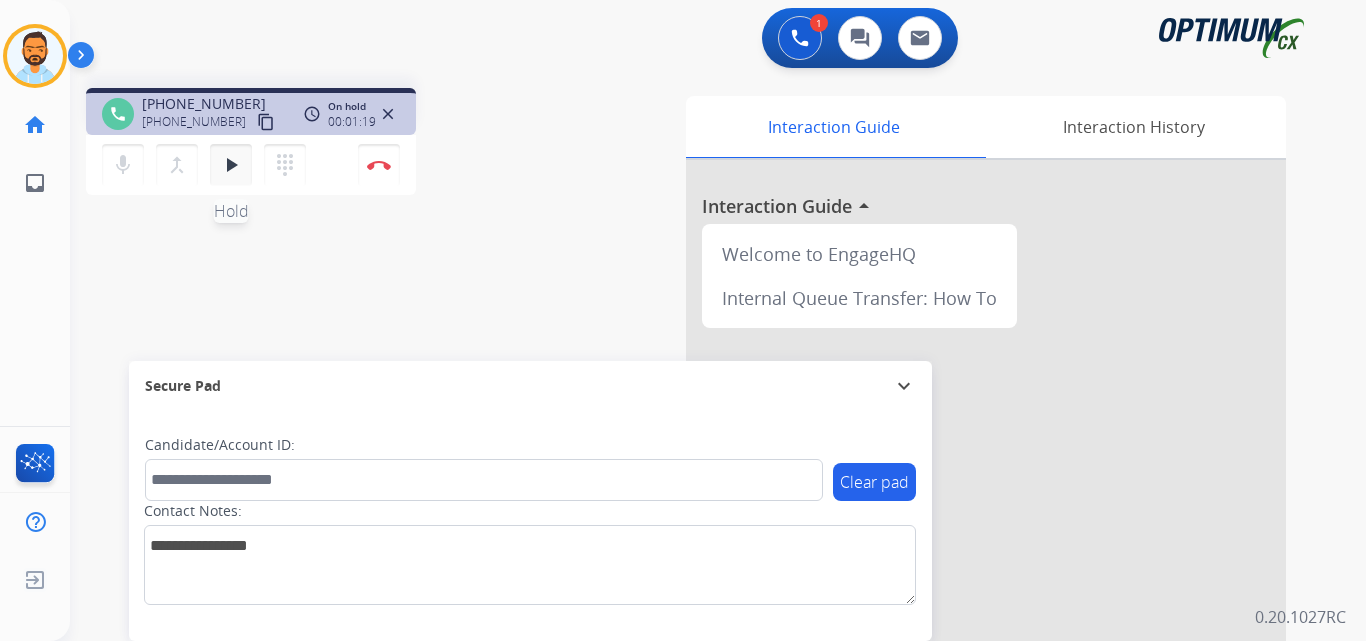 click on "play_arrow" at bounding box center [231, 165] 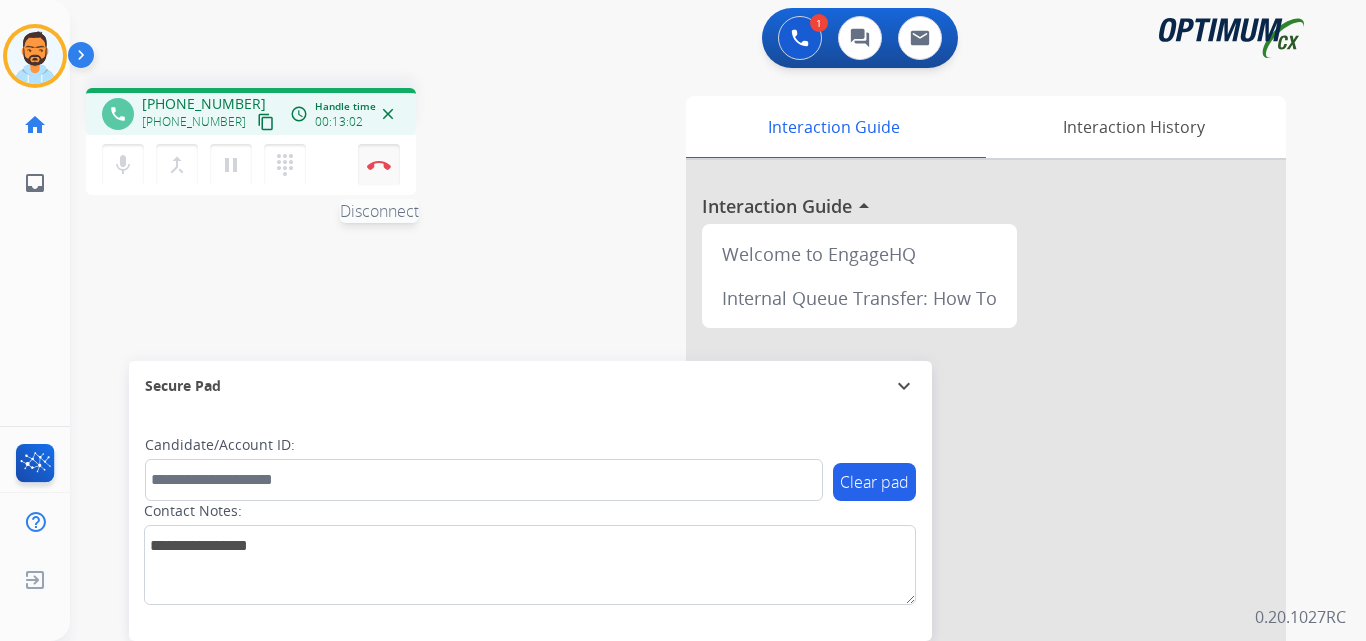 click at bounding box center (379, 165) 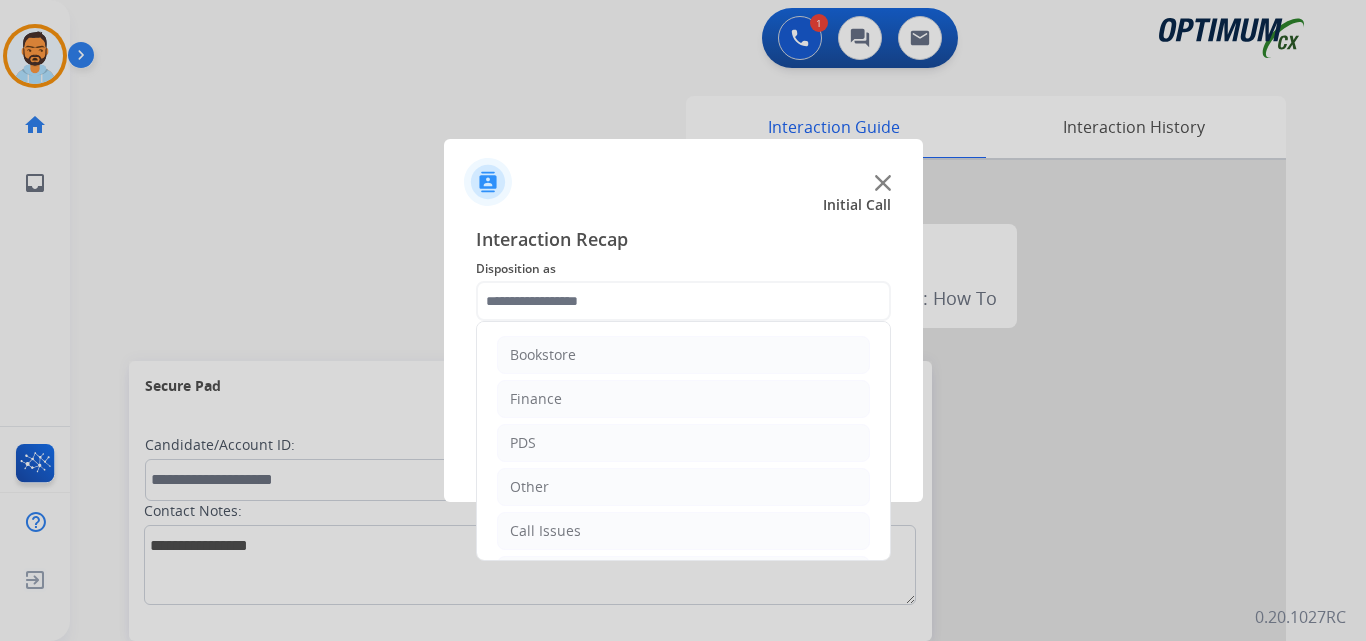 click 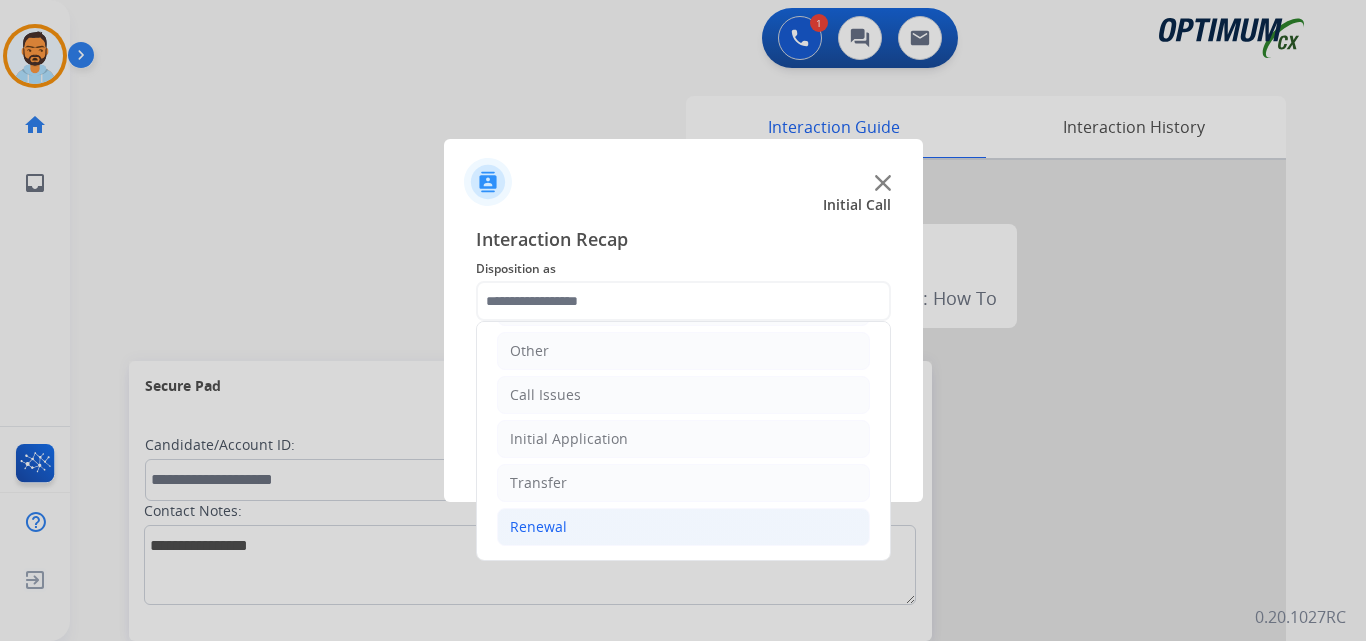 click on "Renewal" 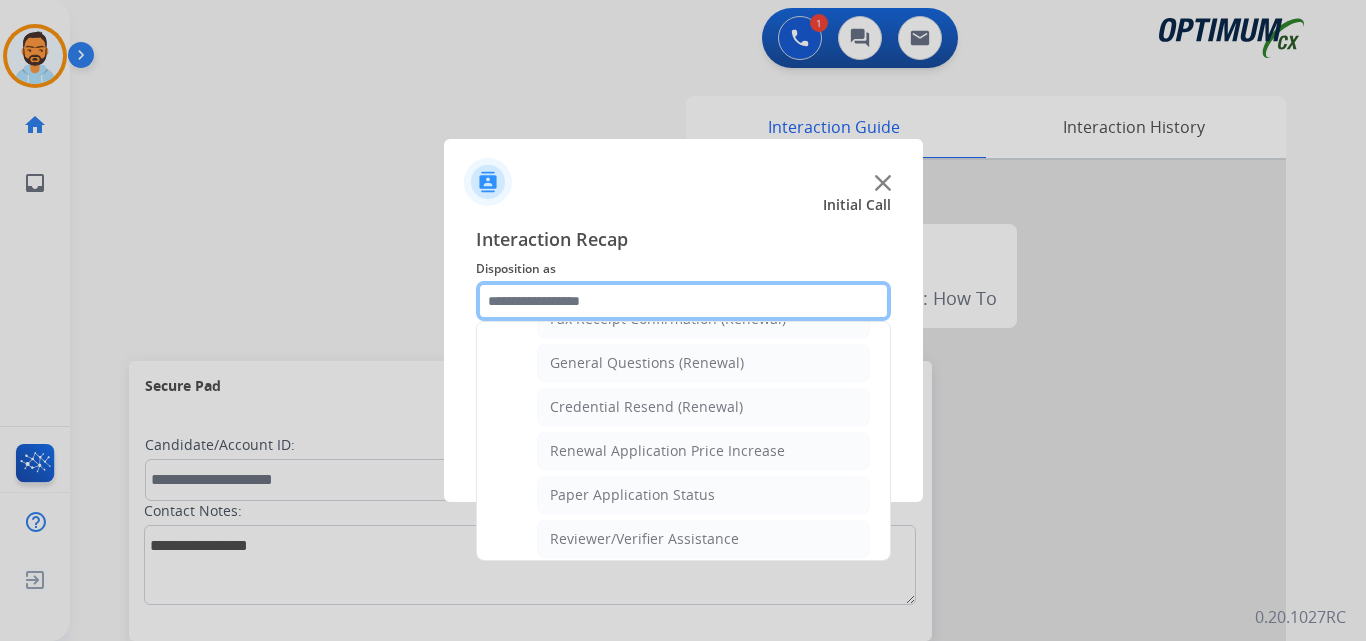 scroll, scrollTop: 575, scrollLeft: 0, axis: vertical 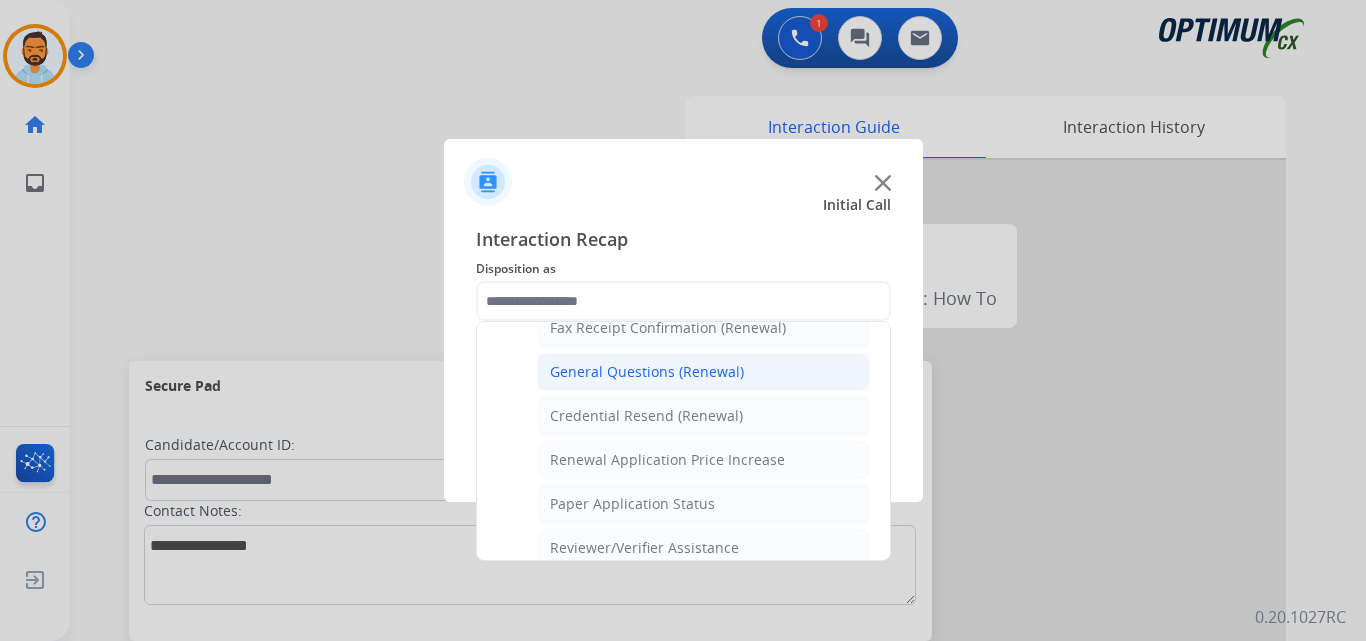 click on "General Questions (Renewal)" 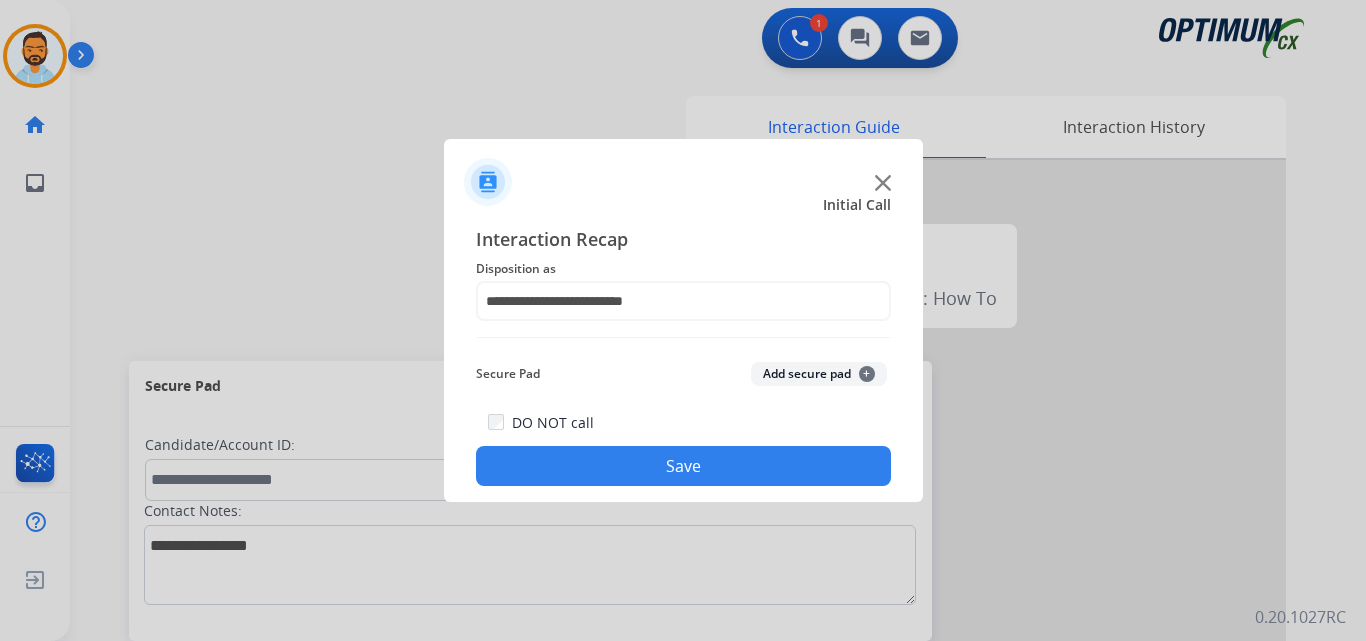 click on "Save" 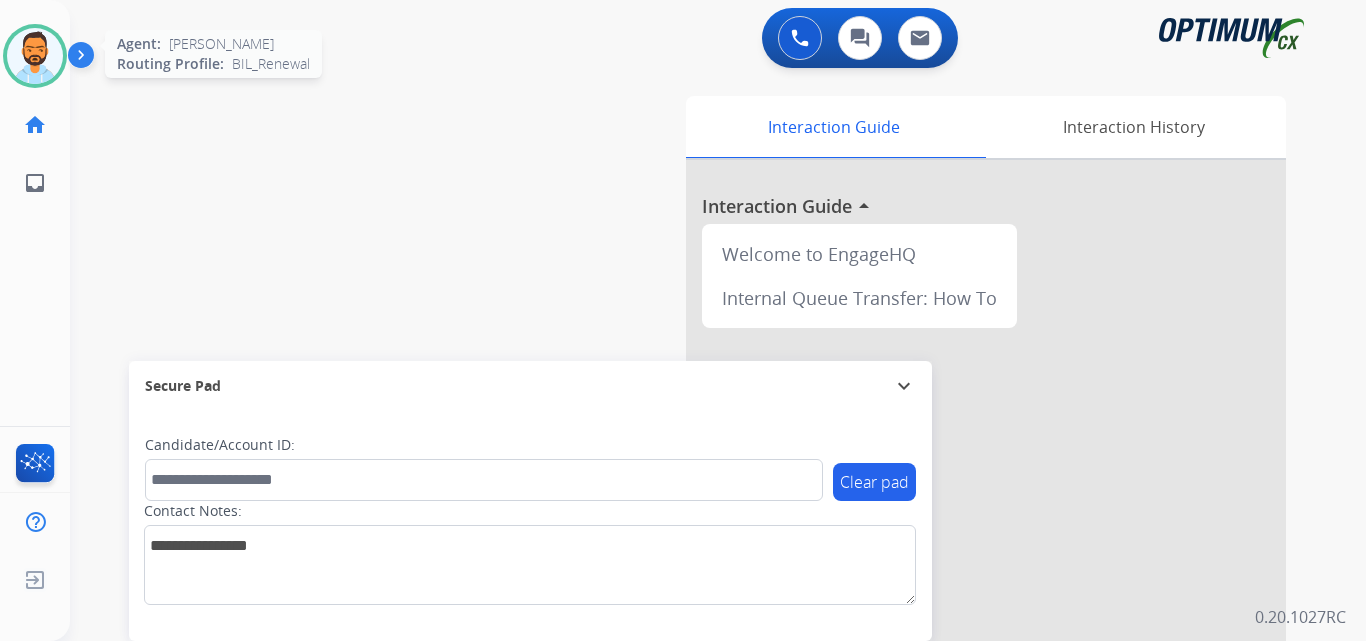 click at bounding box center [35, 56] 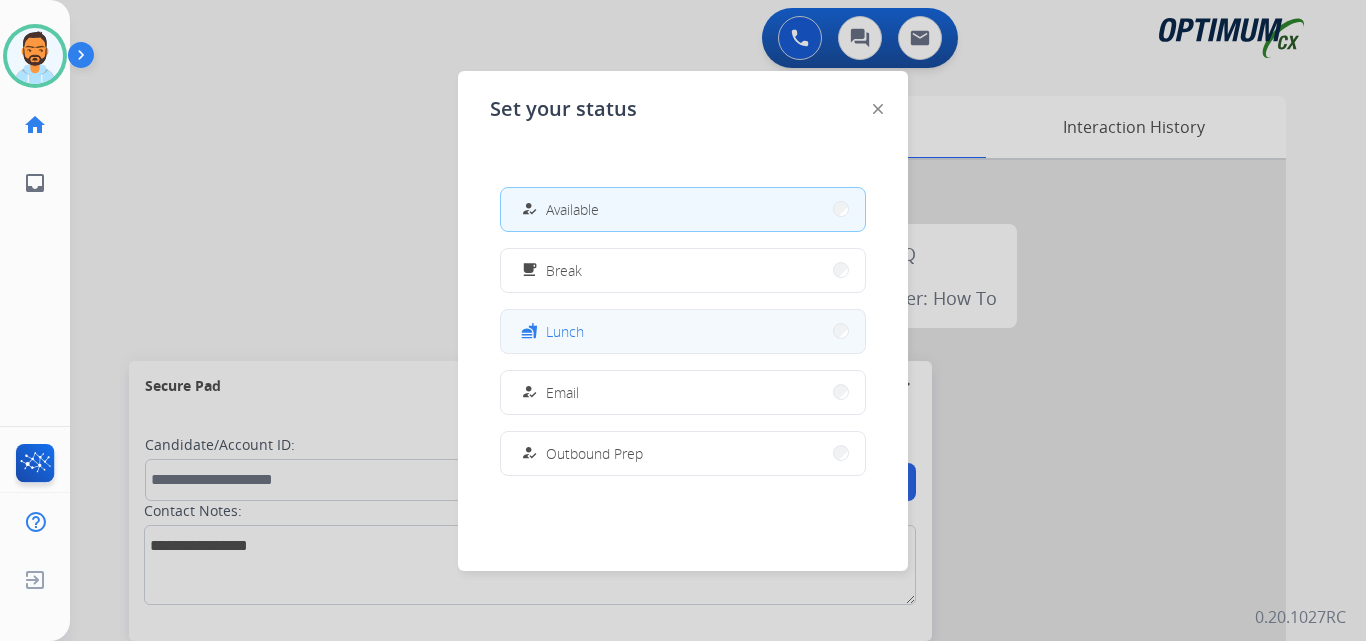 click on "fastfood Lunch" at bounding box center [683, 331] 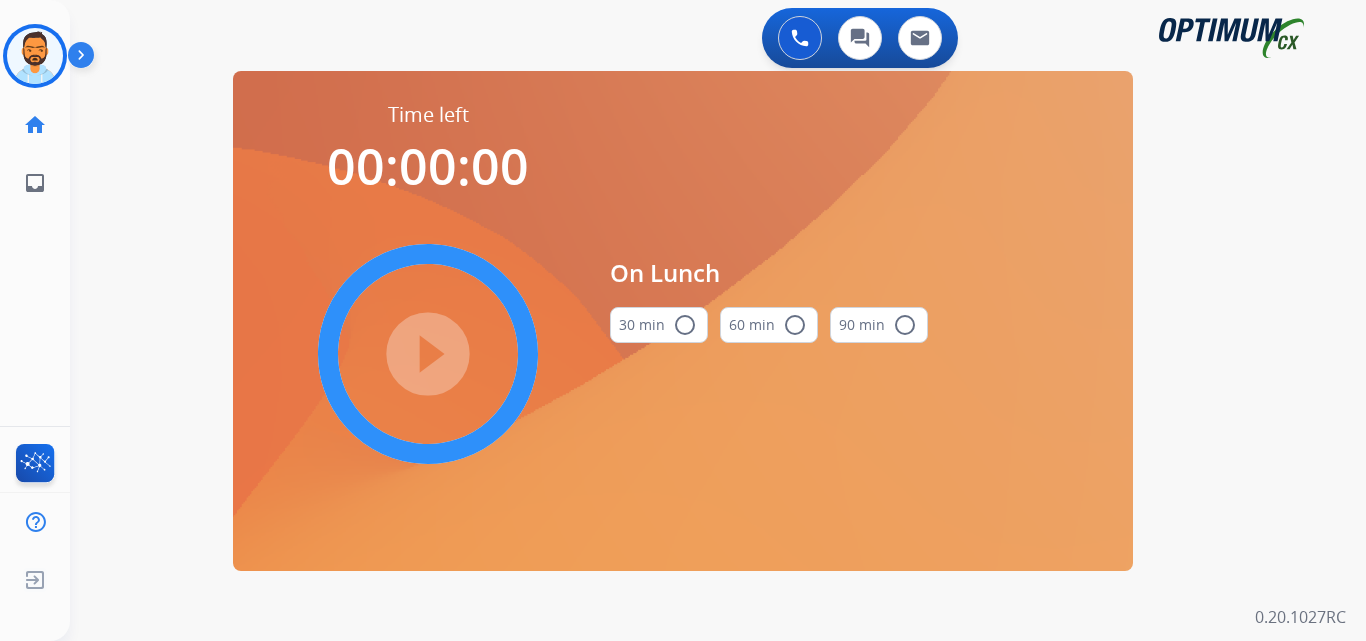 click on "radio_button_unchecked" at bounding box center (685, 325) 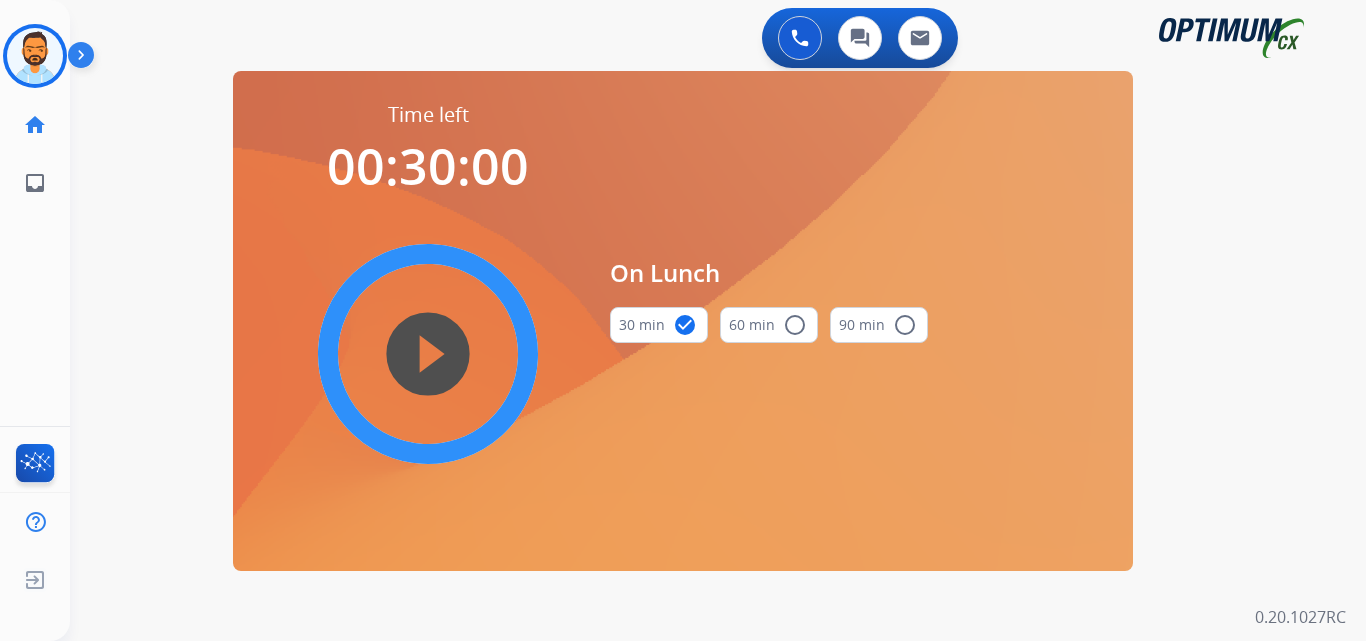 click on "play_circle_filled" at bounding box center [428, 354] 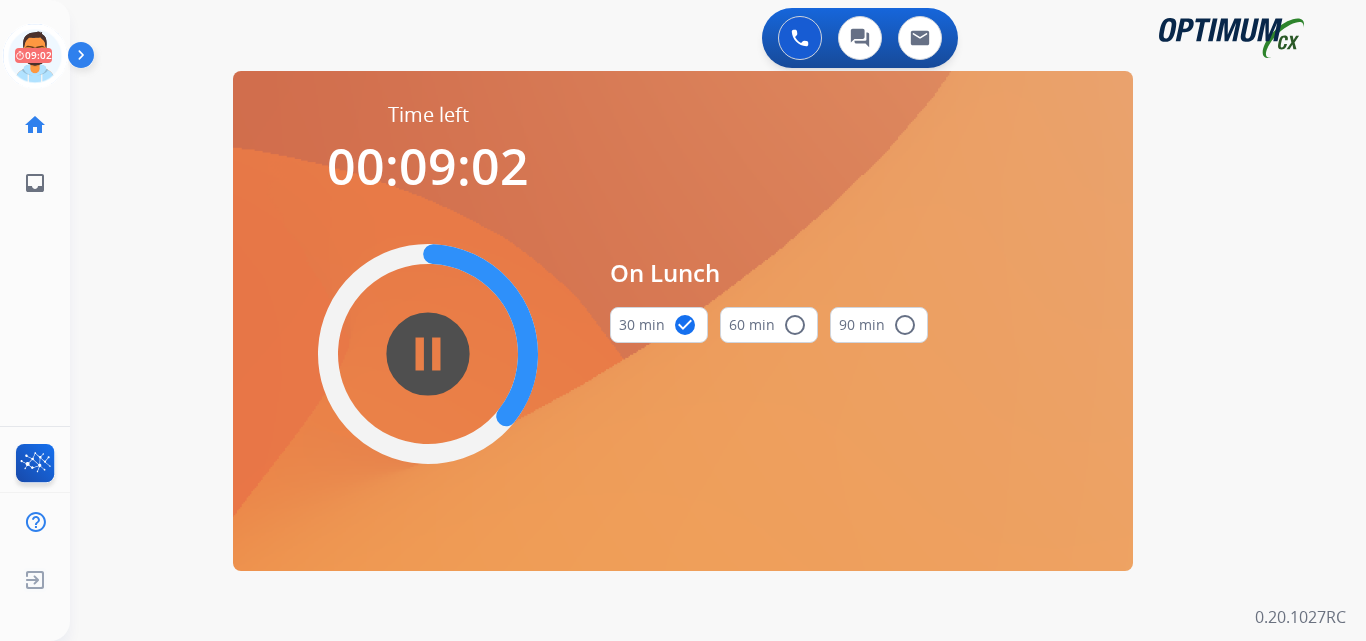 click on "0 Voice Interactions  0  Chat Interactions   0  Email Interactions" at bounding box center [706, 40] 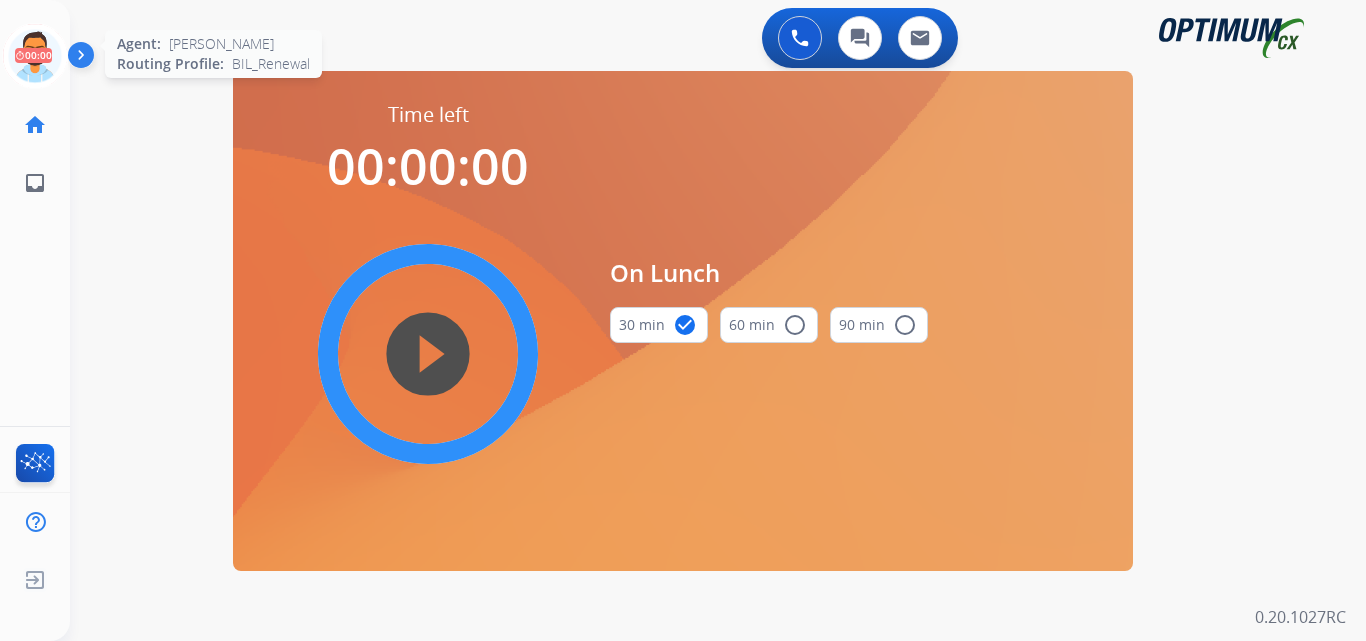click 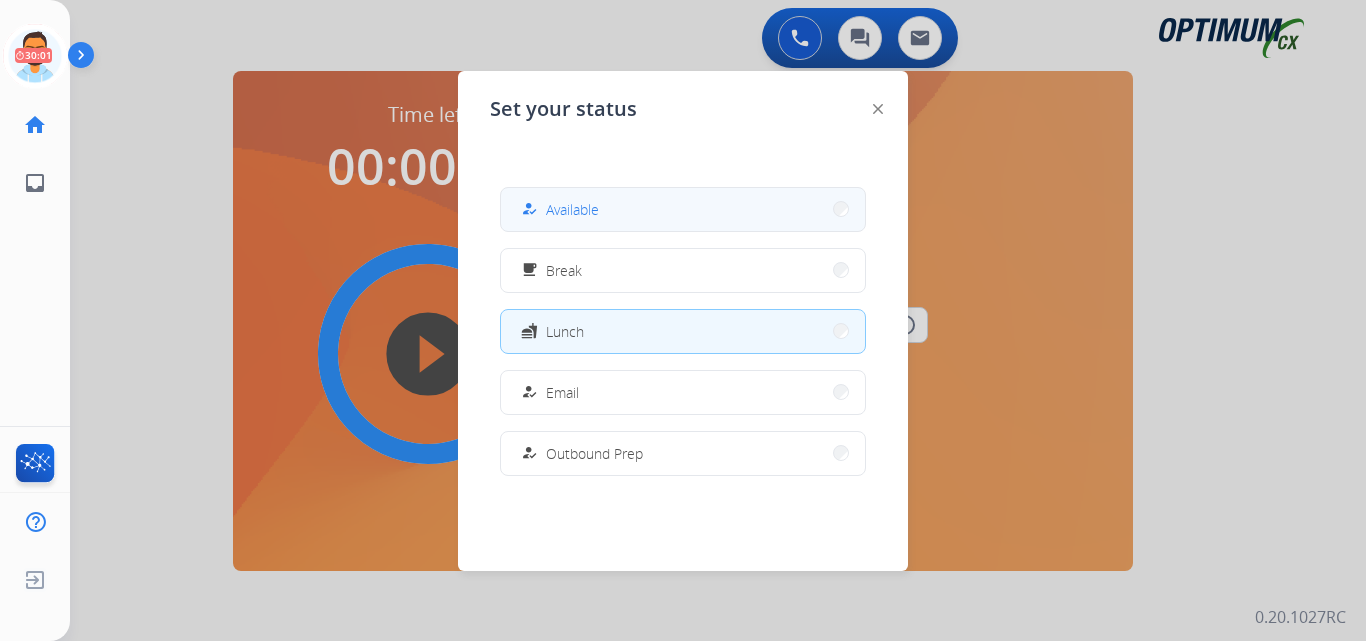 click on "how_to_reg Available" at bounding box center [683, 209] 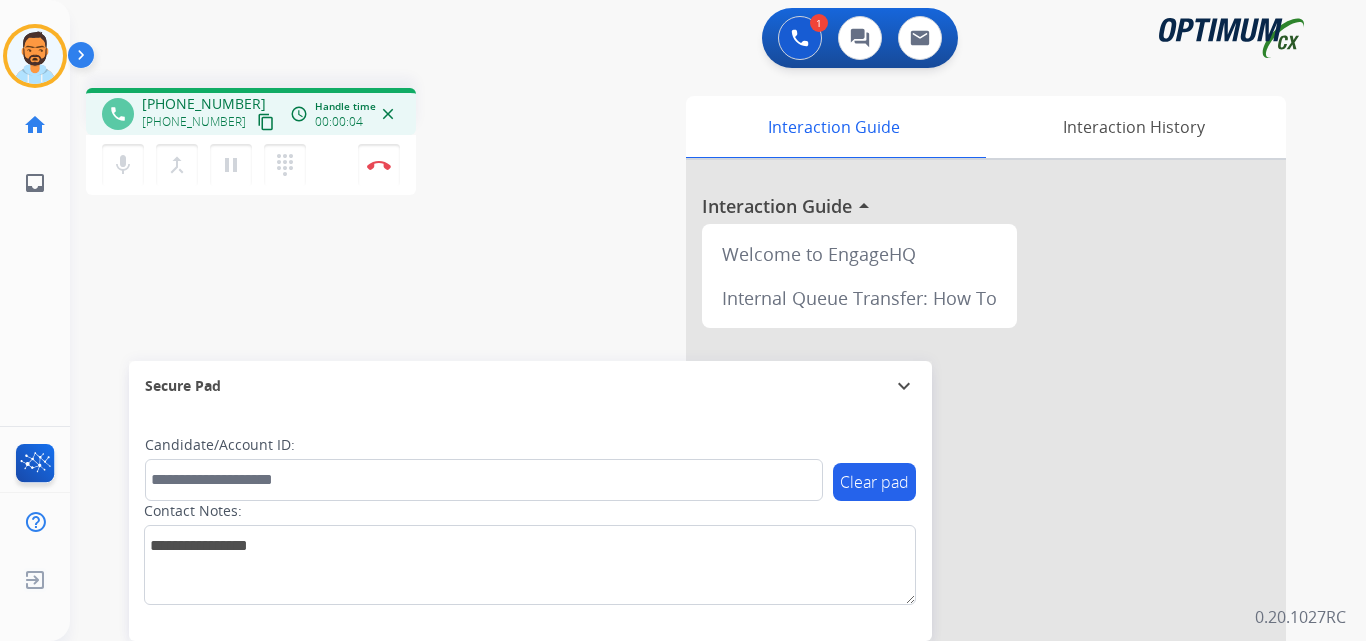 click on "content_copy" at bounding box center (266, 122) 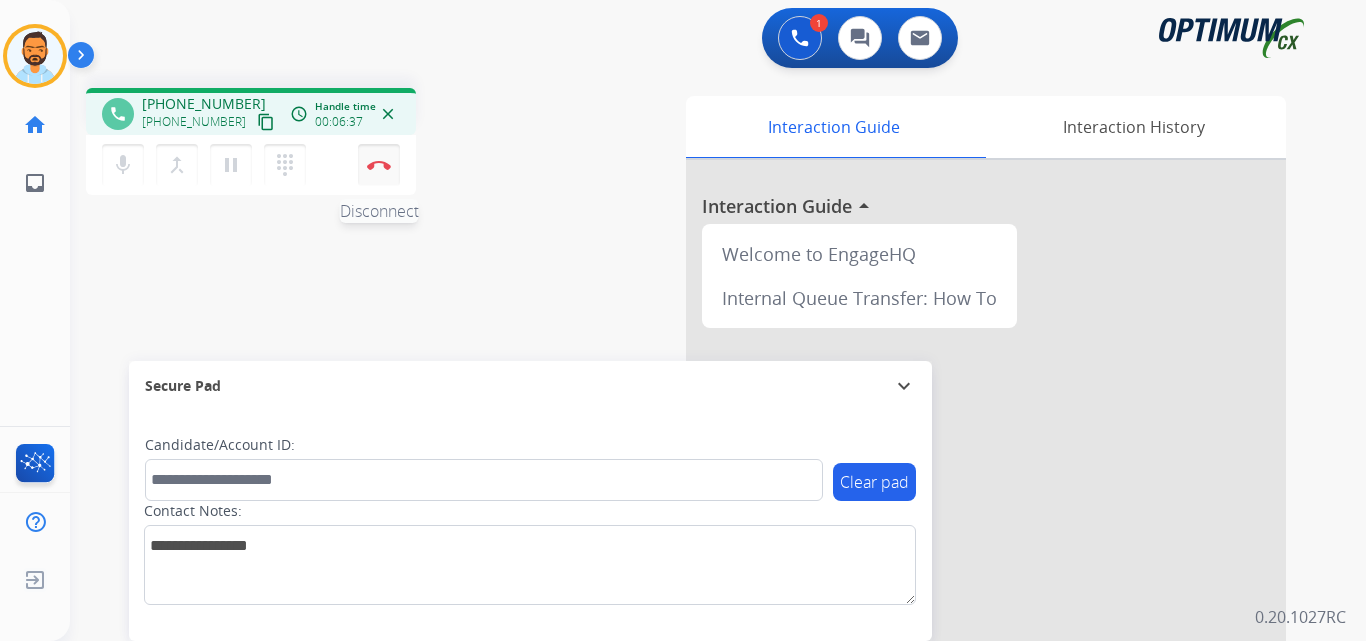 click at bounding box center [379, 165] 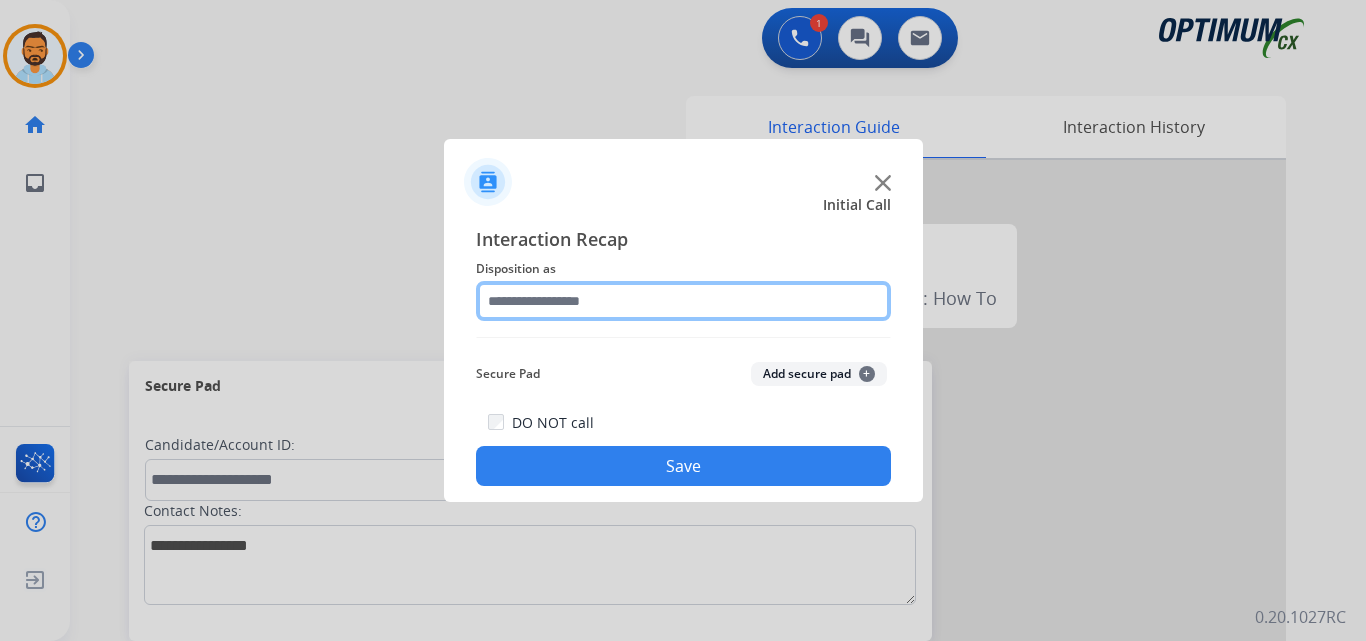click 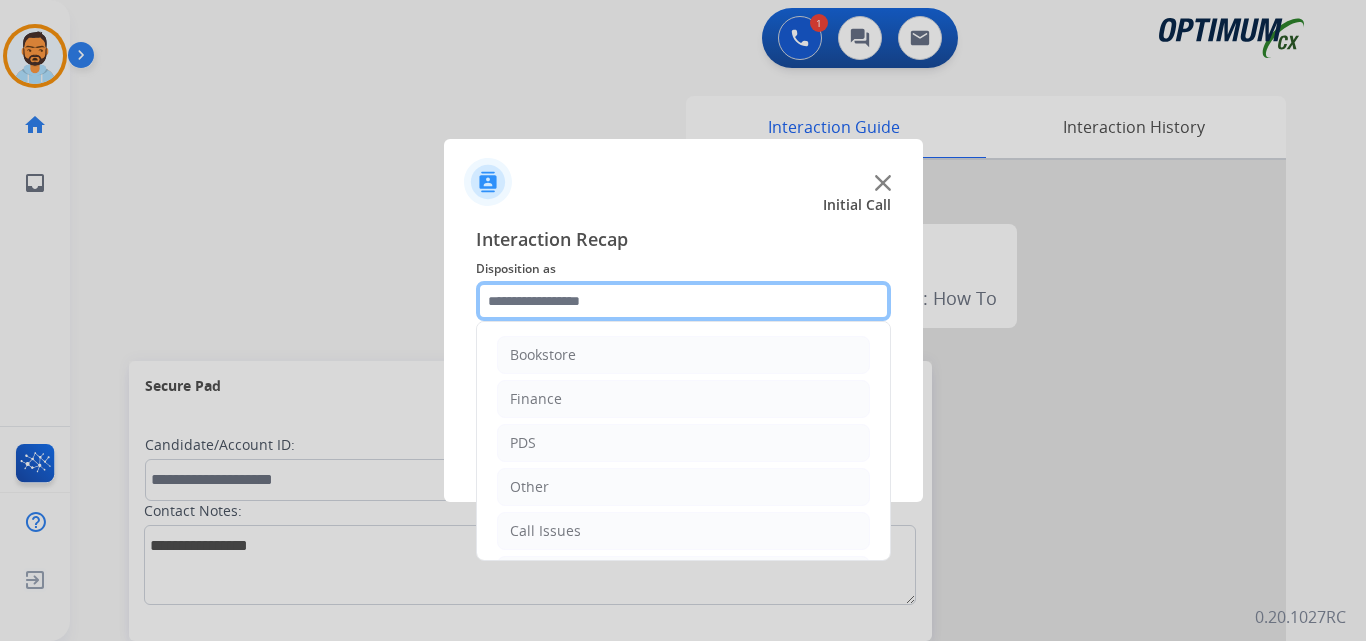 scroll, scrollTop: 136, scrollLeft: 0, axis: vertical 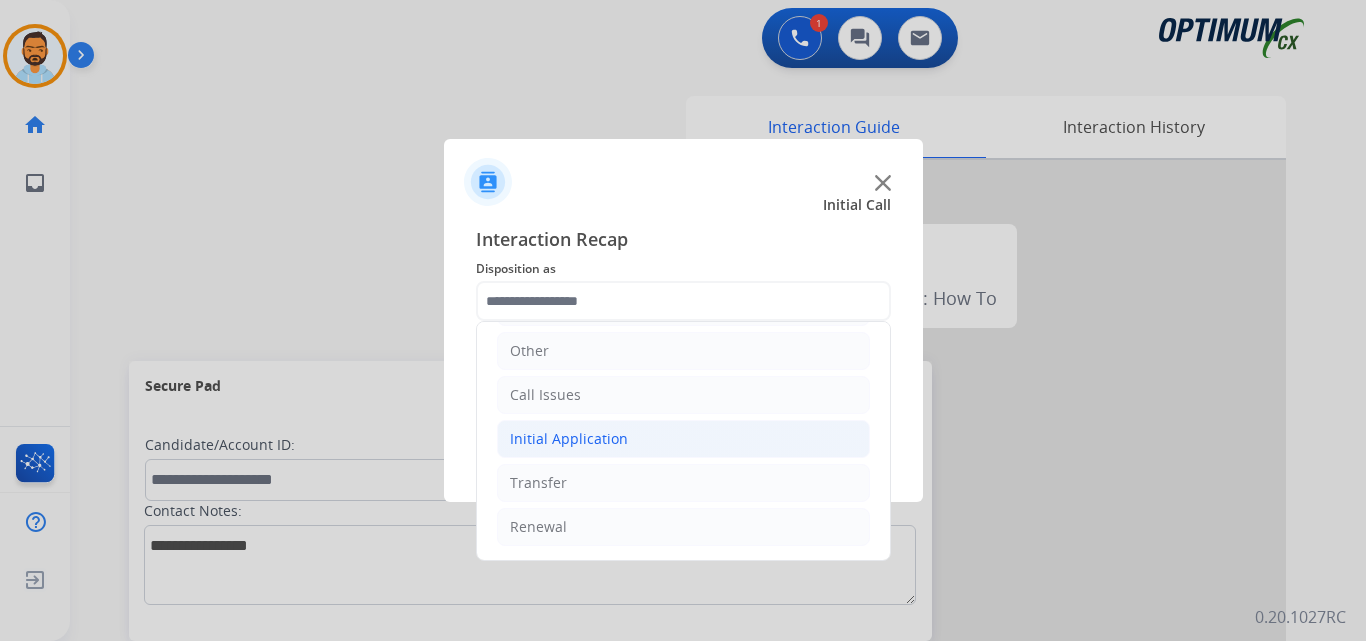 click on "Initial Application" 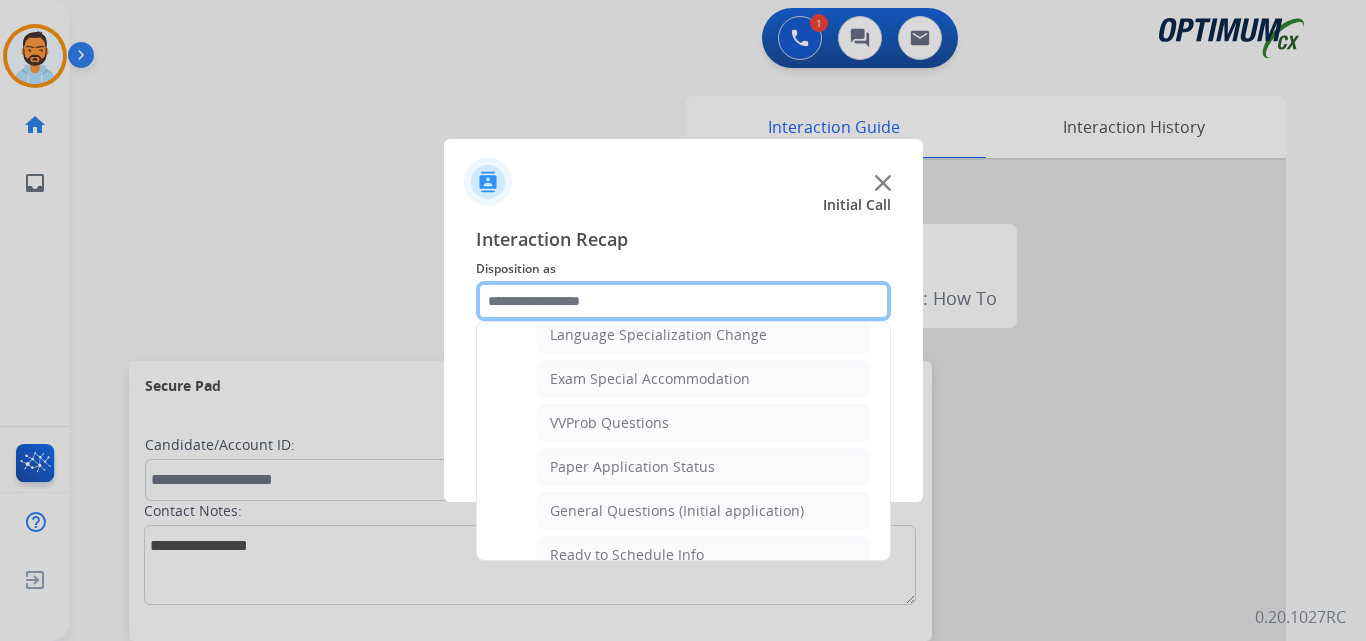 scroll, scrollTop: 1015, scrollLeft: 0, axis: vertical 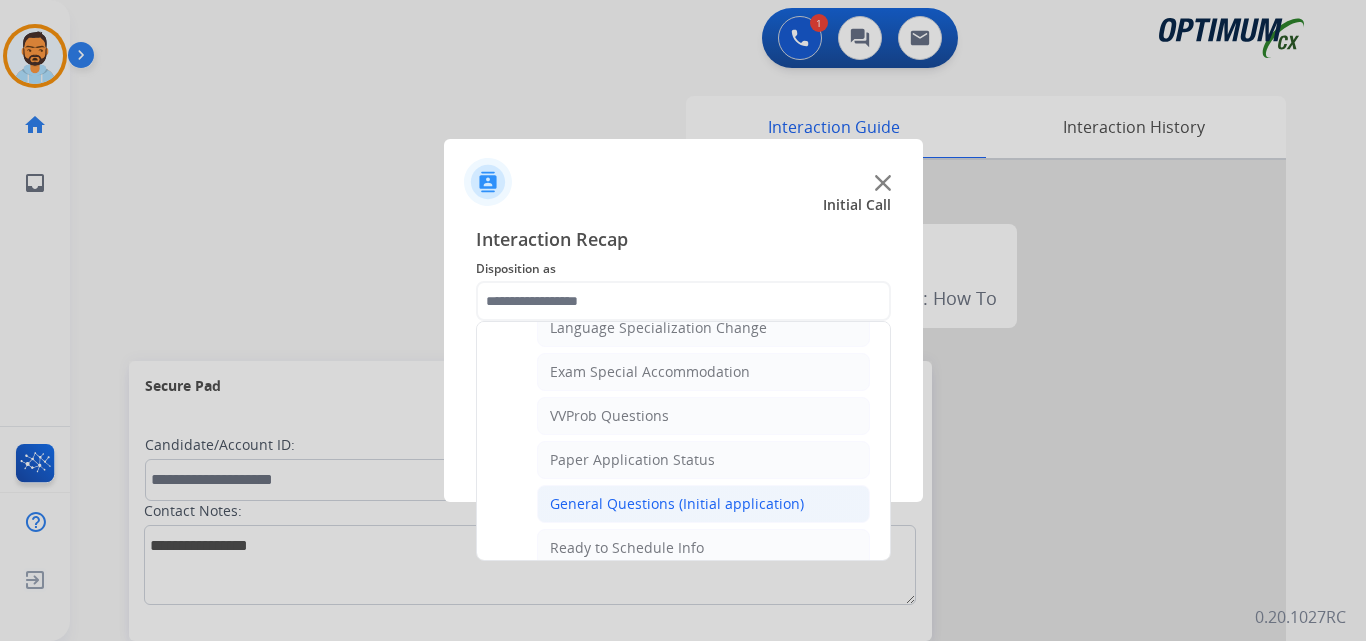 click on "General Questions (Initial application)" 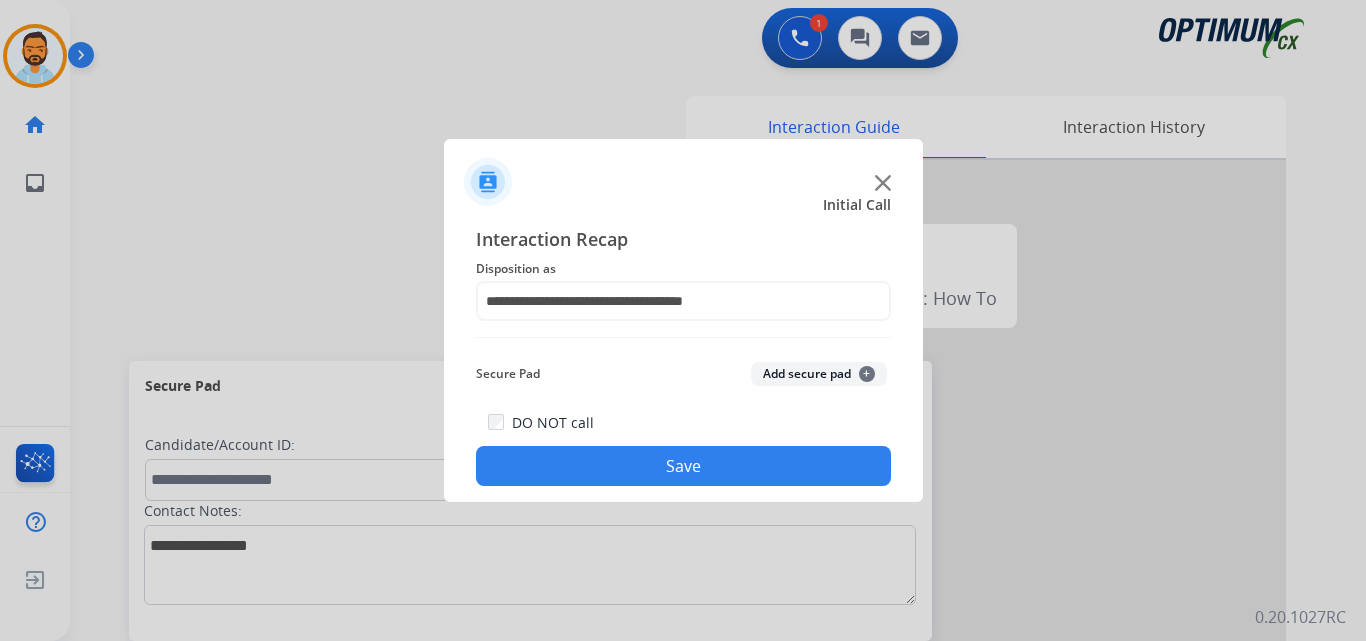 click on "Save" 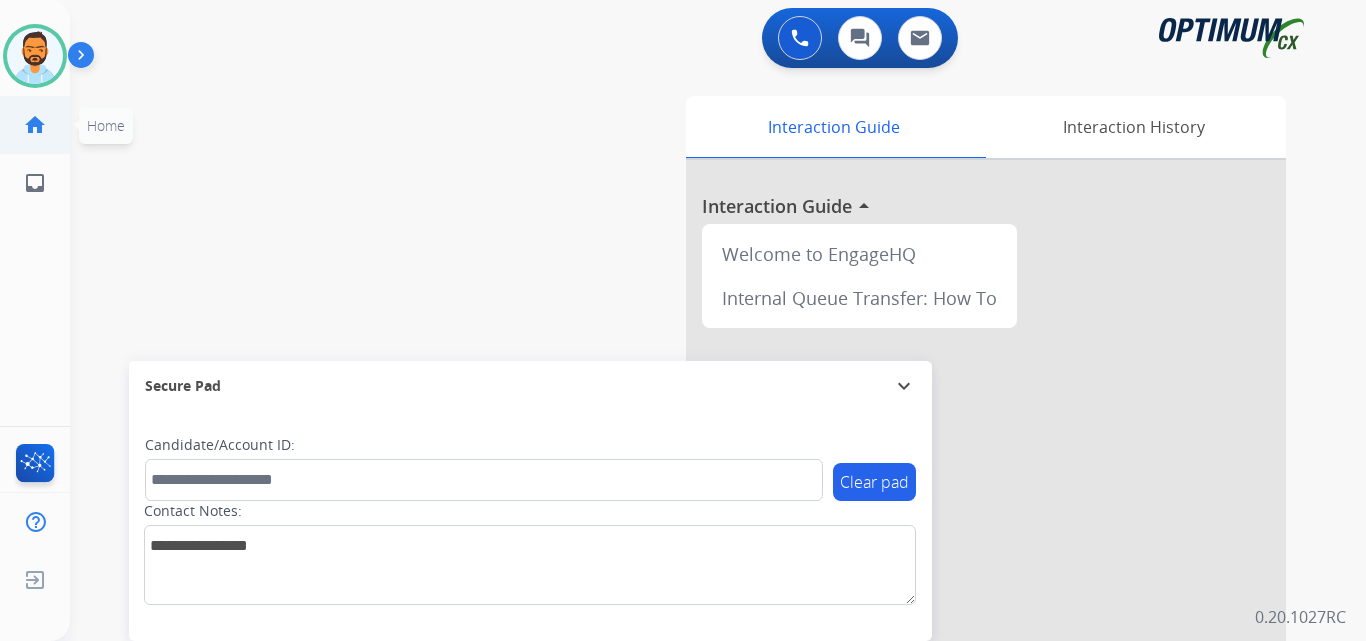 click on "home  Home" 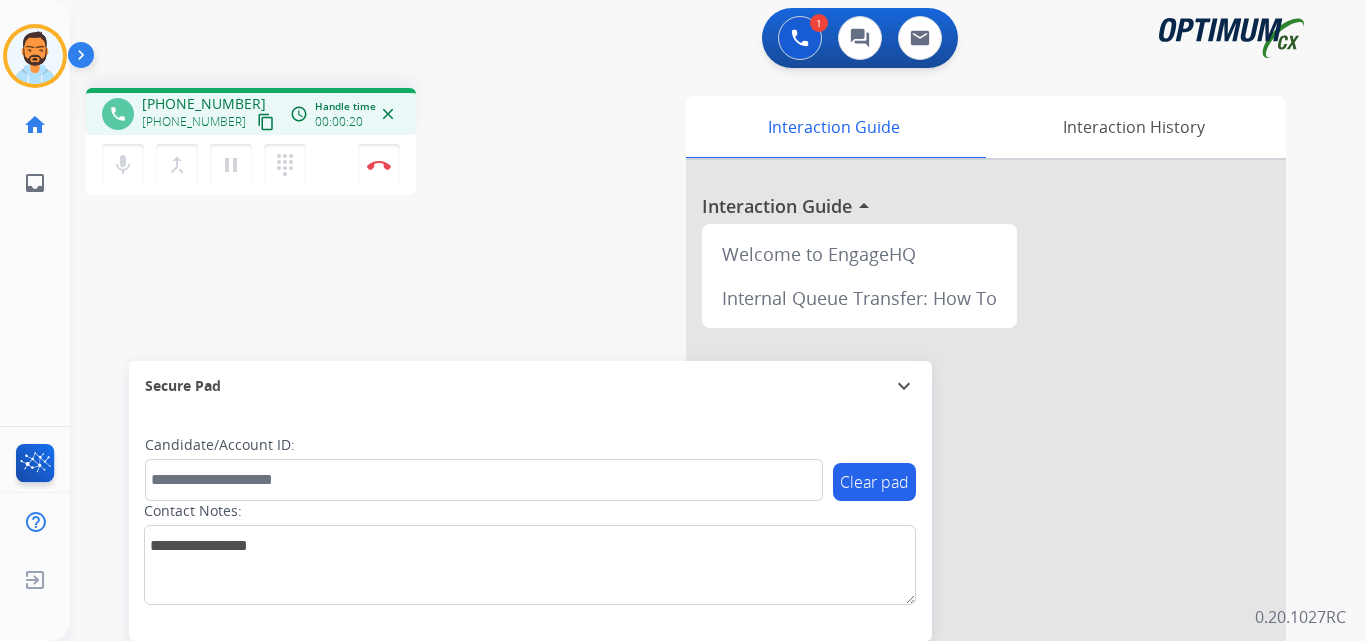 click on "content_copy" at bounding box center [266, 122] 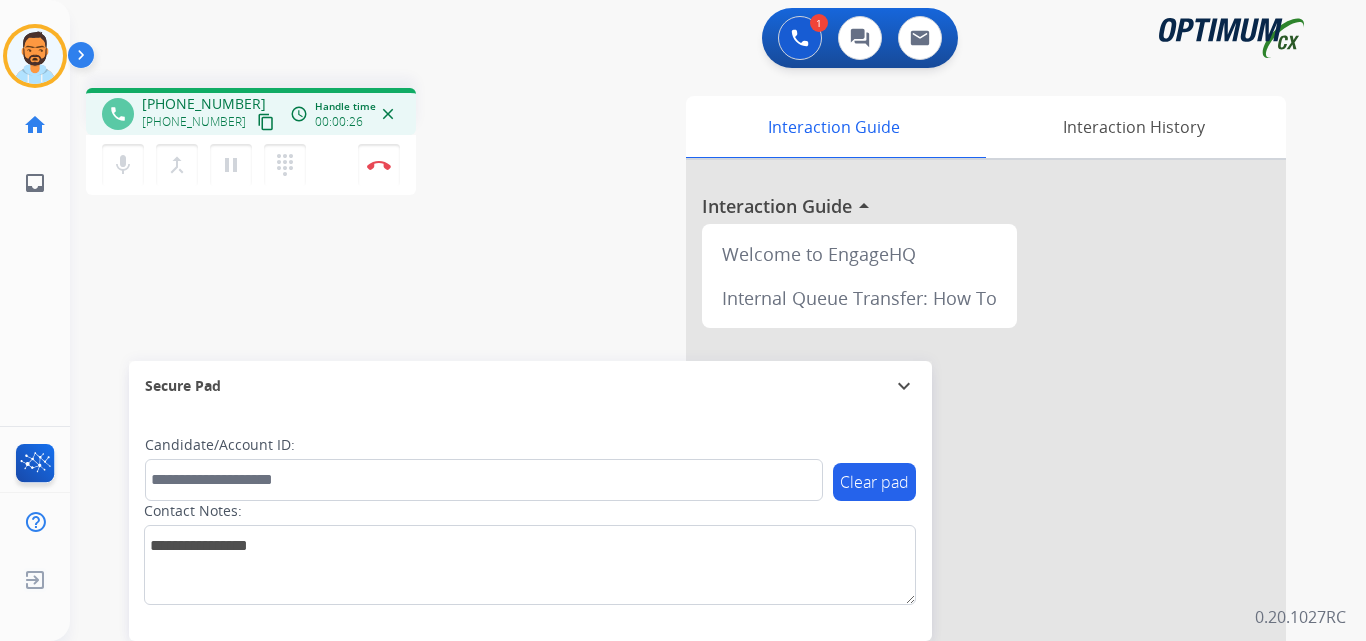 click on "content_copy" at bounding box center (266, 122) 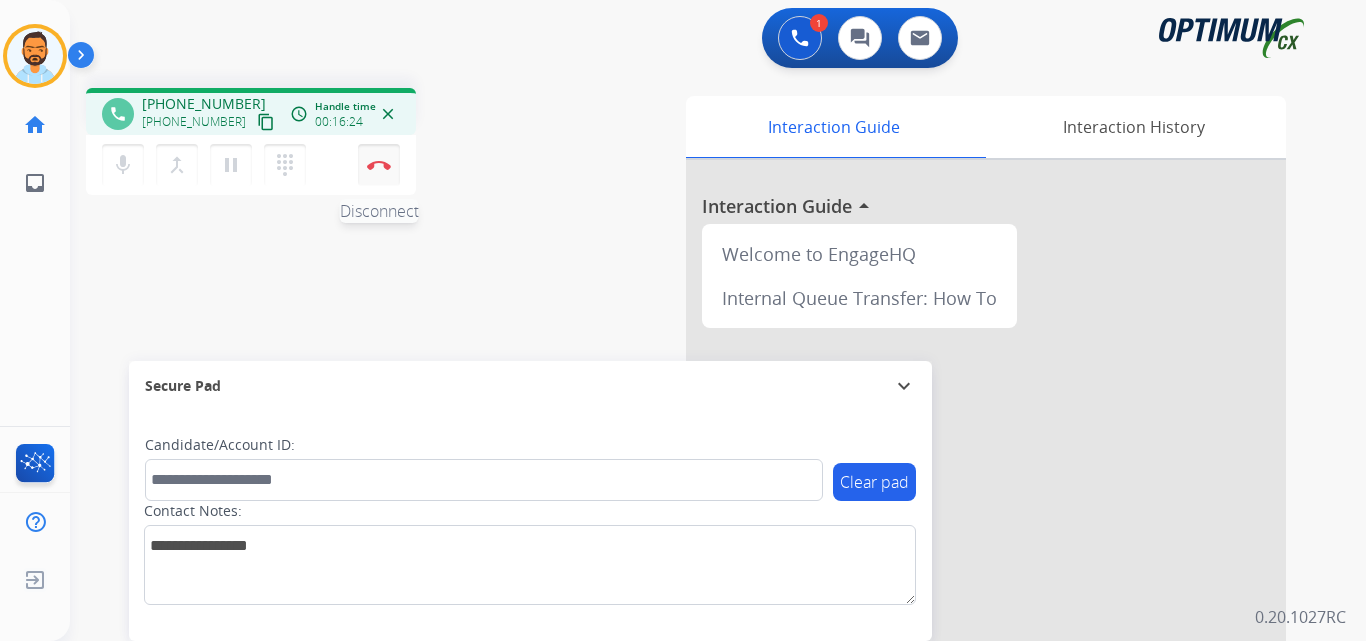 click at bounding box center [379, 165] 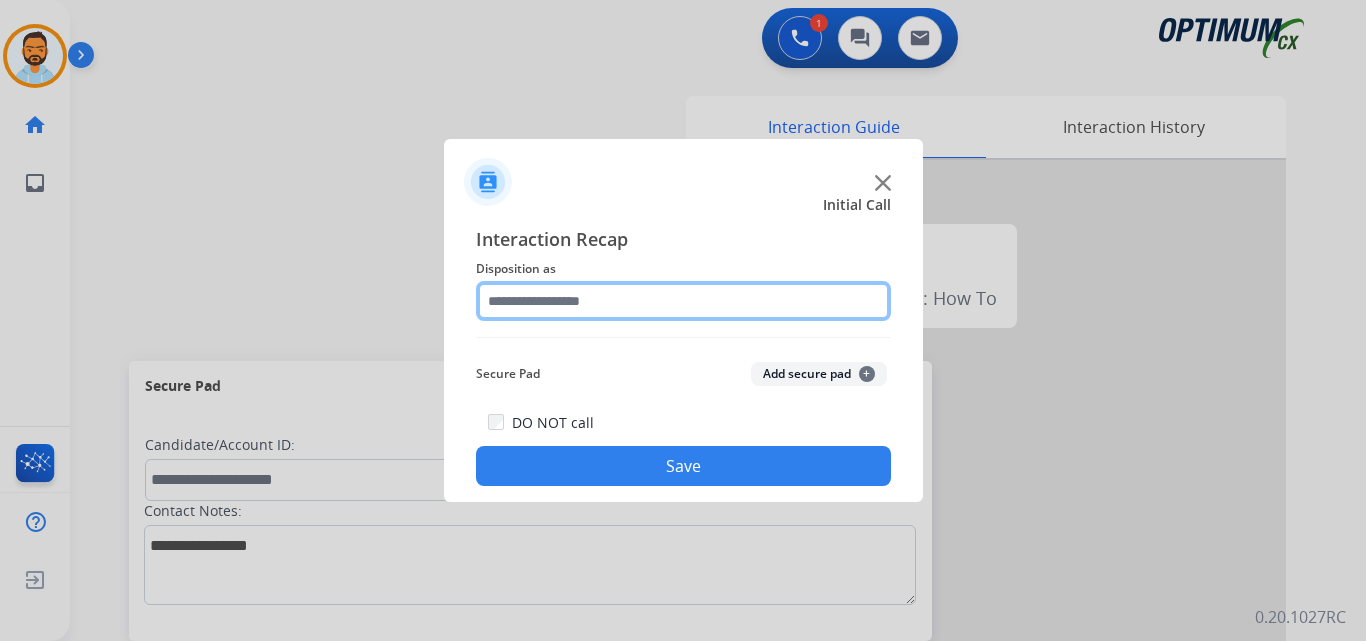 click 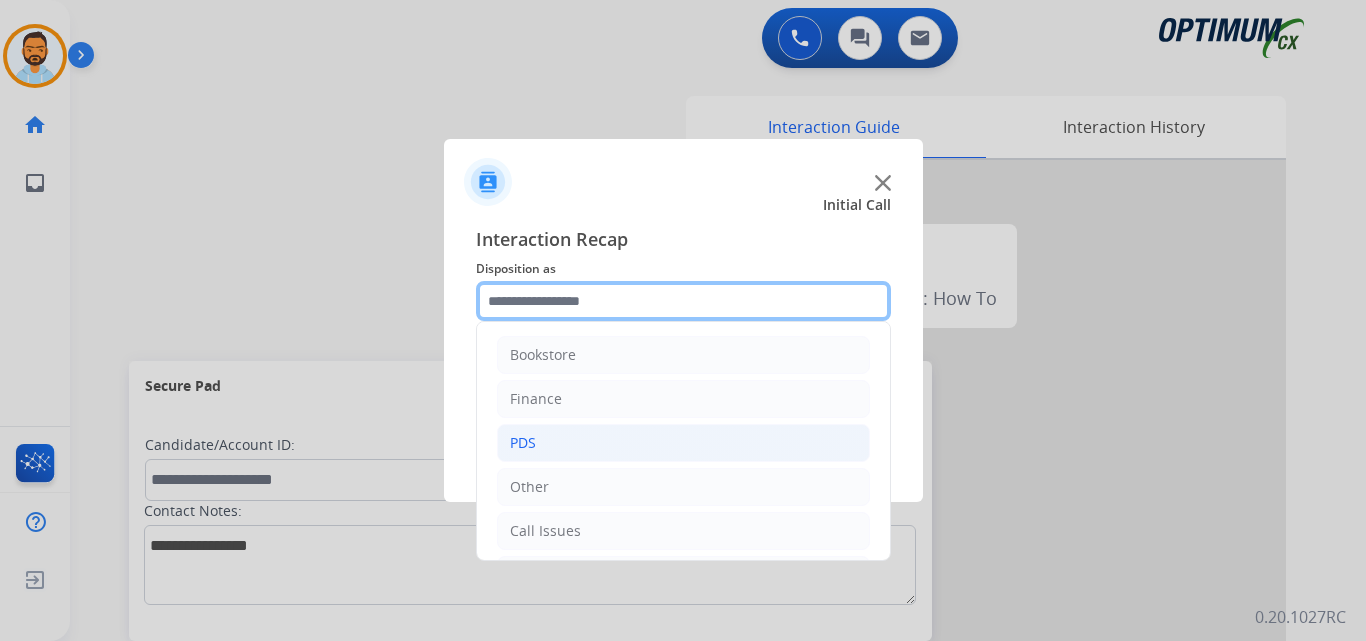 scroll, scrollTop: 136, scrollLeft: 0, axis: vertical 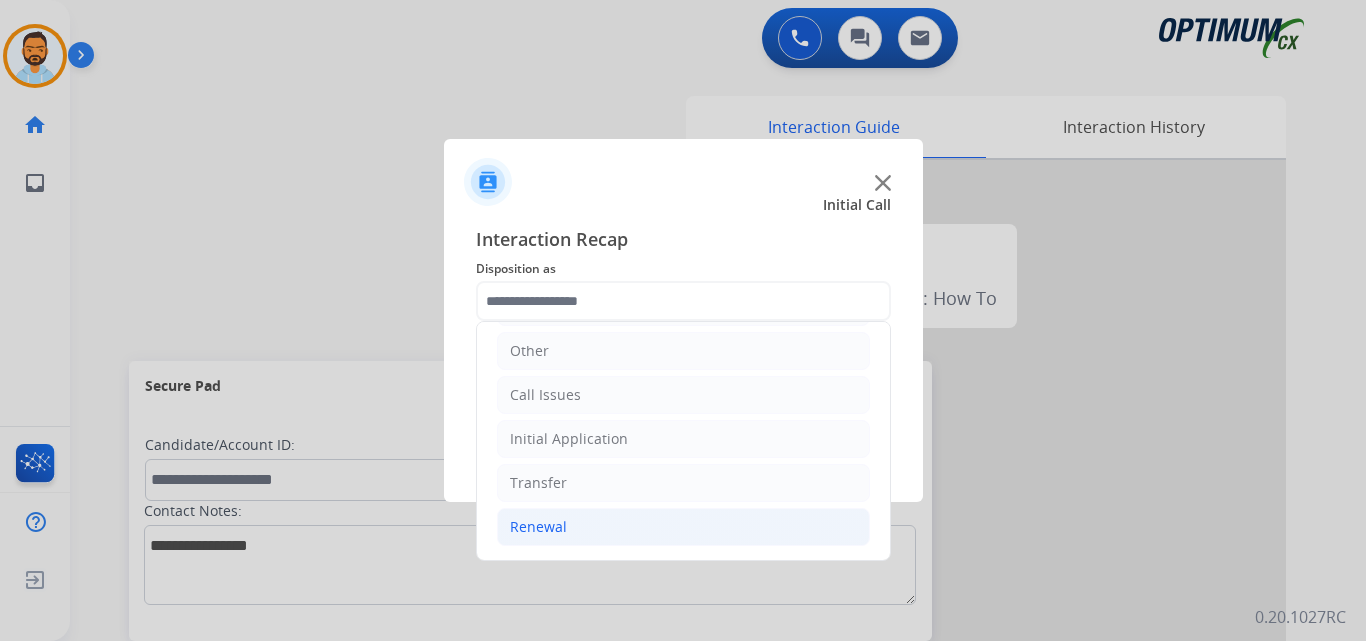 click on "Renewal" 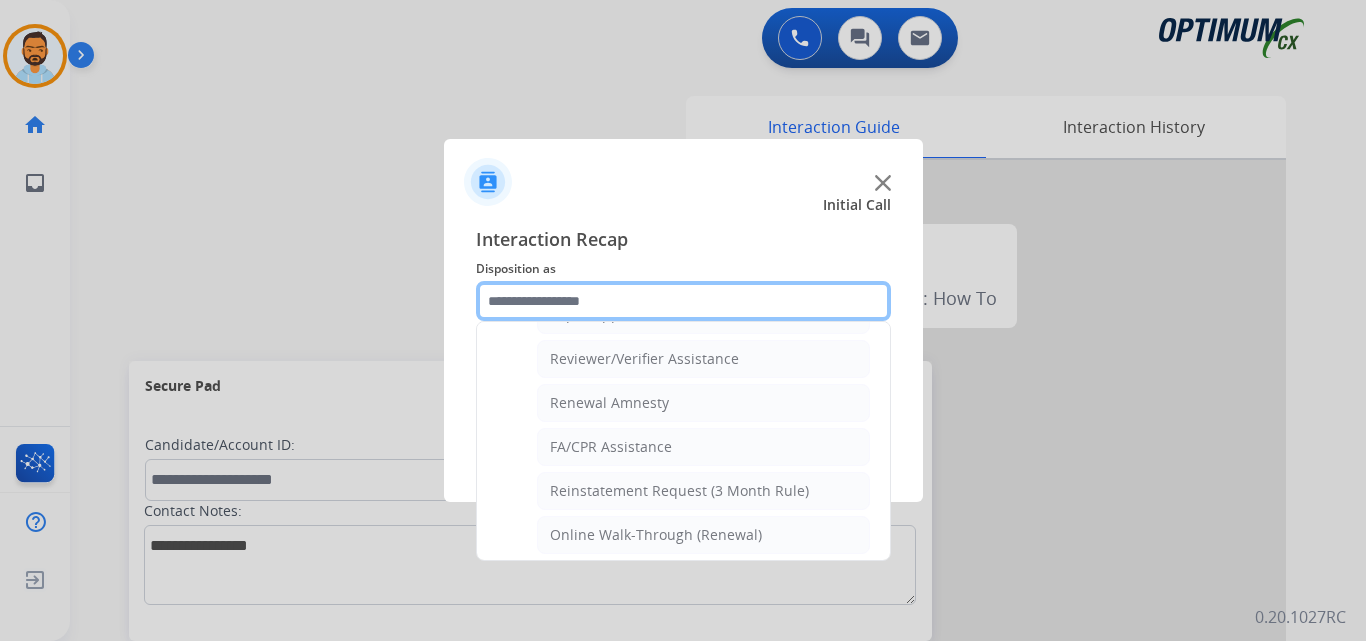 scroll, scrollTop: 772, scrollLeft: 0, axis: vertical 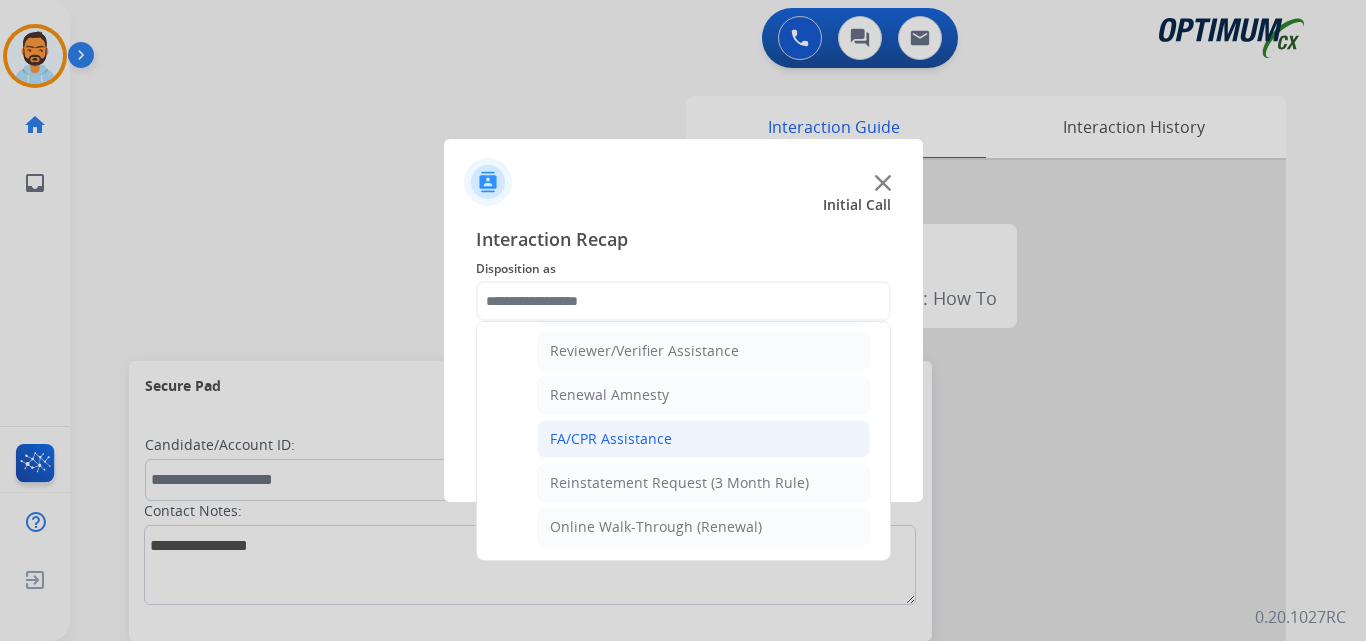 click on "FA/CPR Assistance" 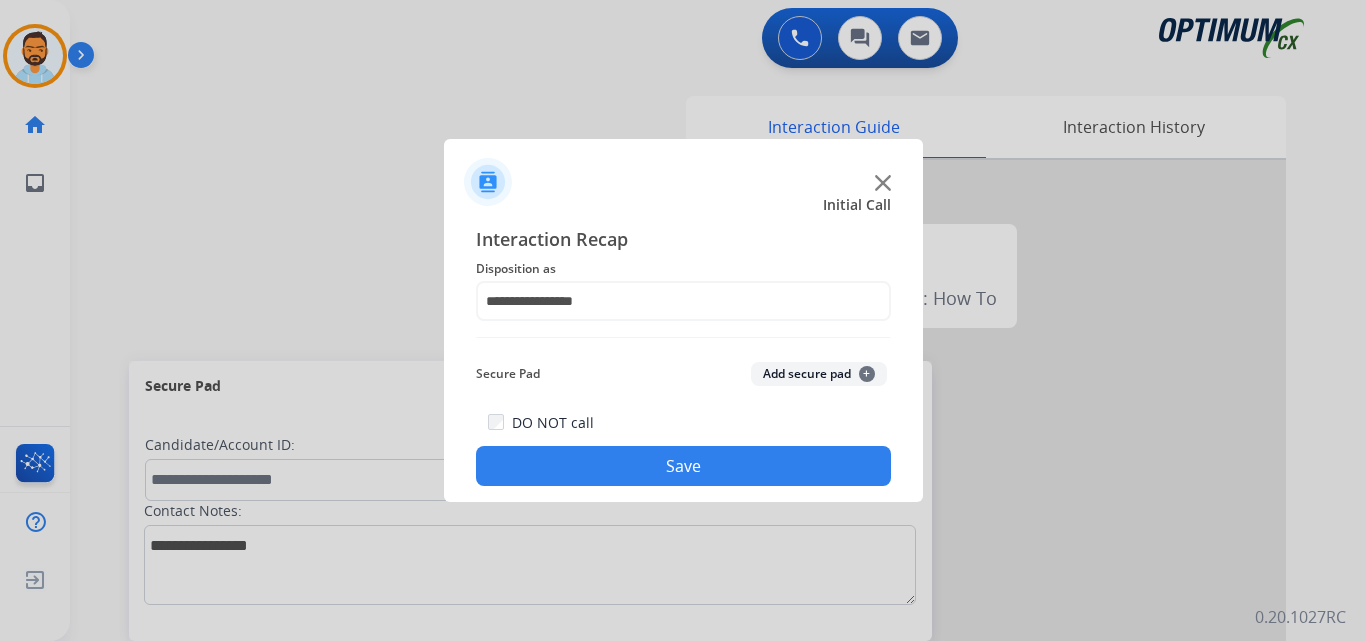 click on "Save" 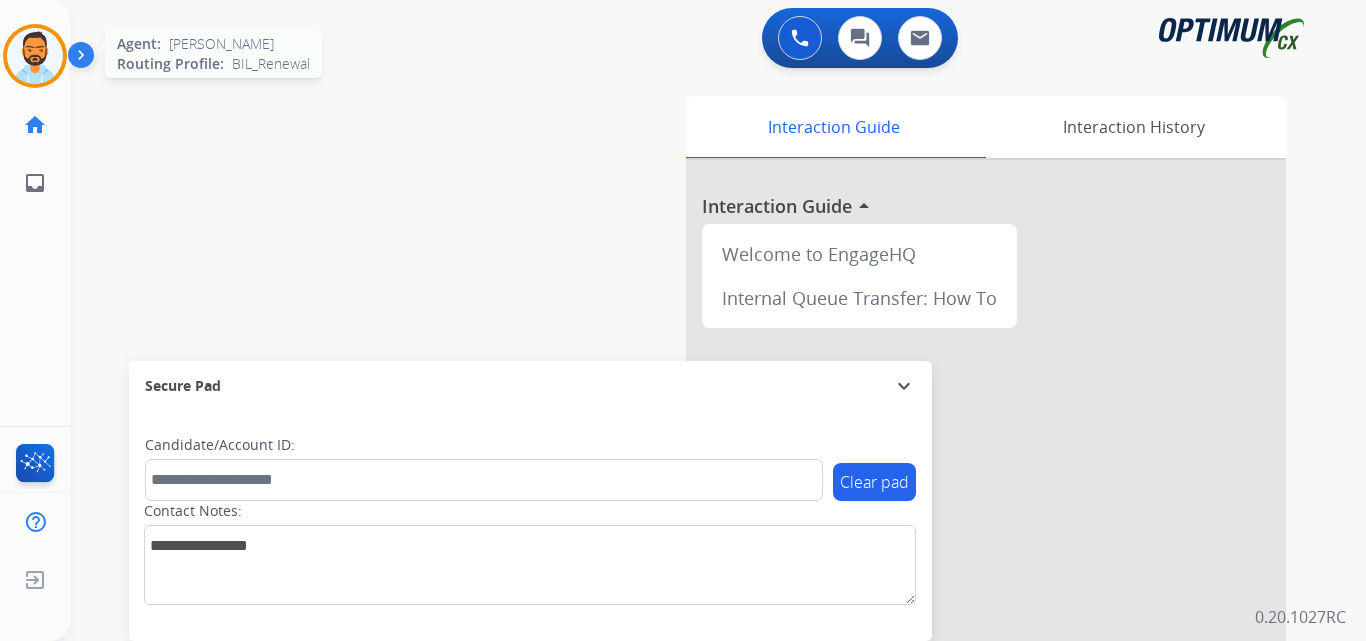 click at bounding box center (35, 56) 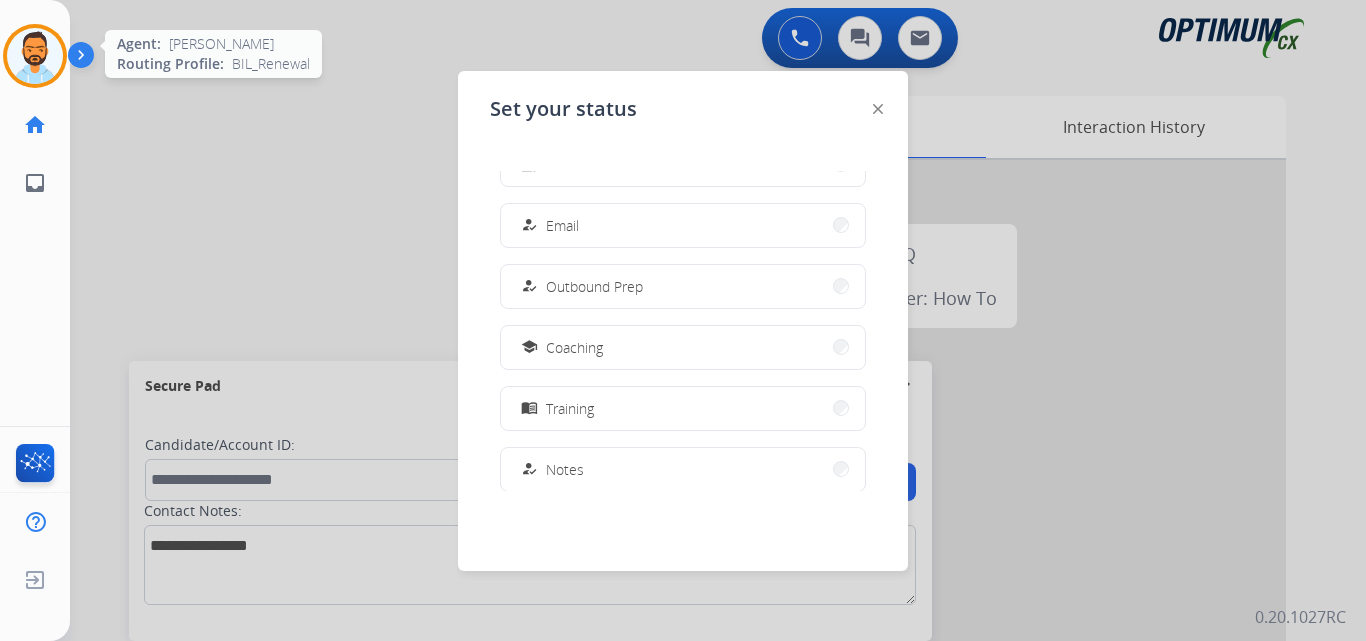scroll, scrollTop: 172, scrollLeft: 0, axis: vertical 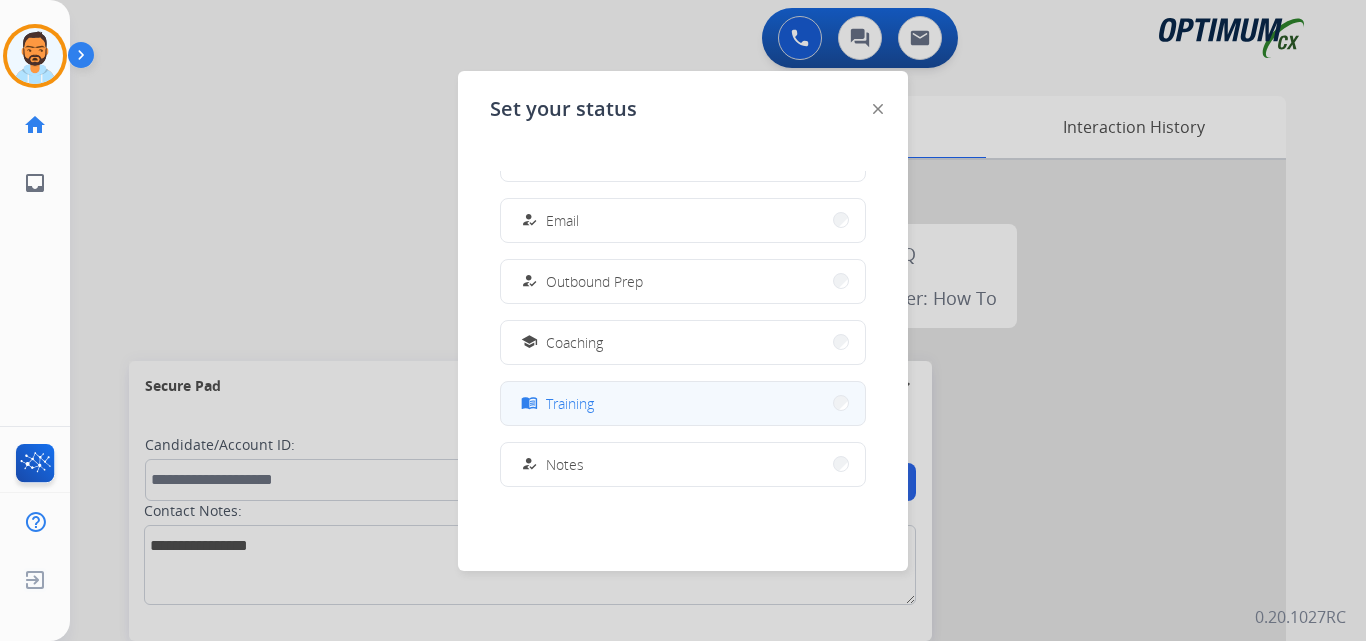 click on "menu_book Training" at bounding box center [683, 403] 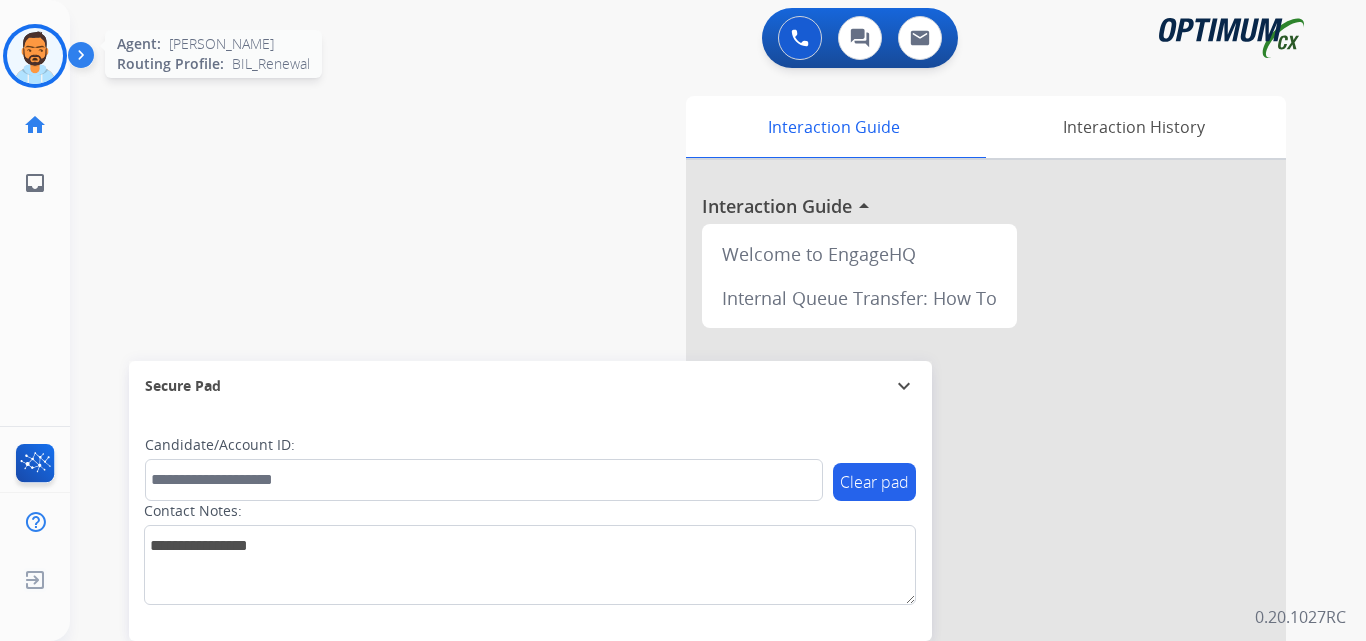 click at bounding box center [35, 56] 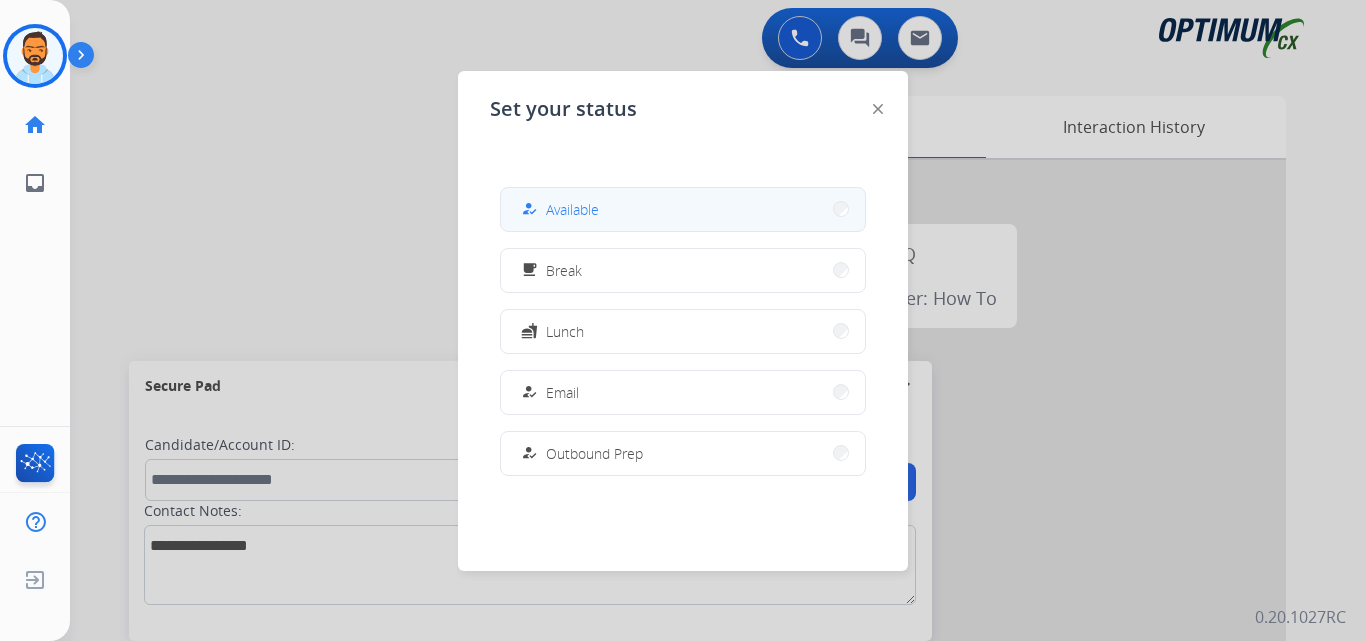 click on "Available" at bounding box center (572, 209) 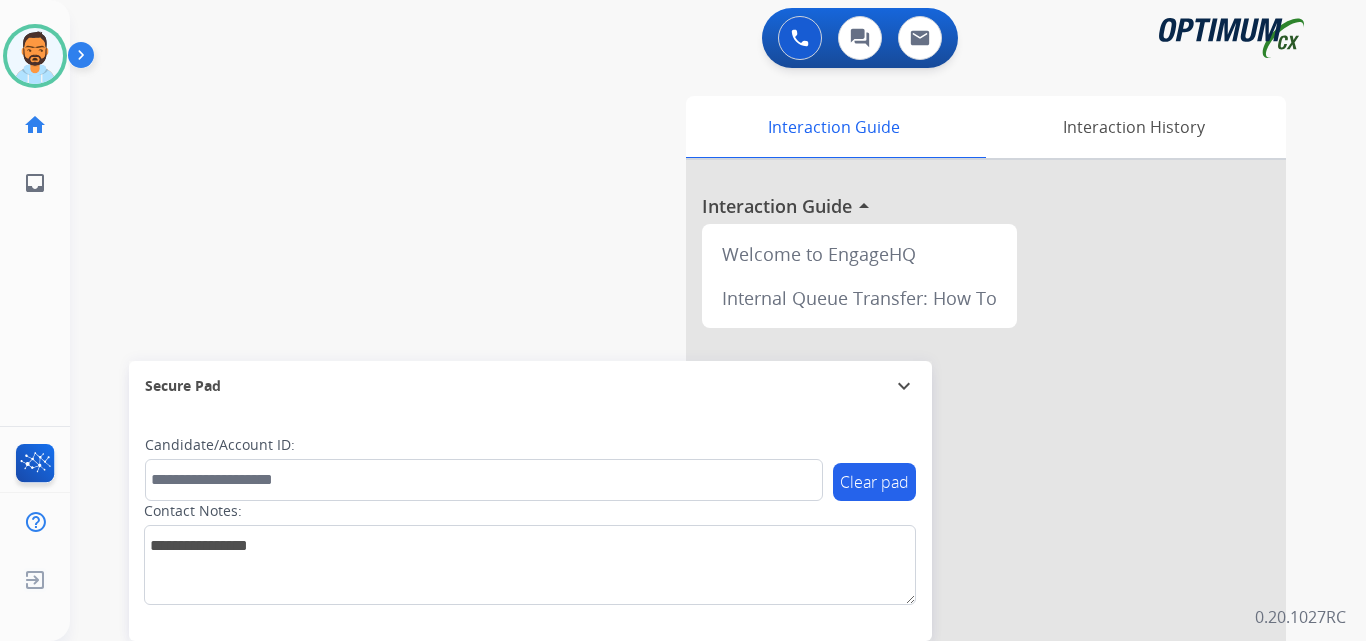 click at bounding box center [85, 59] 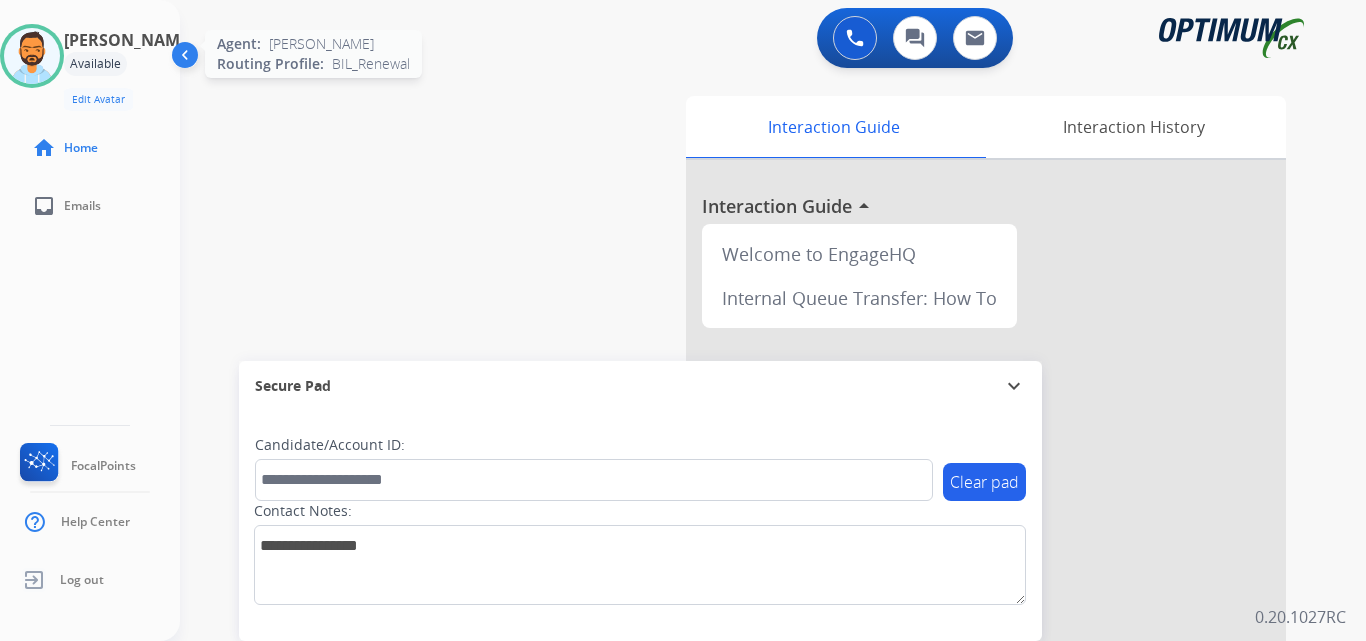 click at bounding box center [32, 56] 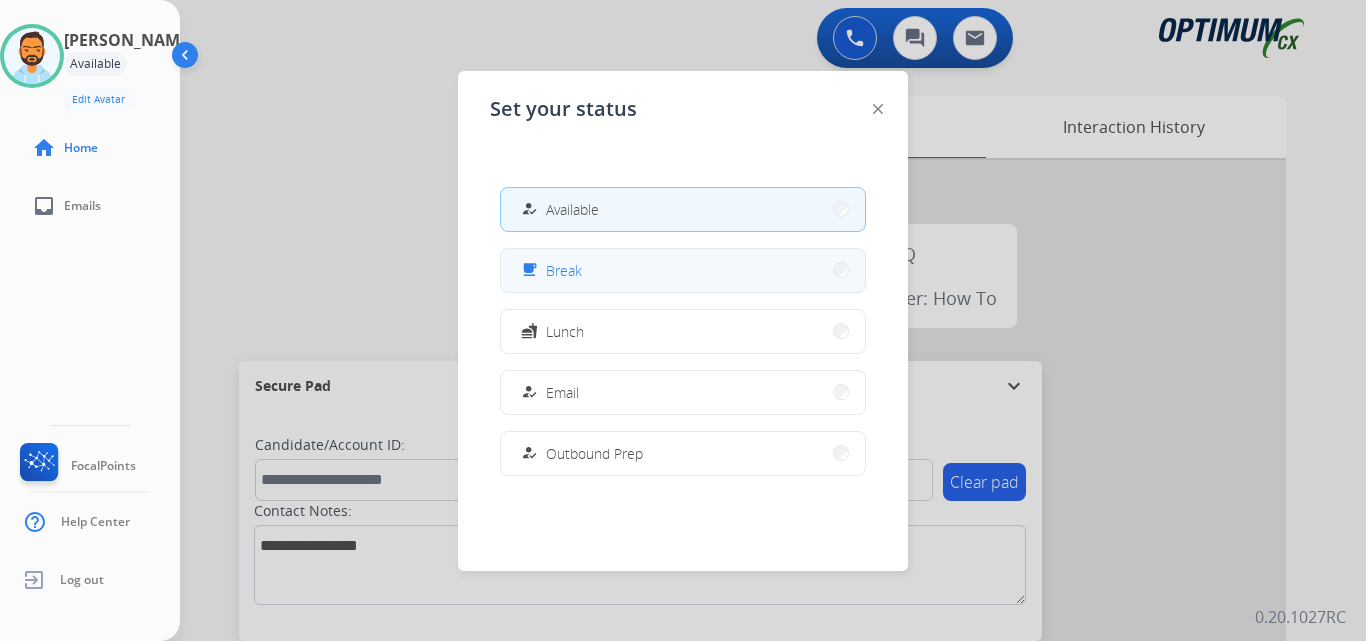 click on "free_breakfast Break" at bounding box center (683, 270) 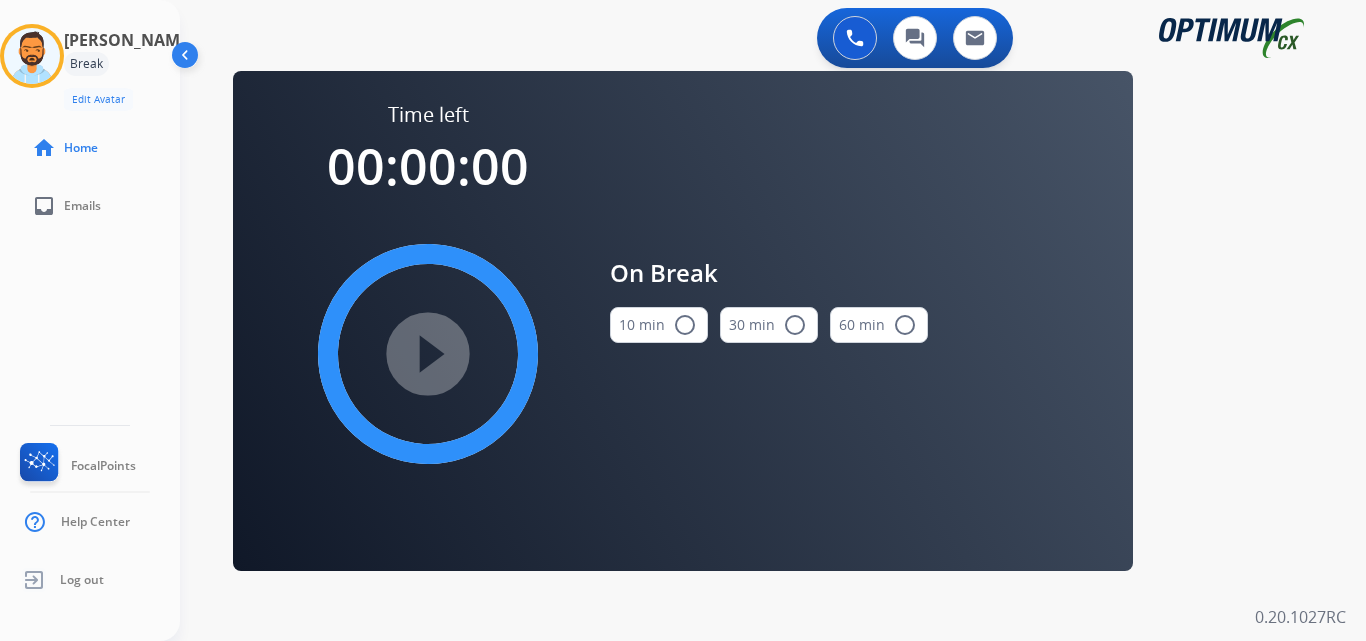 click on "radio_button_unchecked" at bounding box center [685, 325] 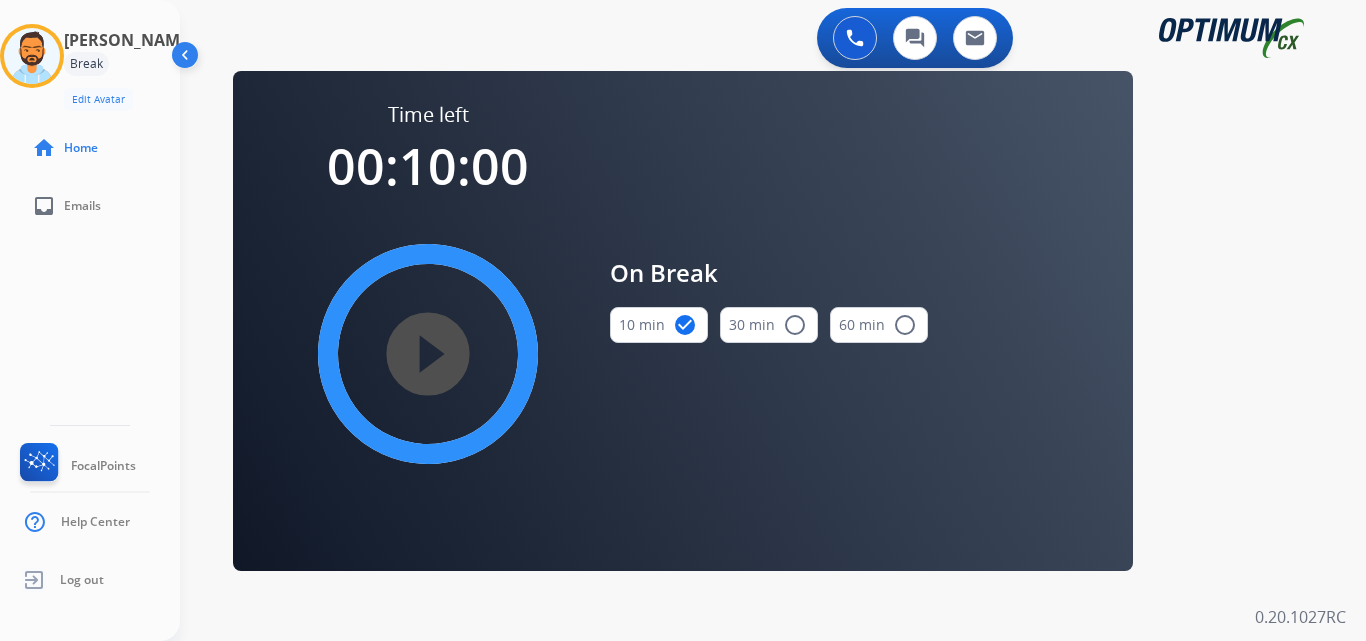 click on "play_circle_filled" at bounding box center (428, 354) 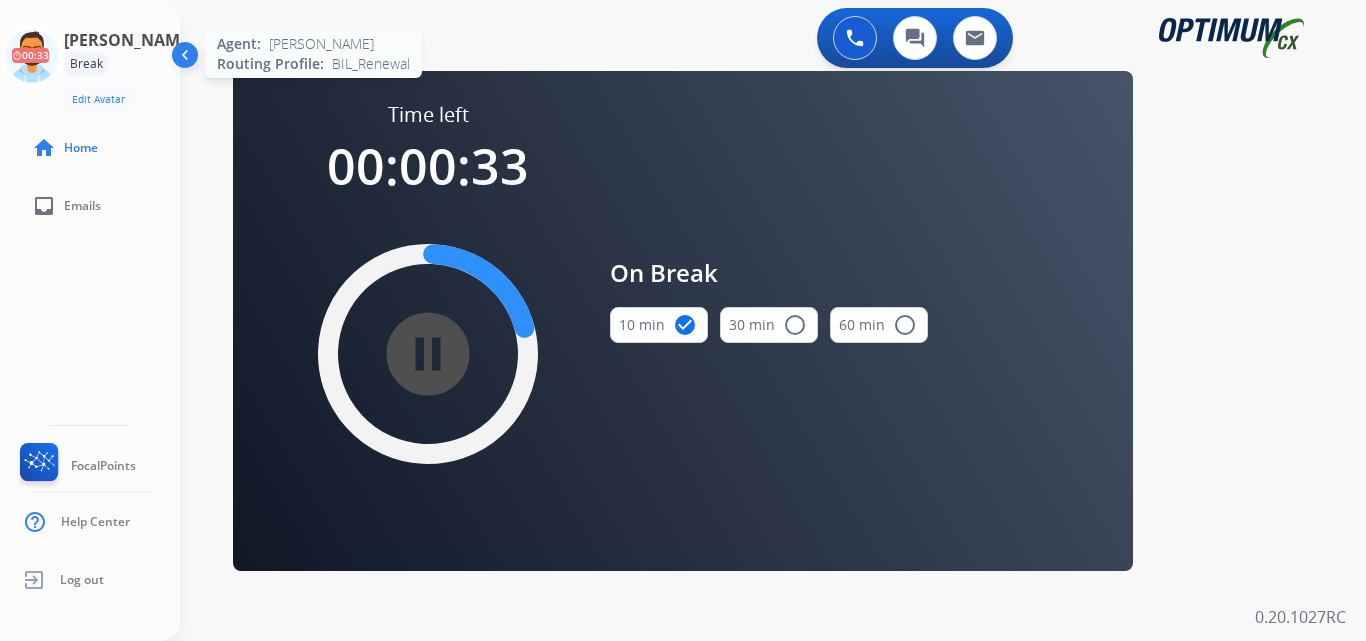 click 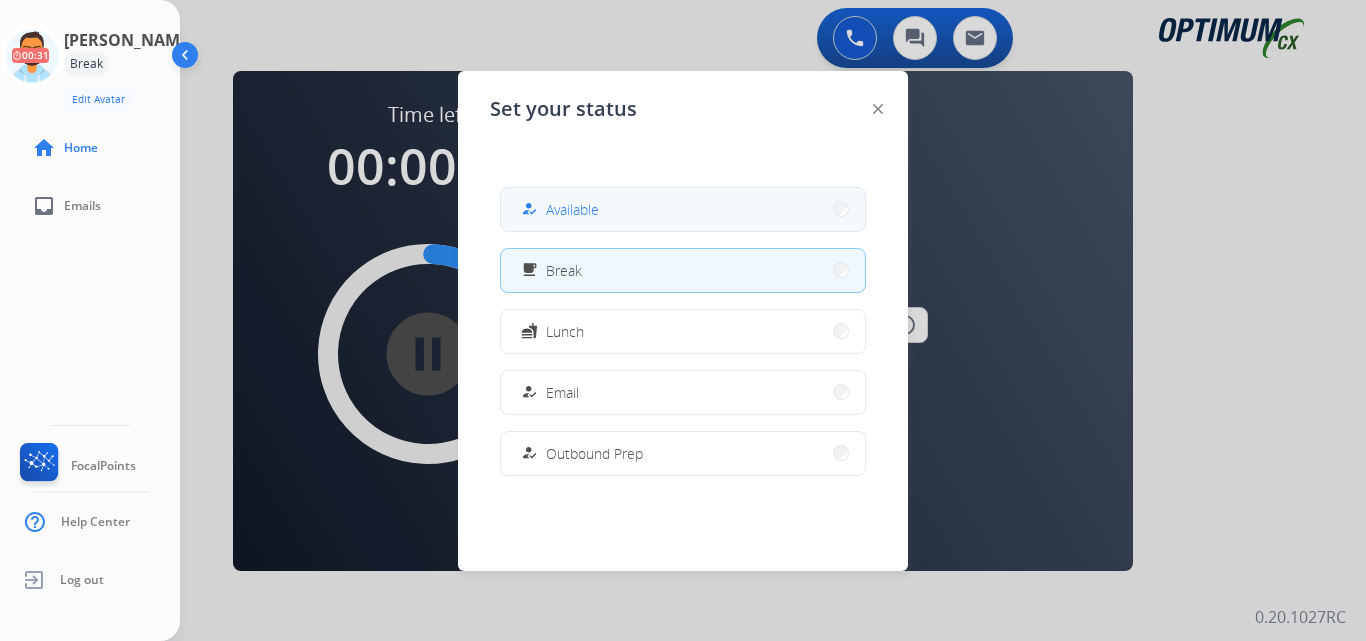 click on "how_to_reg Available" at bounding box center (683, 209) 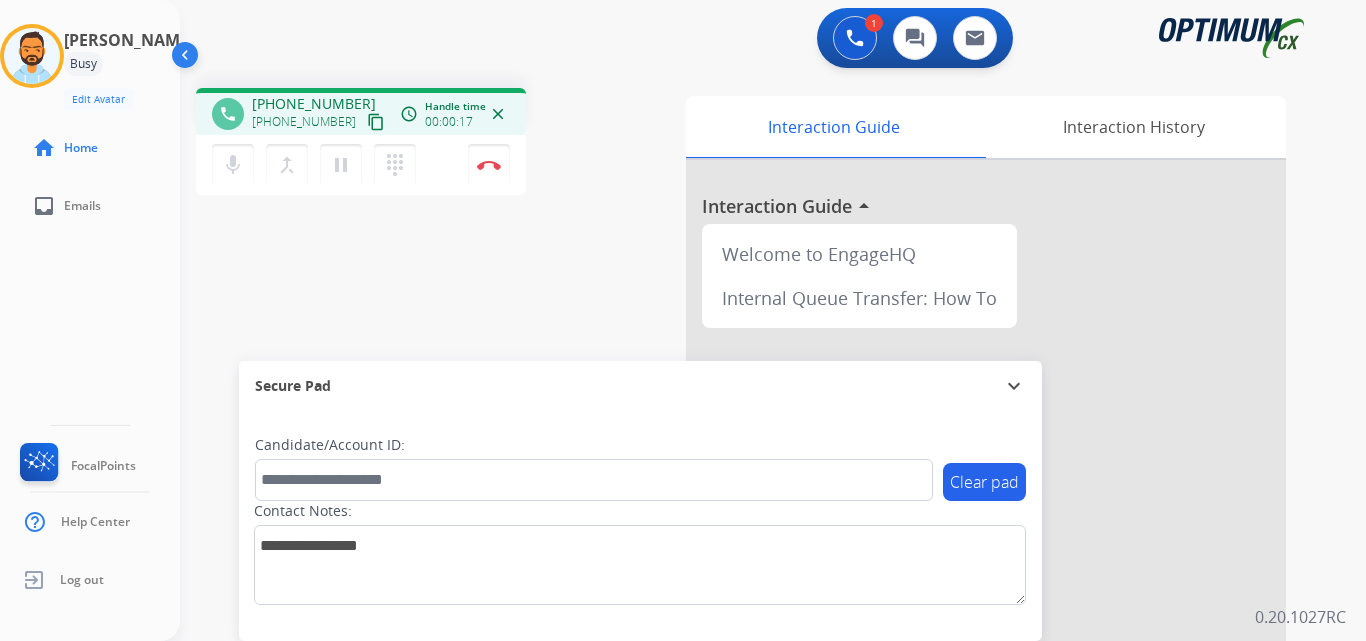 click on "content_copy" at bounding box center [376, 122] 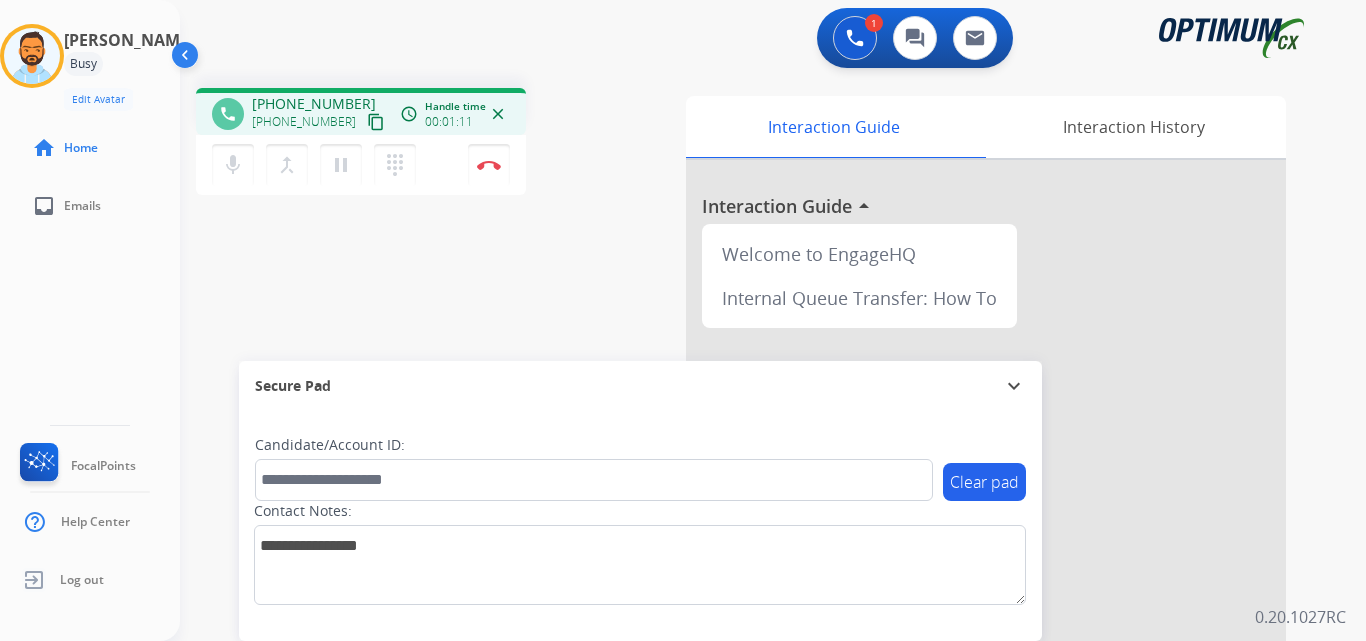 click on "content_copy" at bounding box center [376, 122] 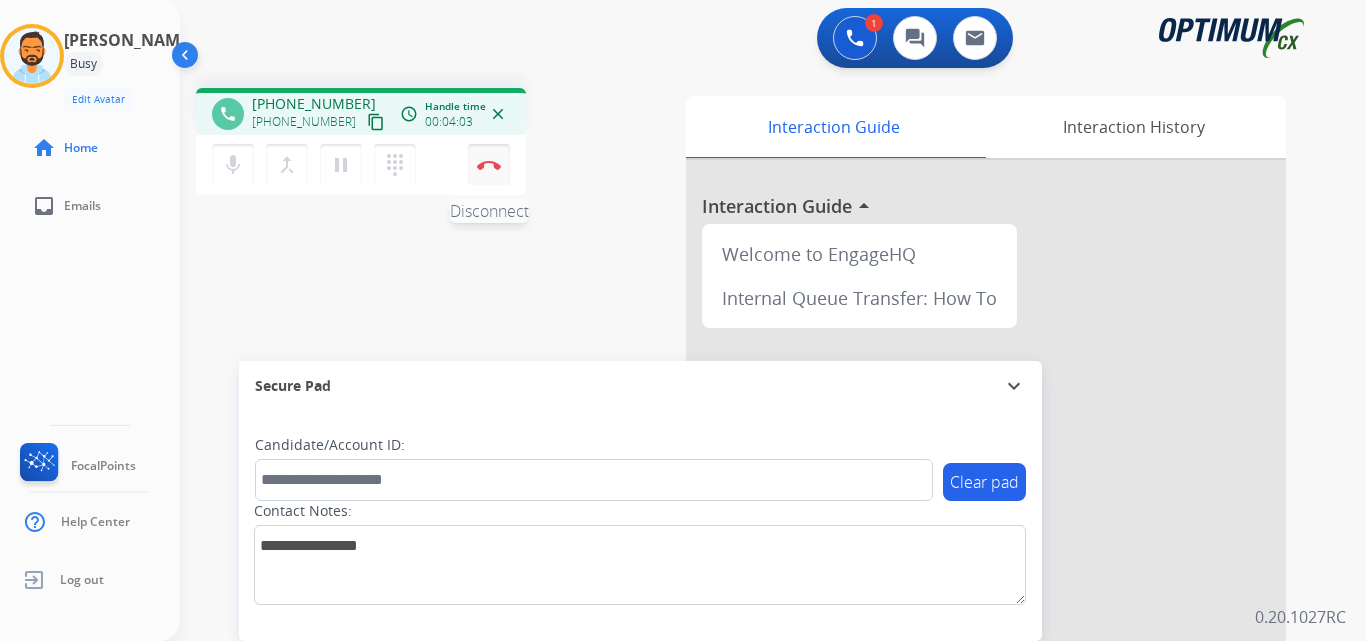 click on "Disconnect" at bounding box center [489, 165] 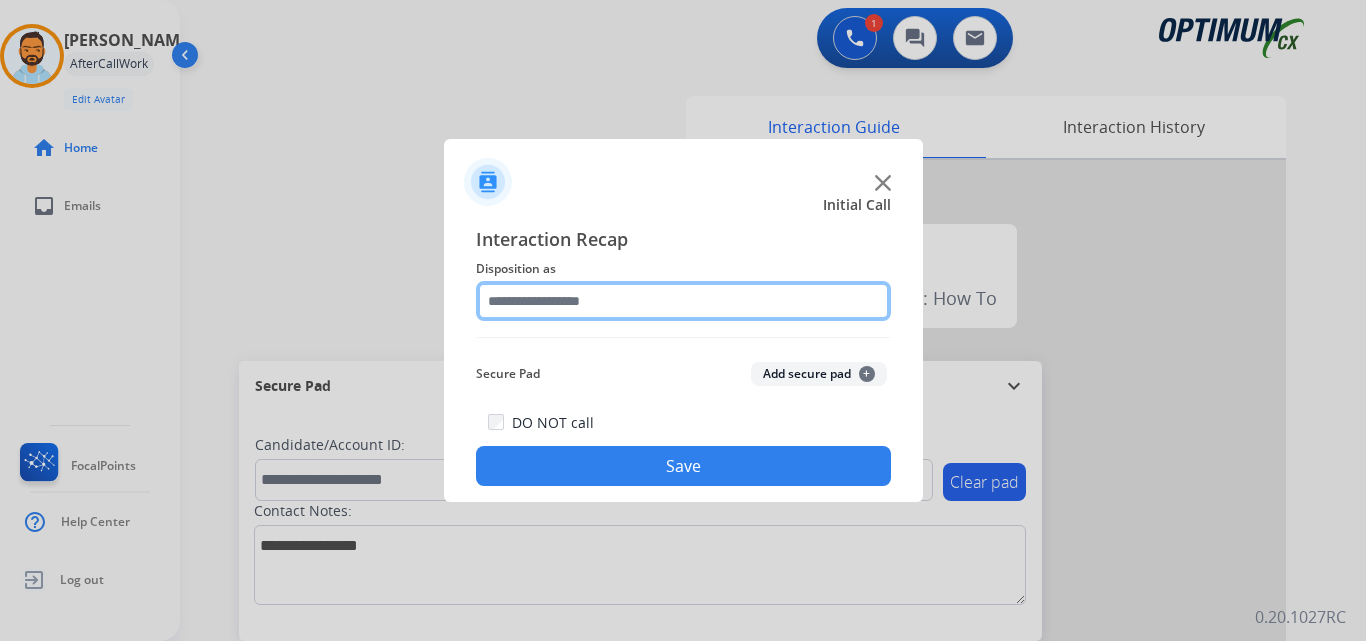click 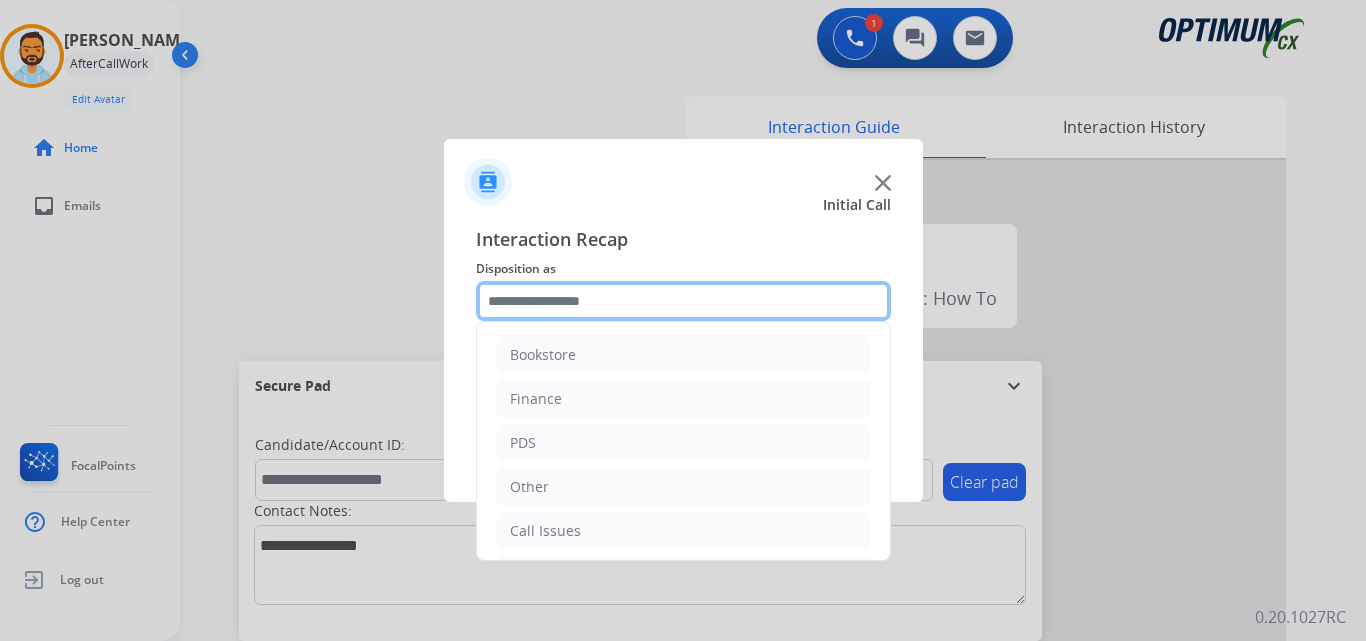scroll, scrollTop: 136, scrollLeft: 0, axis: vertical 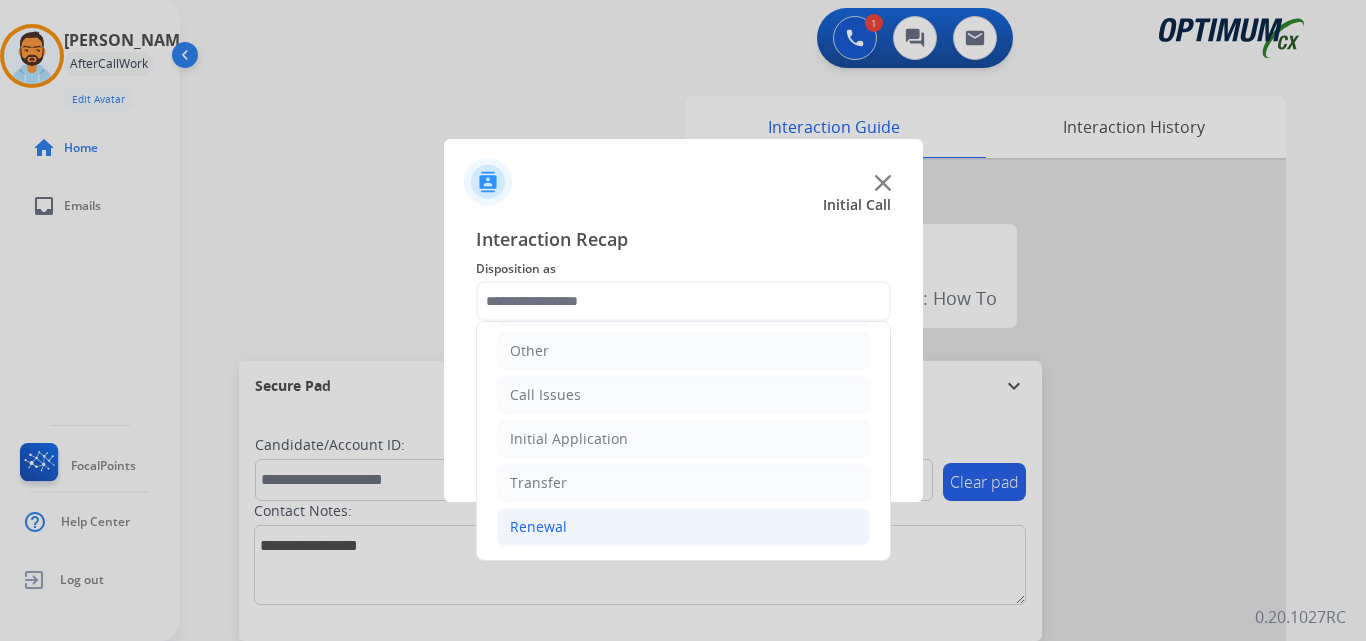 click on "Renewal" 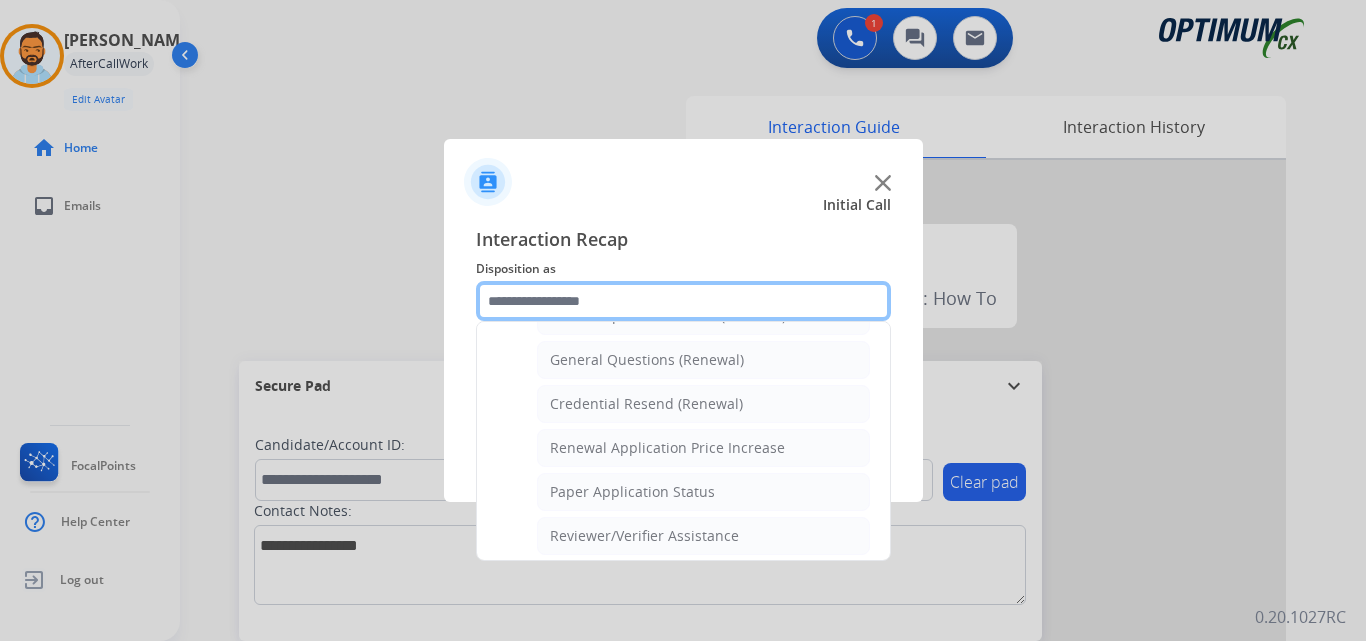 scroll, scrollTop: 559, scrollLeft: 0, axis: vertical 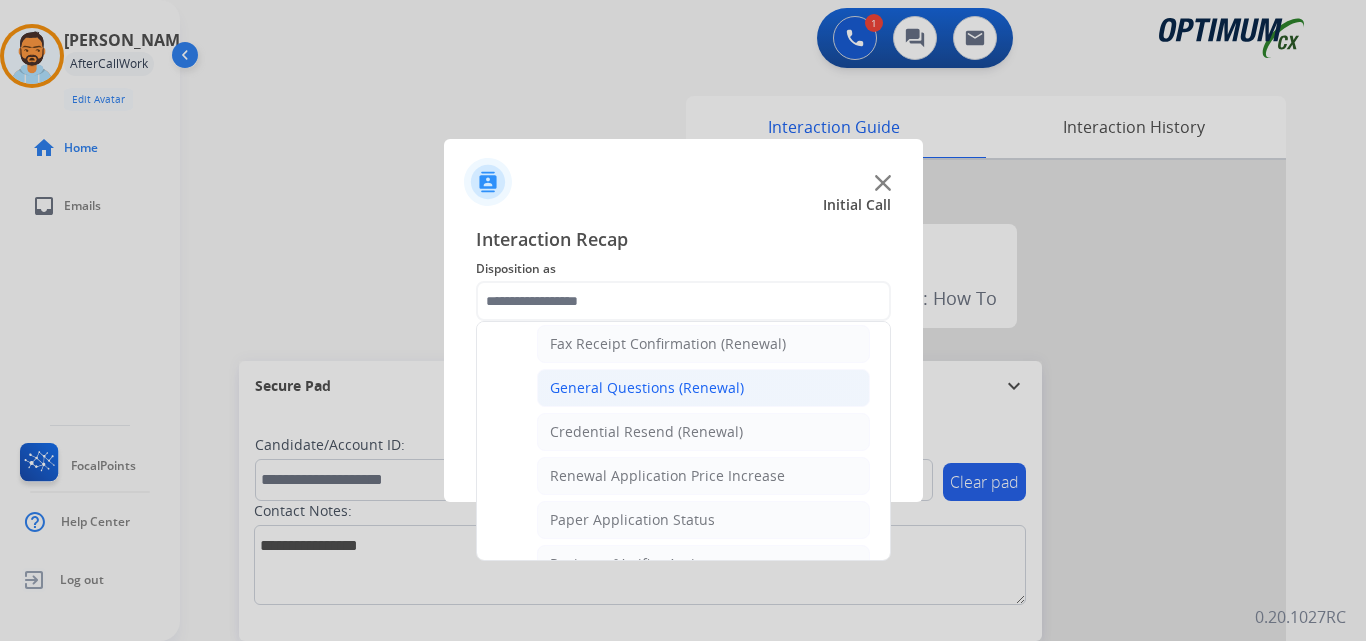 click on "General Questions (Renewal)" 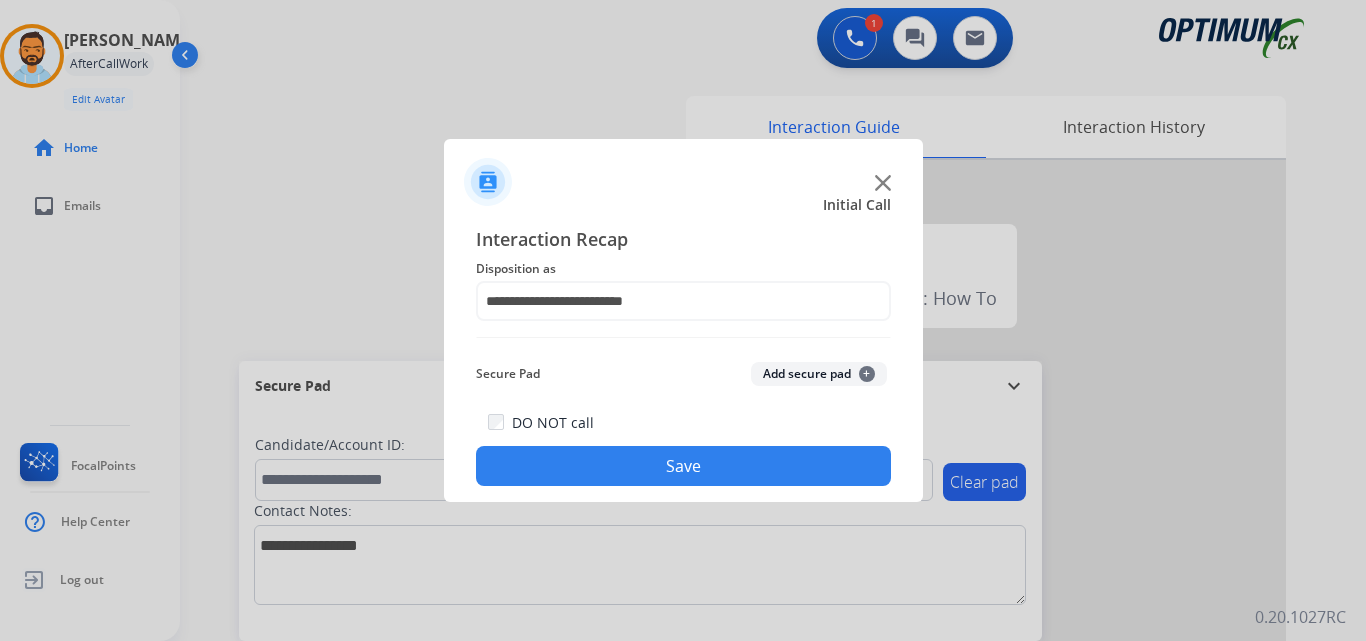 click on "Save" 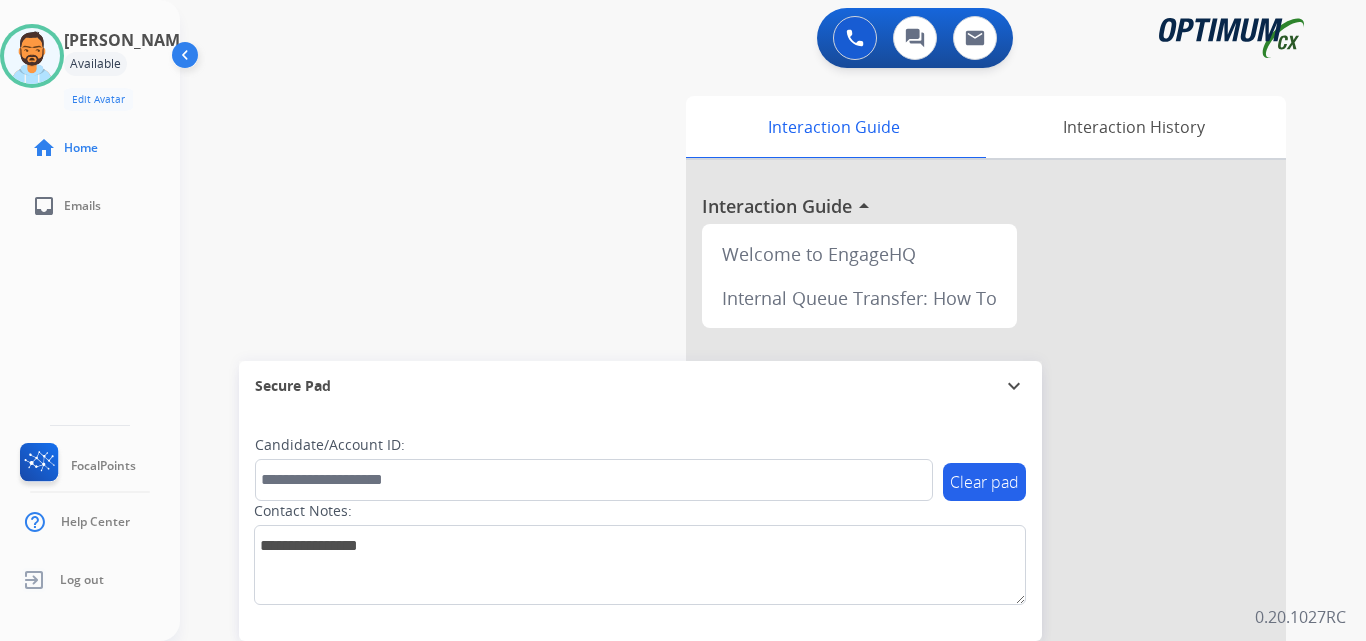click on "swap_horiz Break voice bridge close_fullscreen Connect 3-Way Call merge_type Separate 3-Way Call  Interaction Guide   Interaction History  Interaction Guide arrow_drop_up  Welcome to EngageHQ   Internal Queue Transfer: How To  Secure Pad expand_more Clear pad Candidate/Account ID: Contact Notes:" at bounding box center (749, 489) 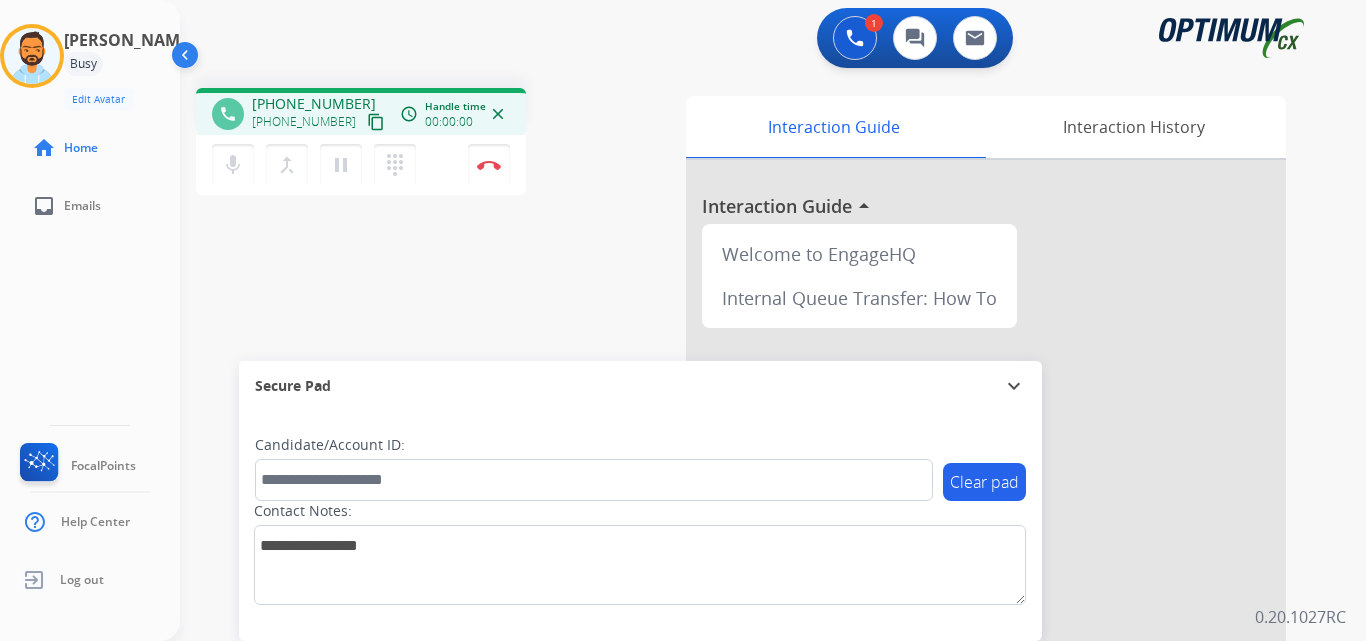 click on "content_copy" at bounding box center [376, 122] 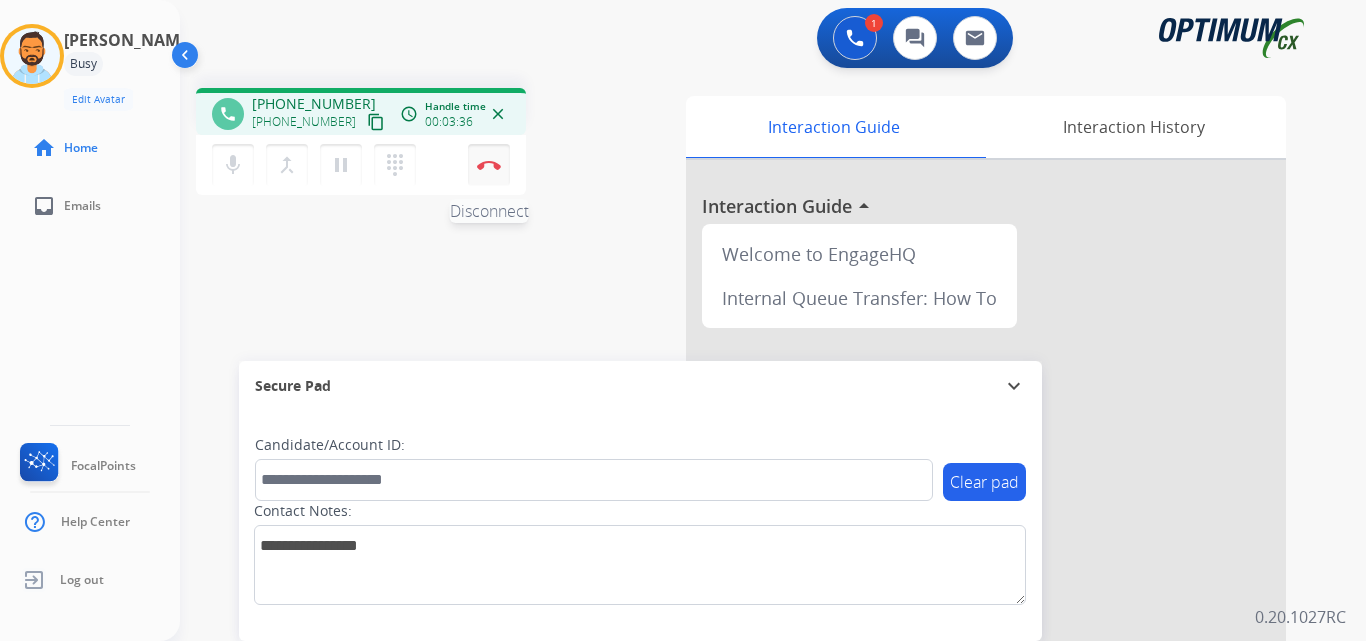click at bounding box center [489, 165] 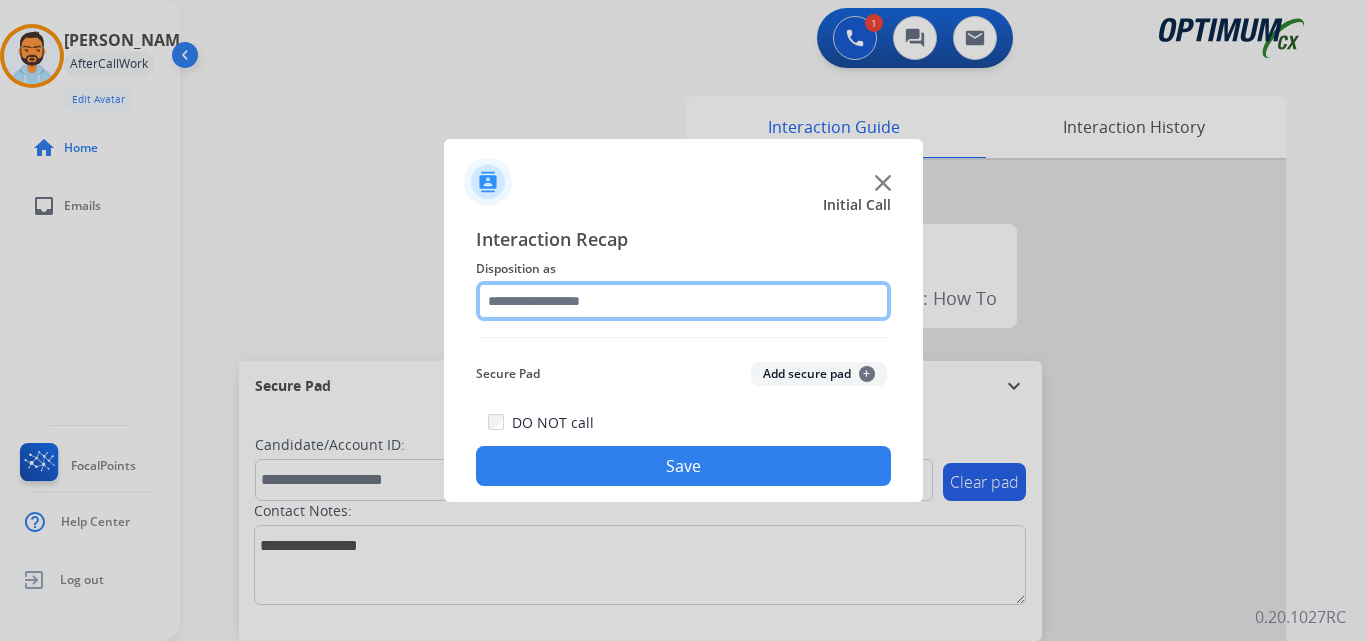 click 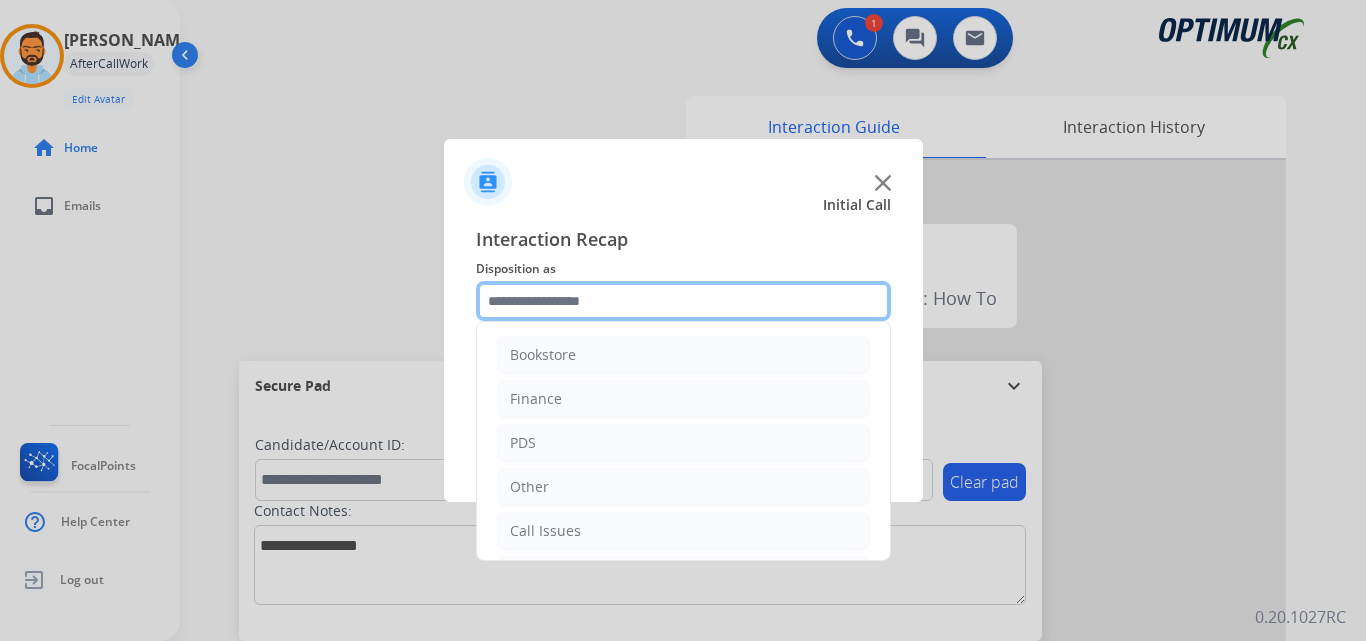 scroll, scrollTop: 136, scrollLeft: 0, axis: vertical 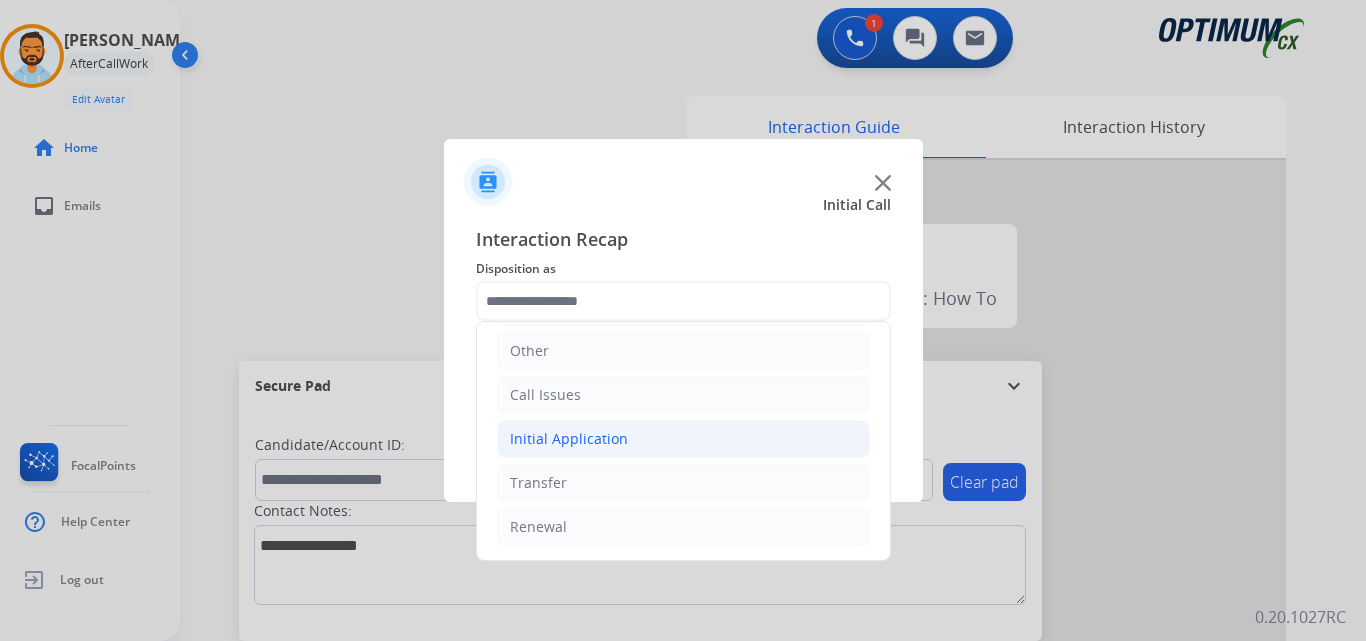 click on "Initial Application" 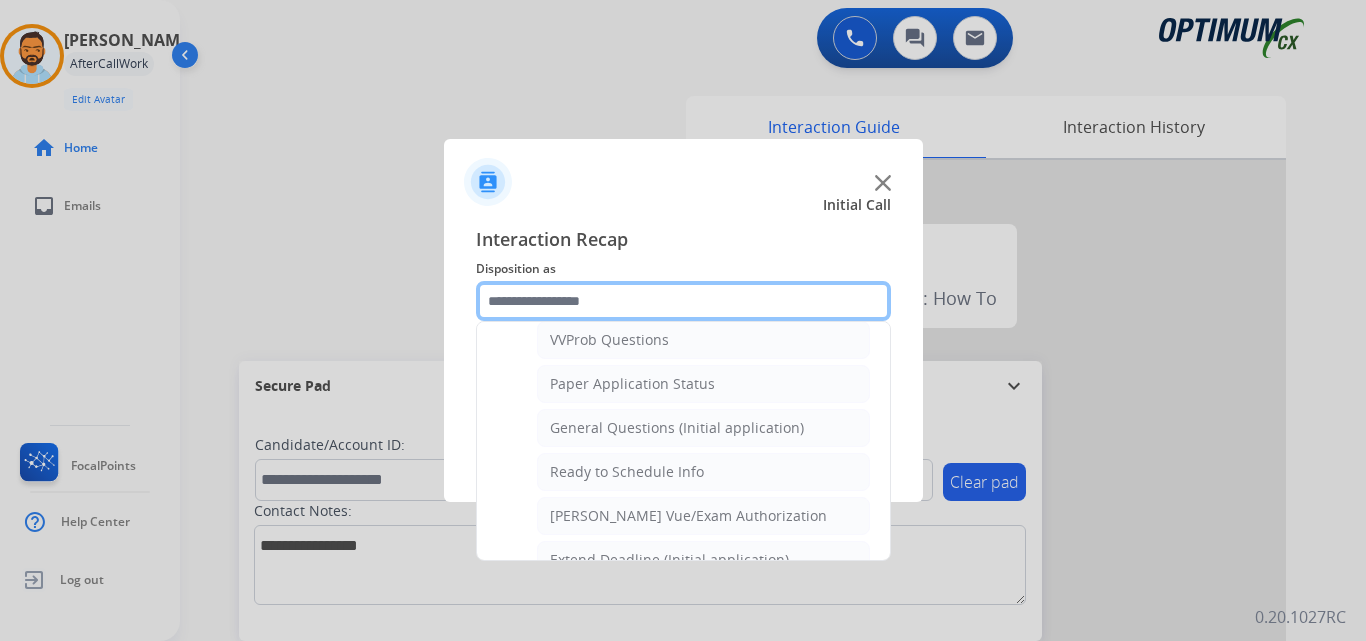 scroll, scrollTop: 1095, scrollLeft: 0, axis: vertical 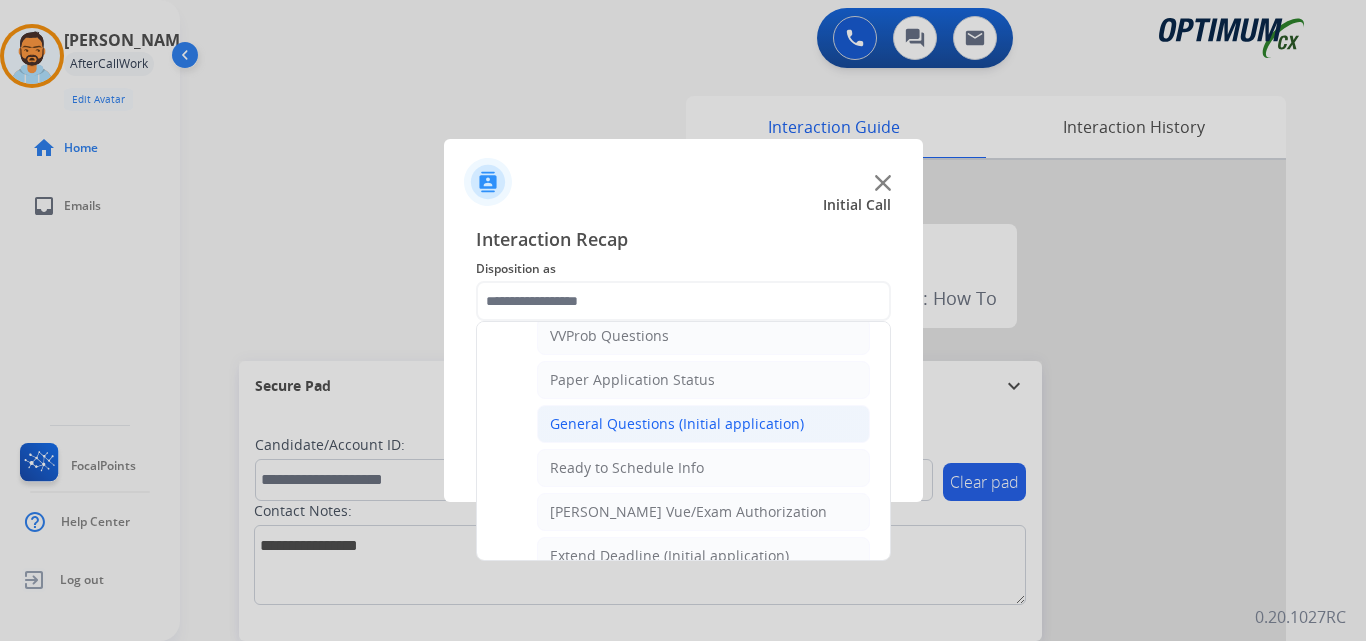 click on "General Questions (Initial application)" 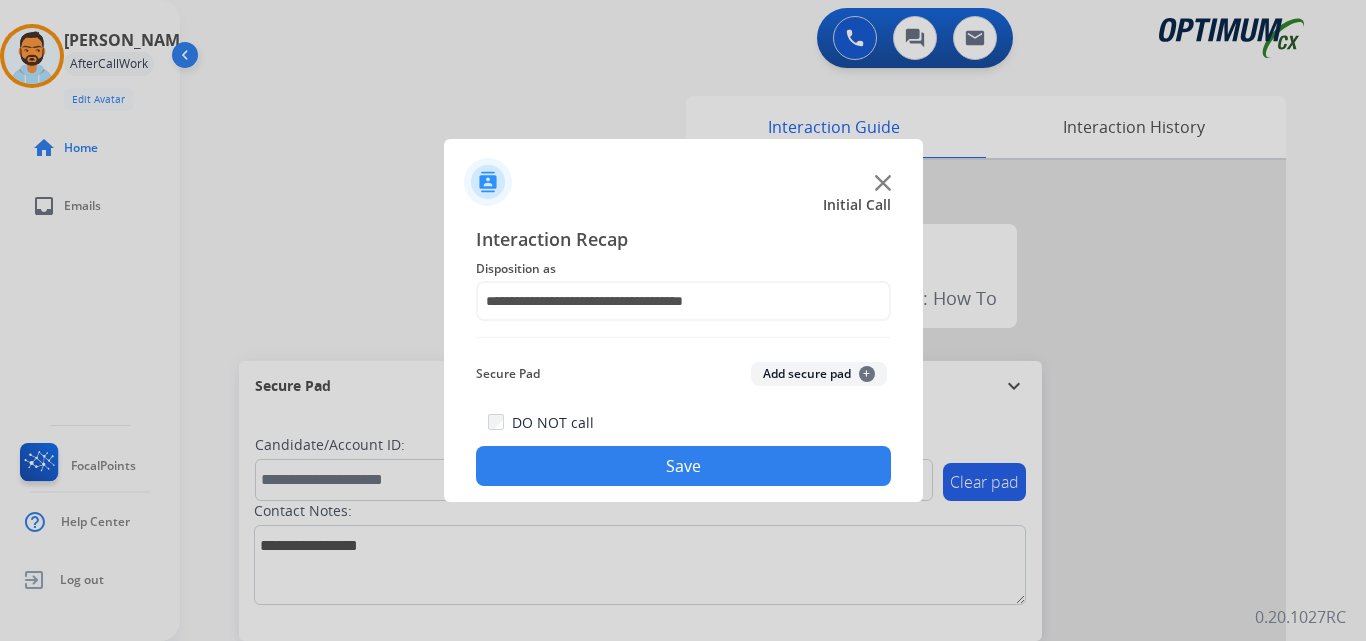 click on "Save" 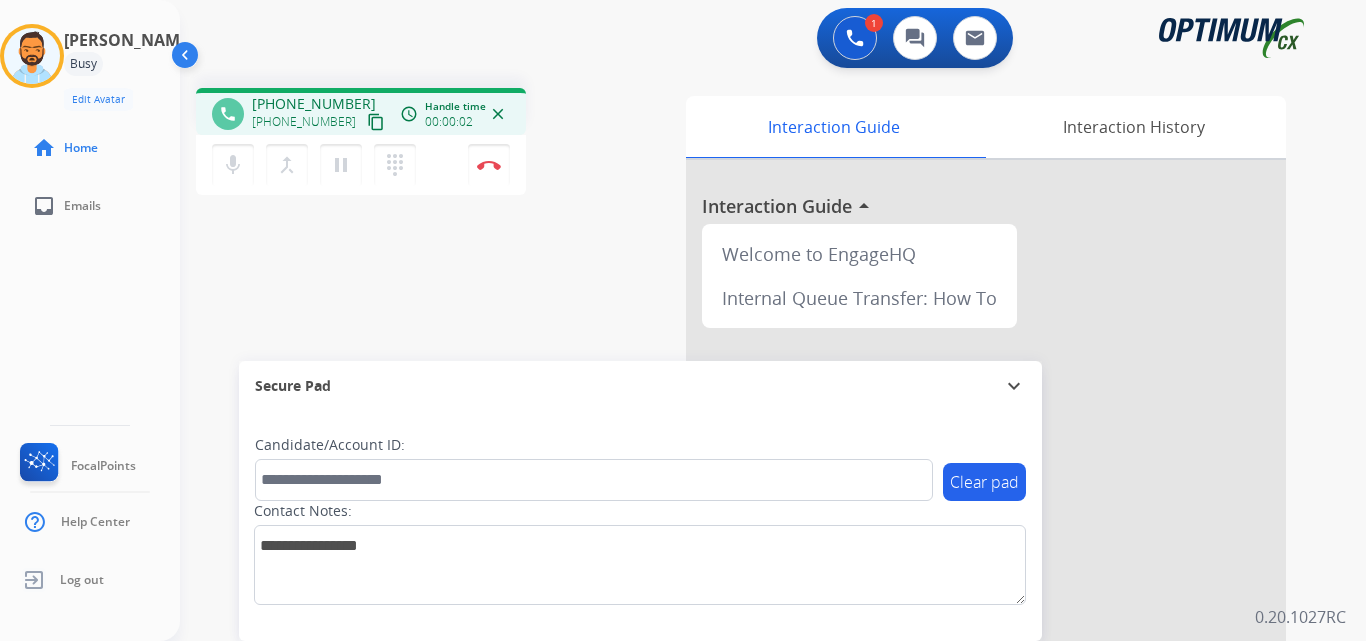 click on "content_copy" at bounding box center [376, 122] 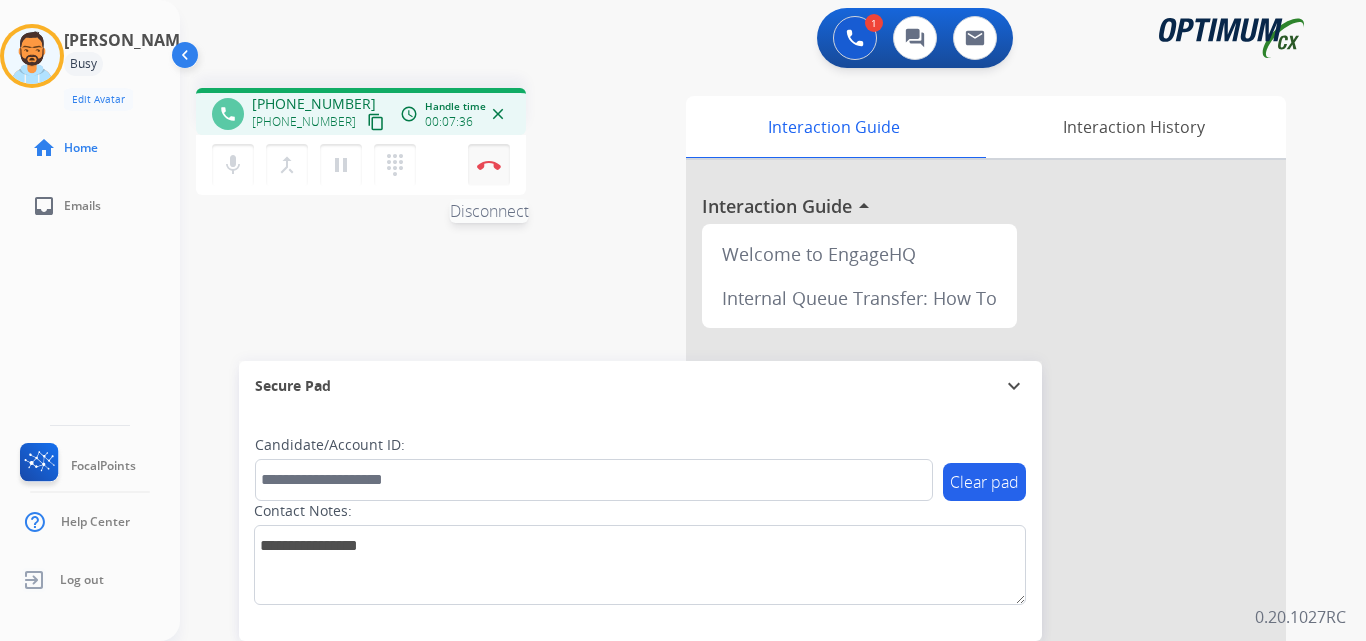 click at bounding box center [489, 165] 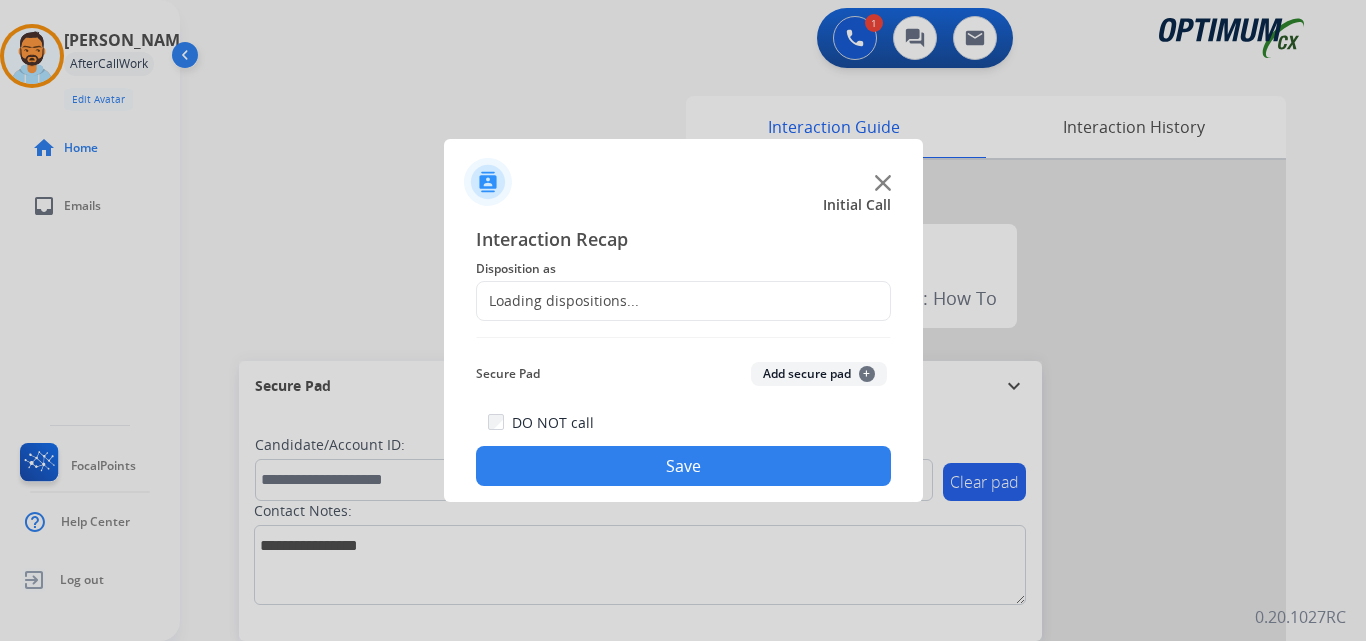 click on "Loading dispositions..." 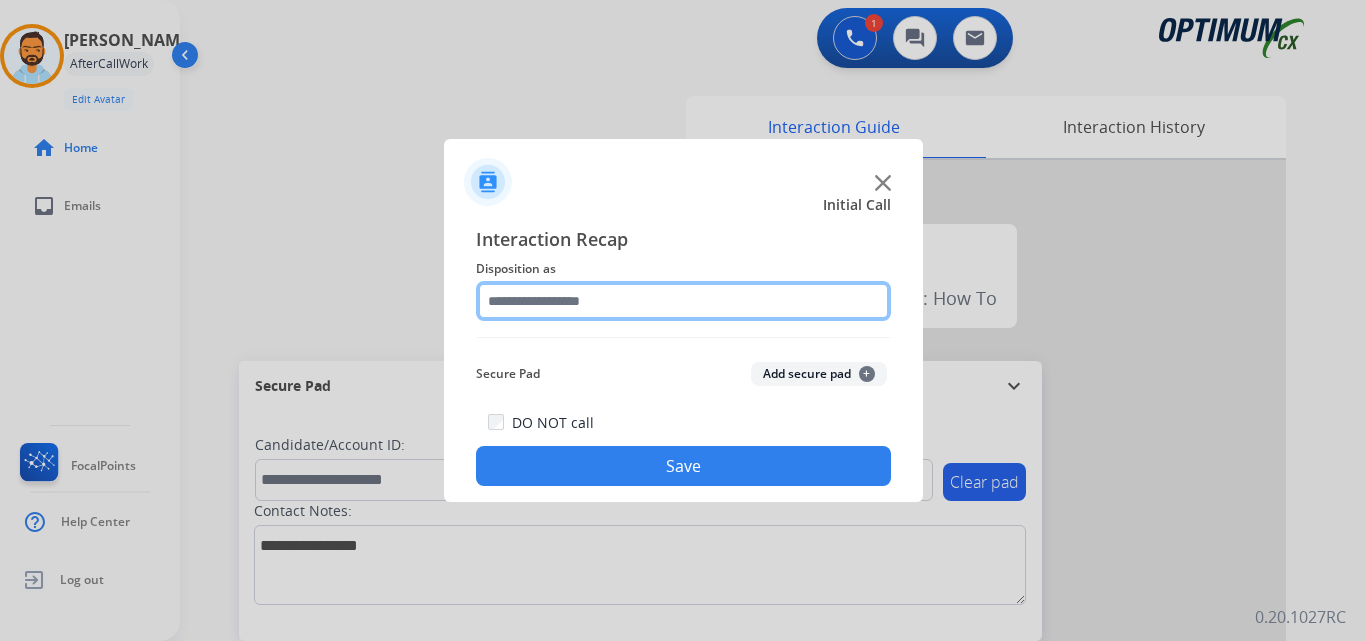 click 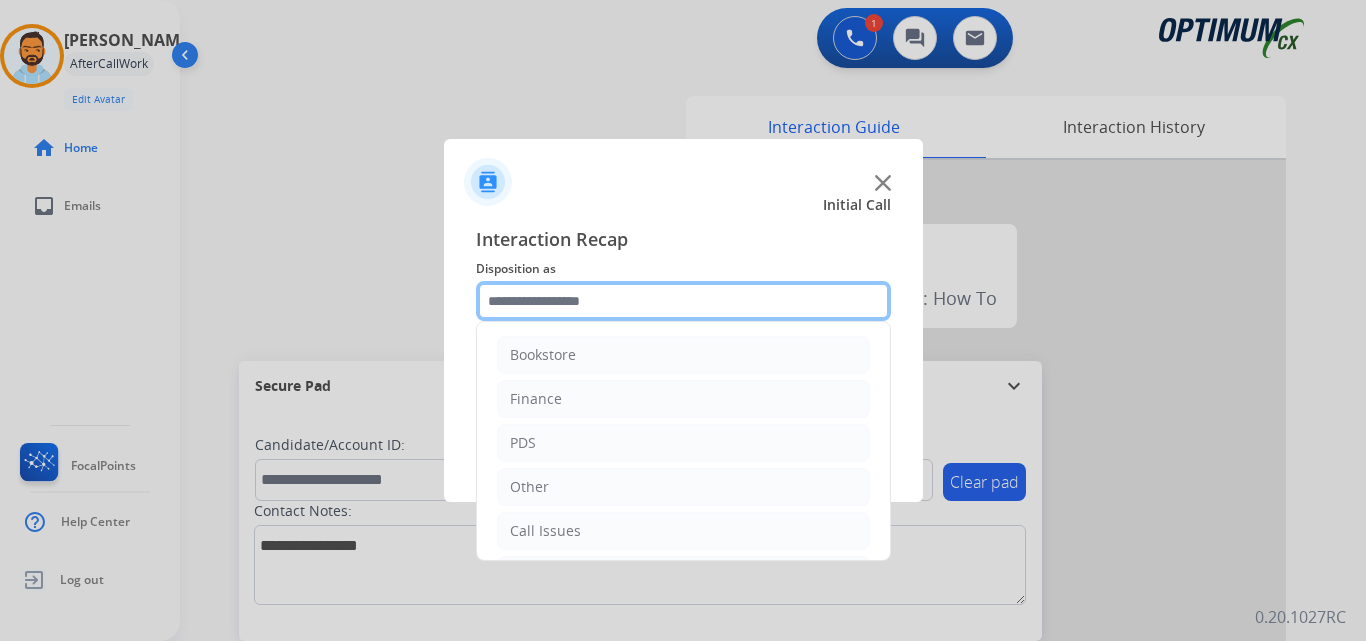 scroll, scrollTop: 136, scrollLeft: 0, axis: vertical 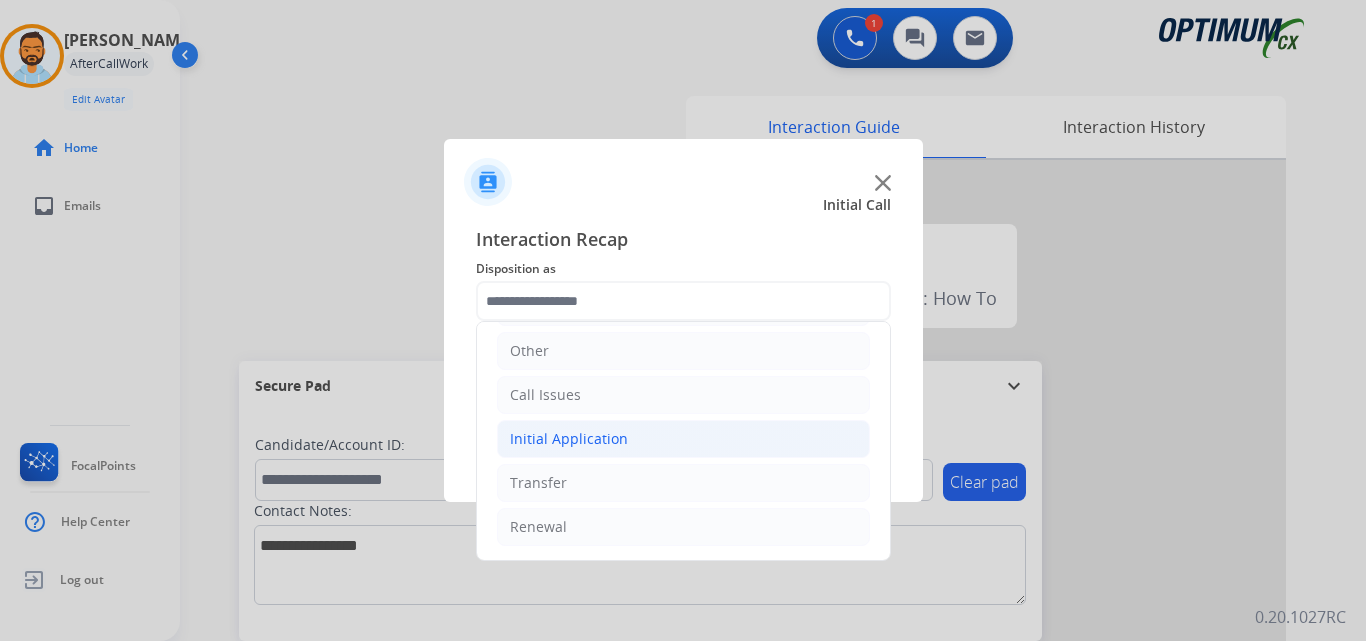 click on "Initial Application" 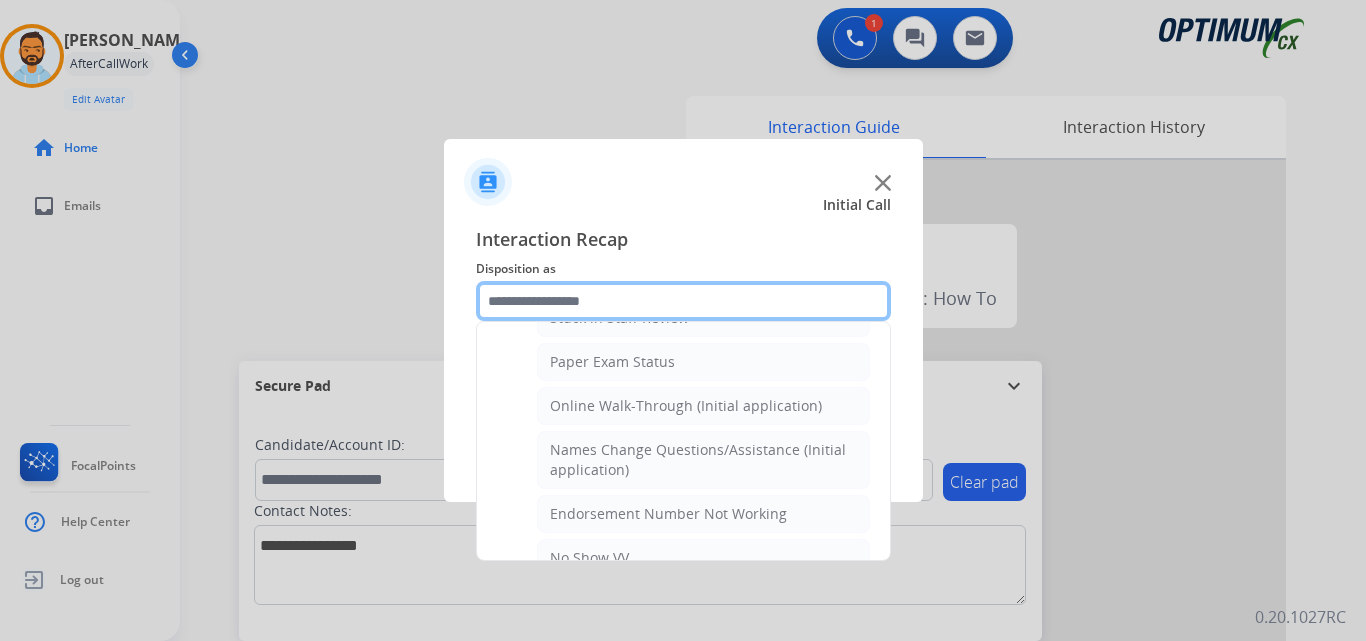 scroll, scrollTop: 391, scrollLeft: 0, axis: vertical 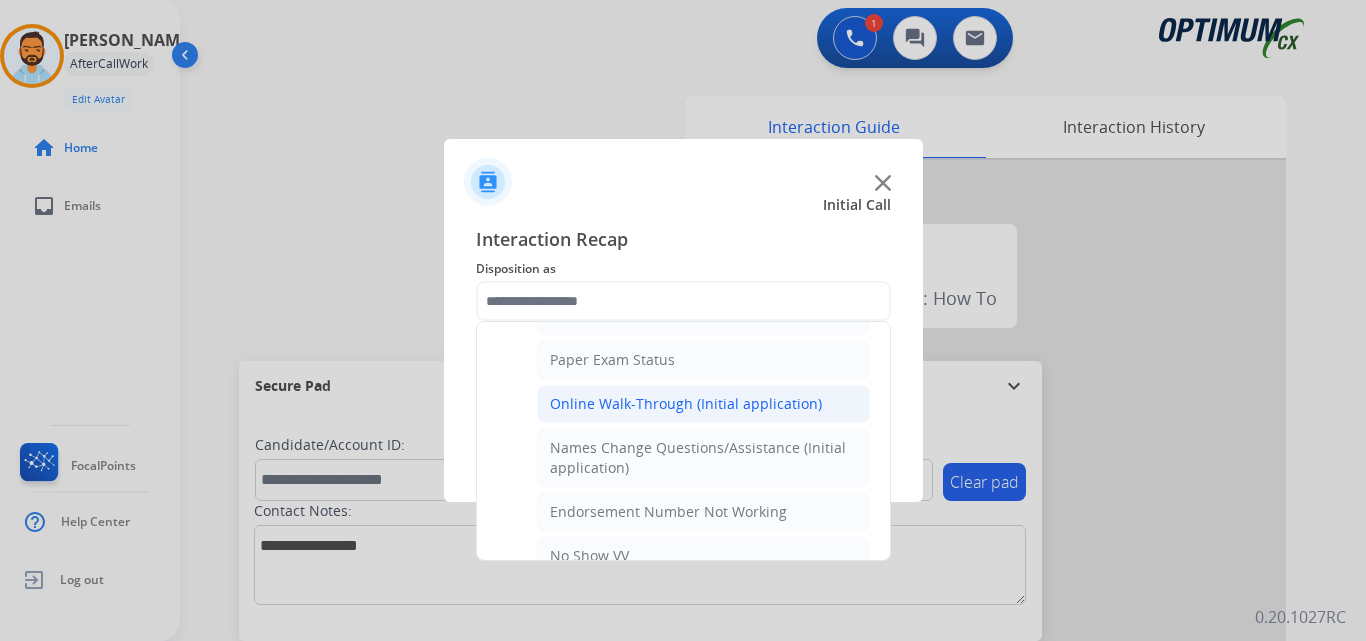 click on "Online Walk-Through (Initial application)" 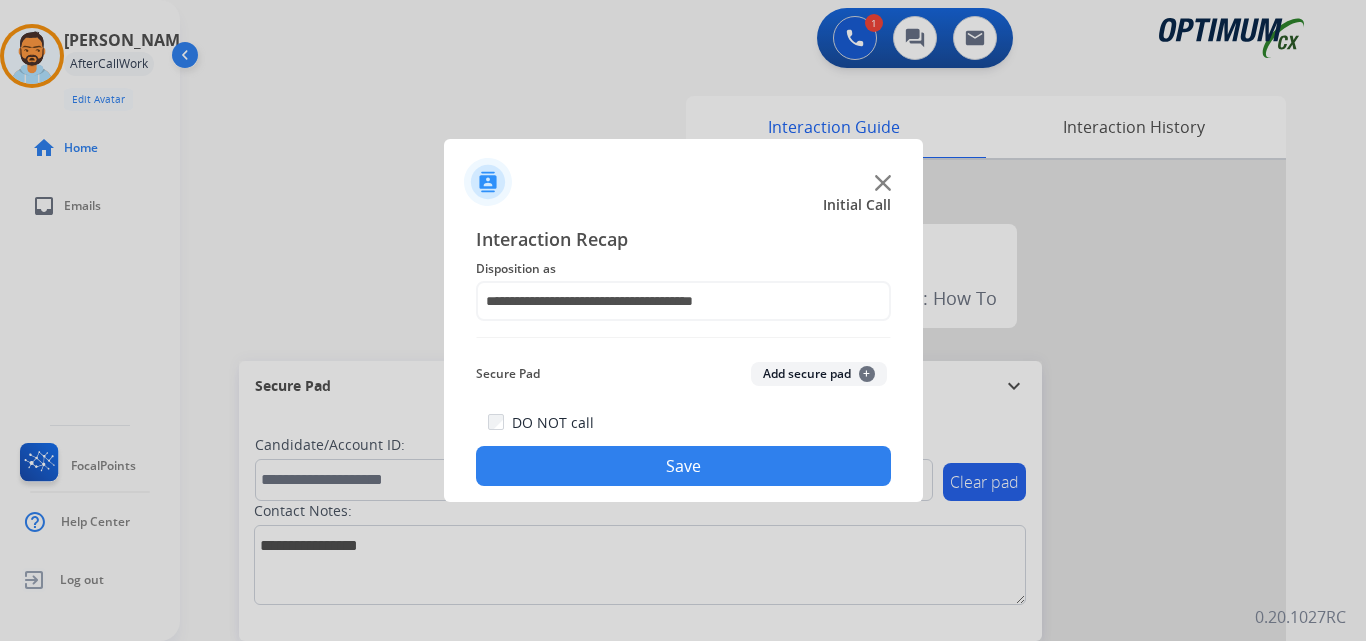 click on "Save" 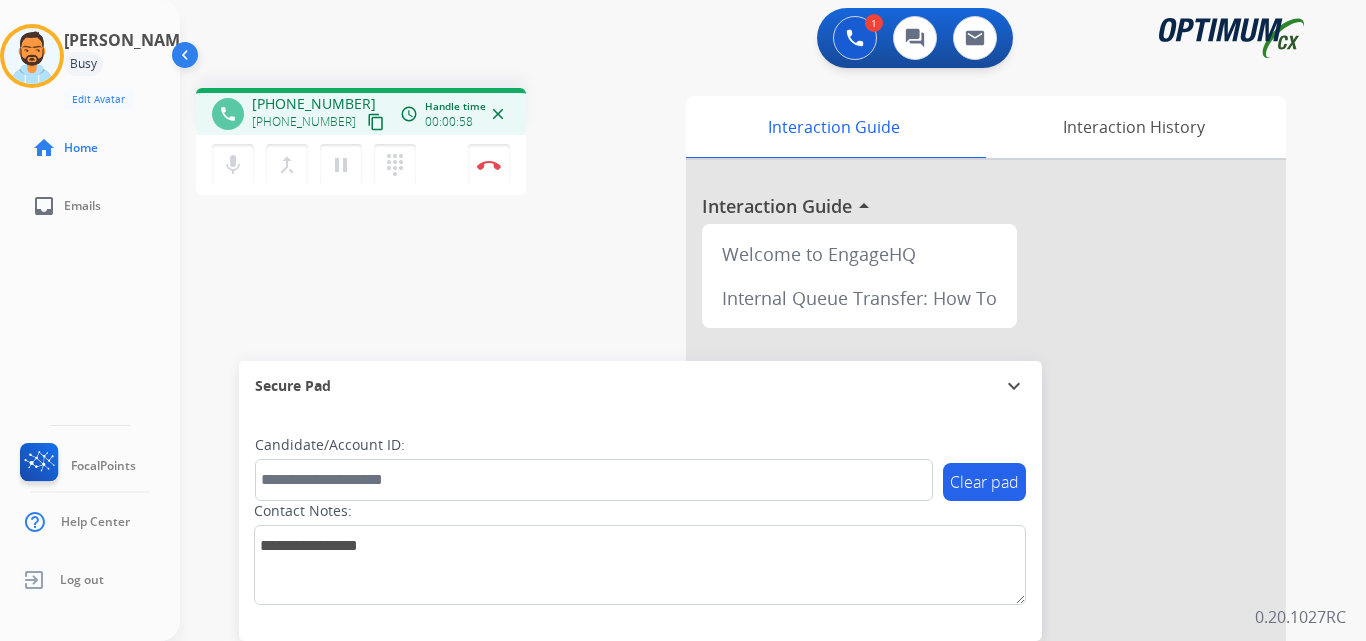 click on "content_copy" at bounding box center [376, 122] 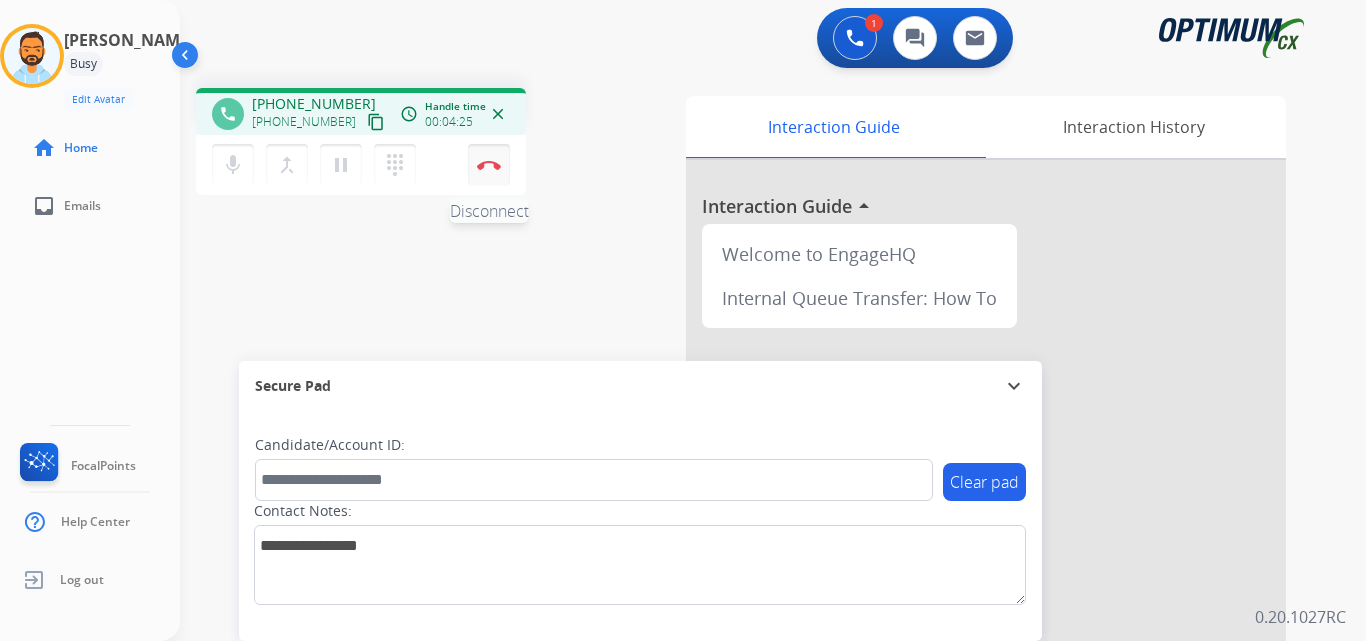 click on "Disconnect" at bounding box center (489, 165) 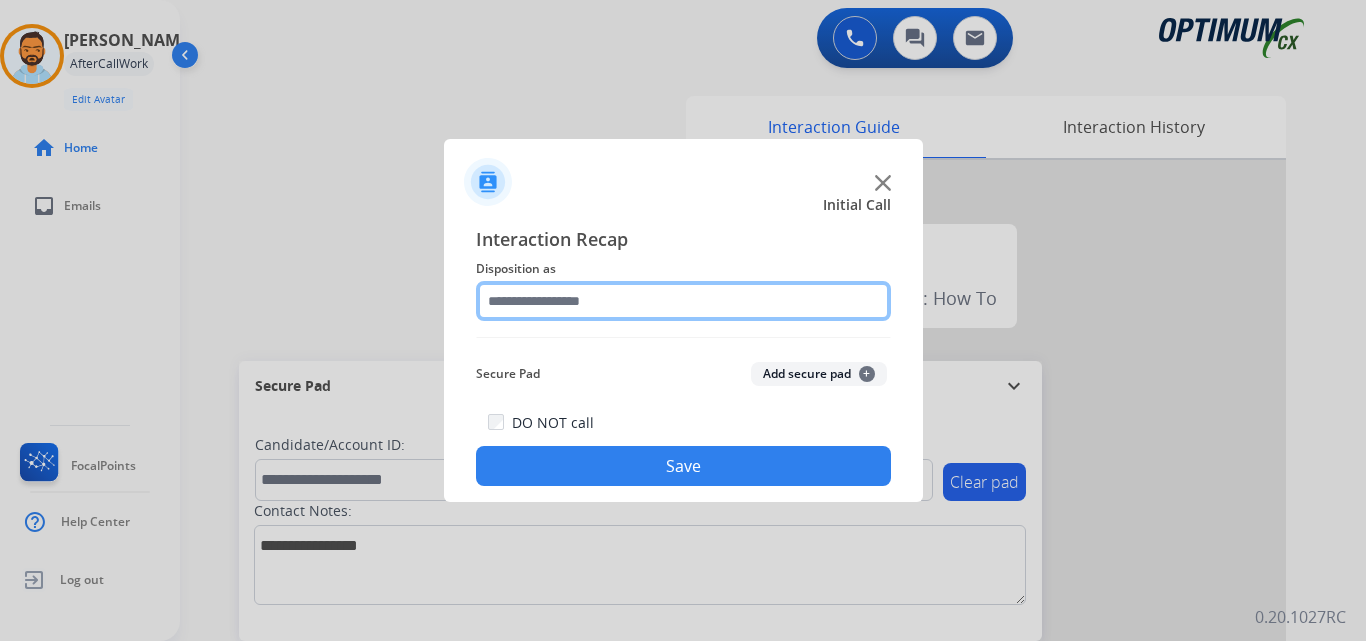 click 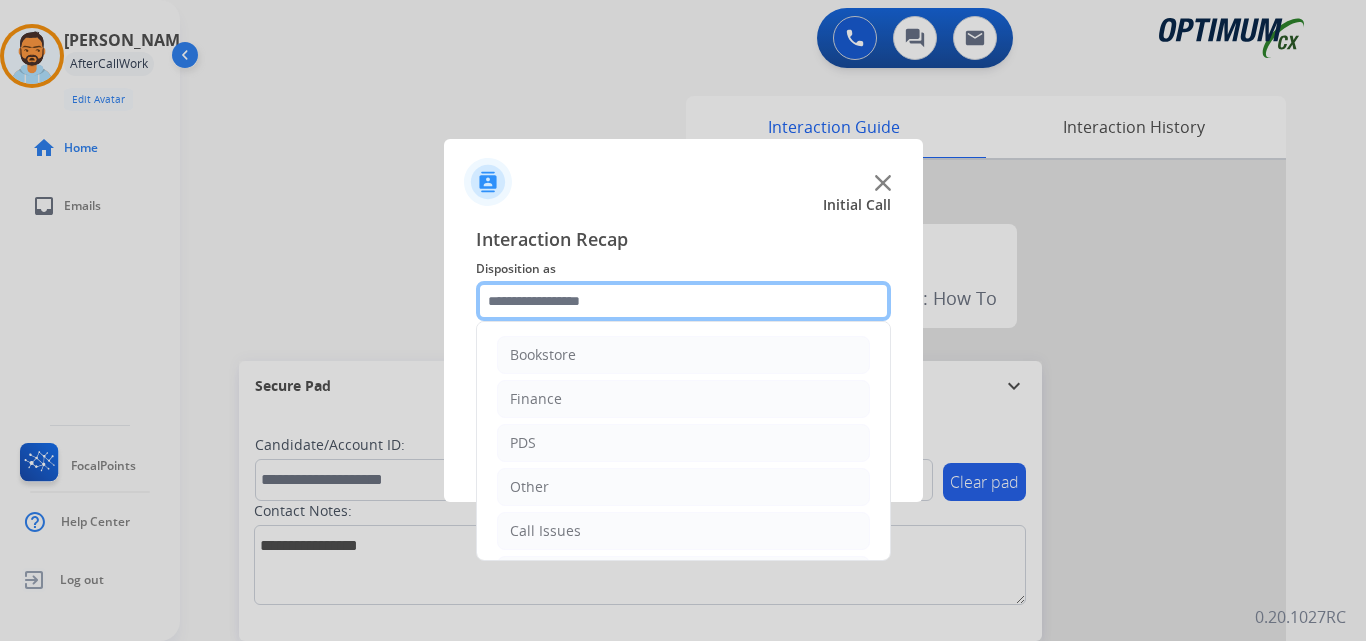 scroll, scrollTop: 136, scrollLeft: 0, axis: vertical 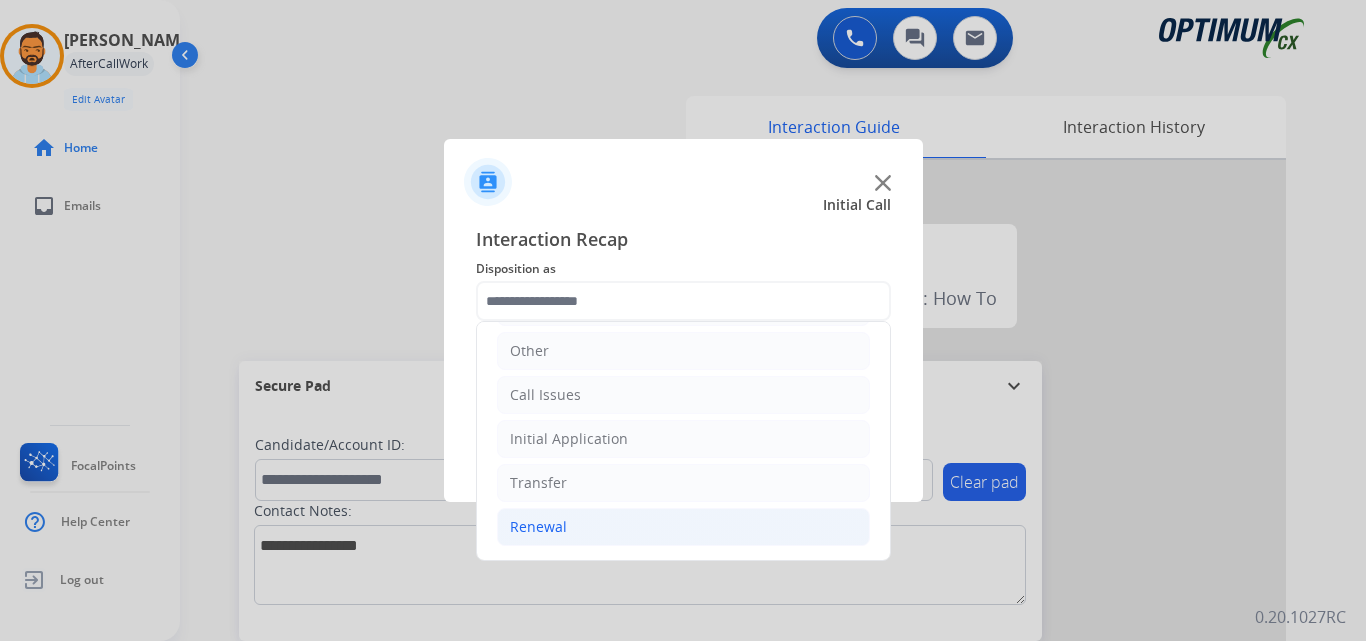click on "Renewal" 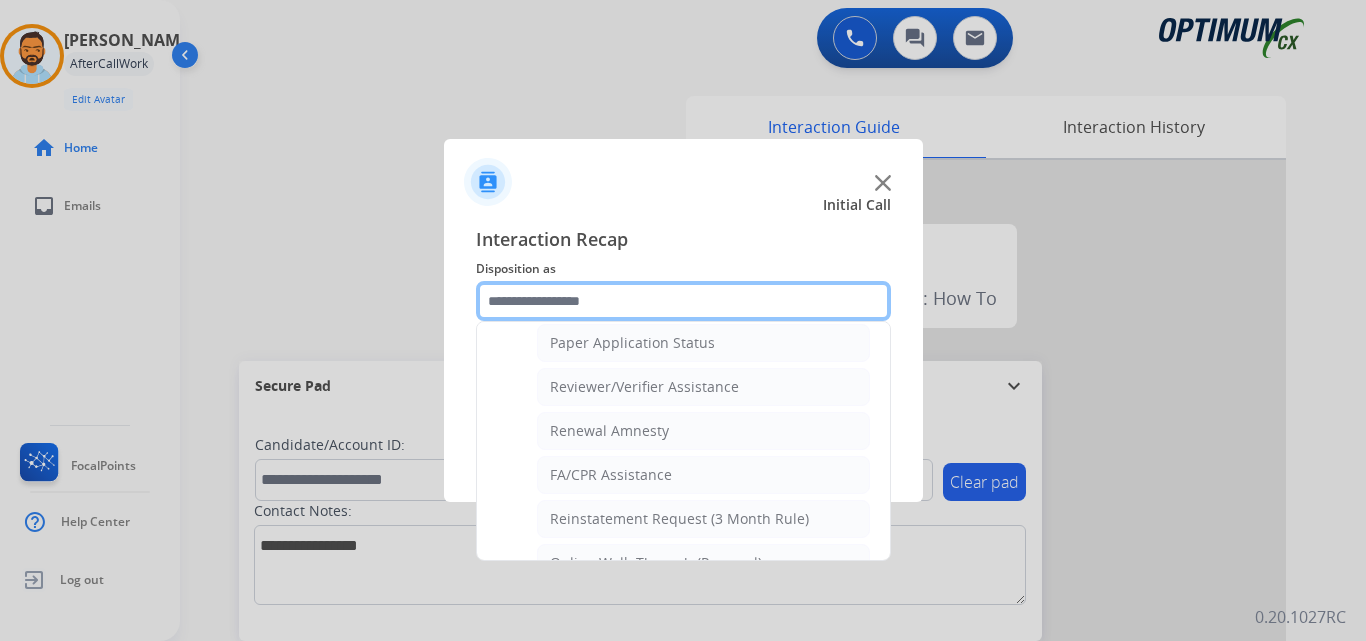 scroll, scrollTop: 772, scrollLeft: 0, axis: vertical 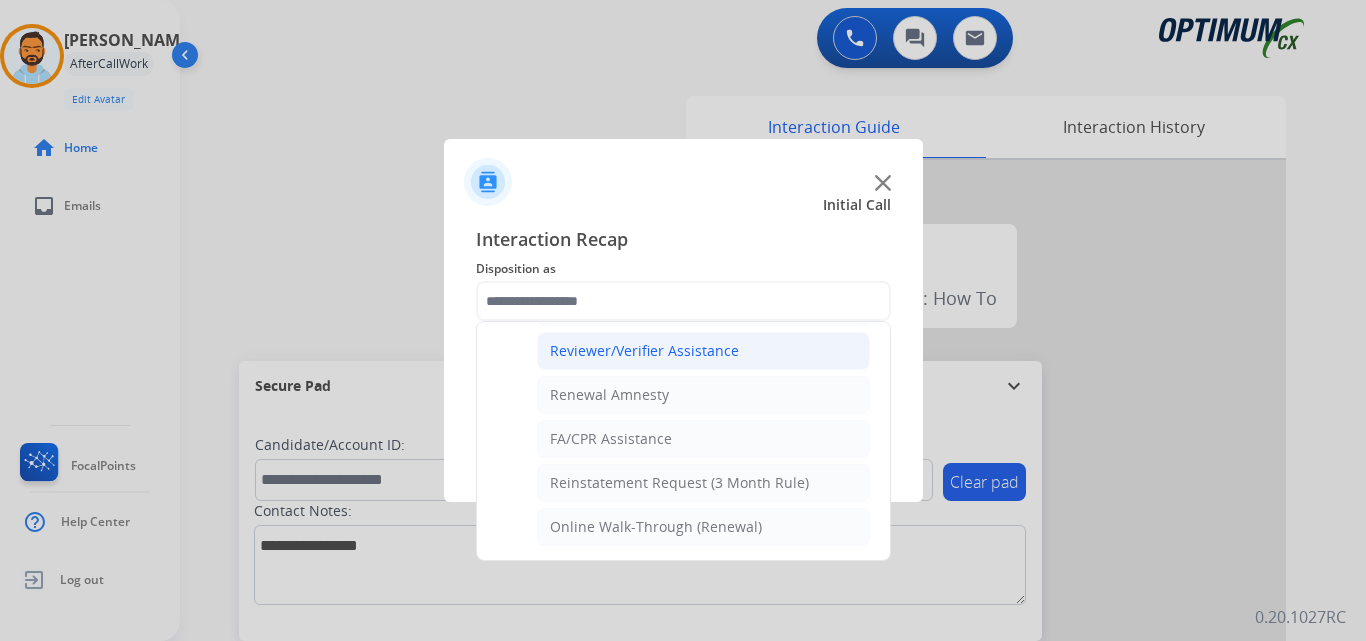 click on "Reviewer/Verifier Assistance" 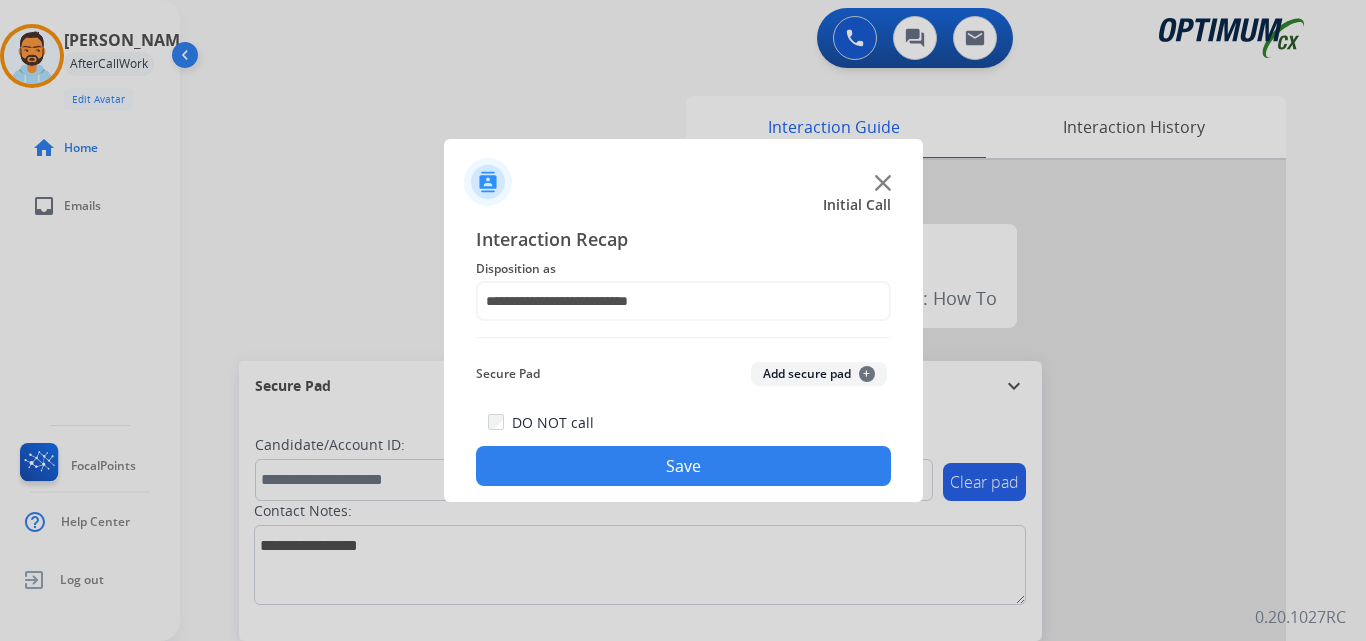 click on "Save" 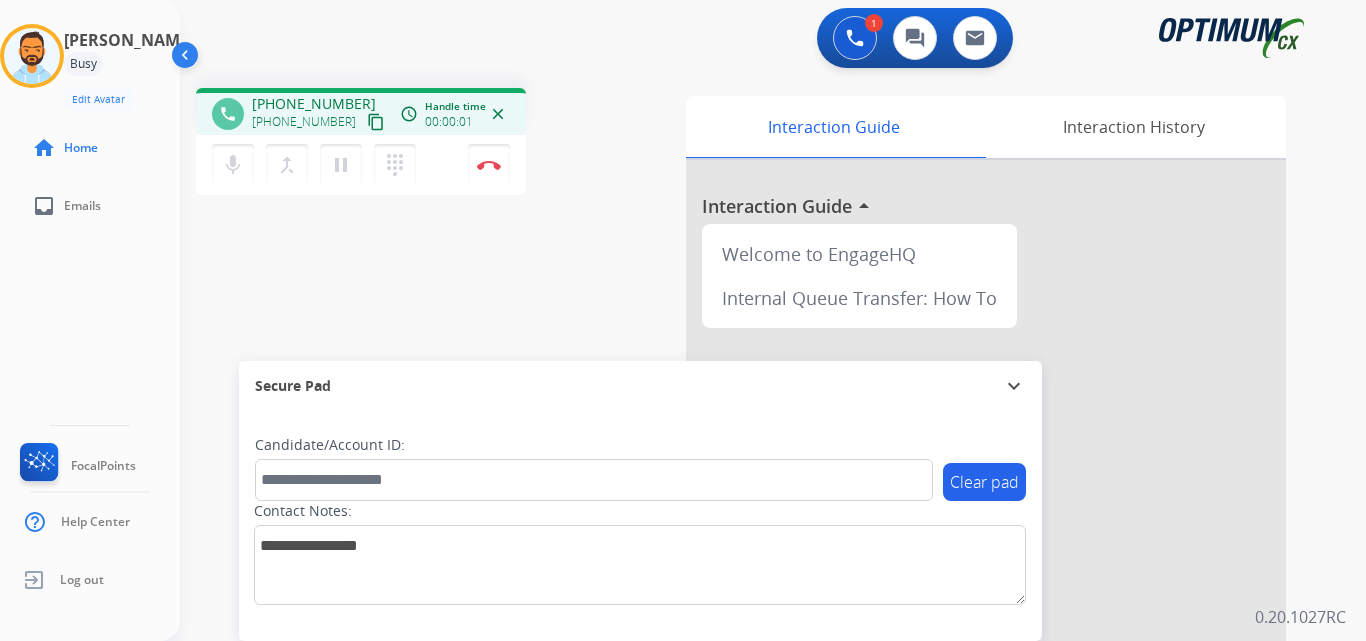 click on "content_copy" at bounding box center (376, 122) 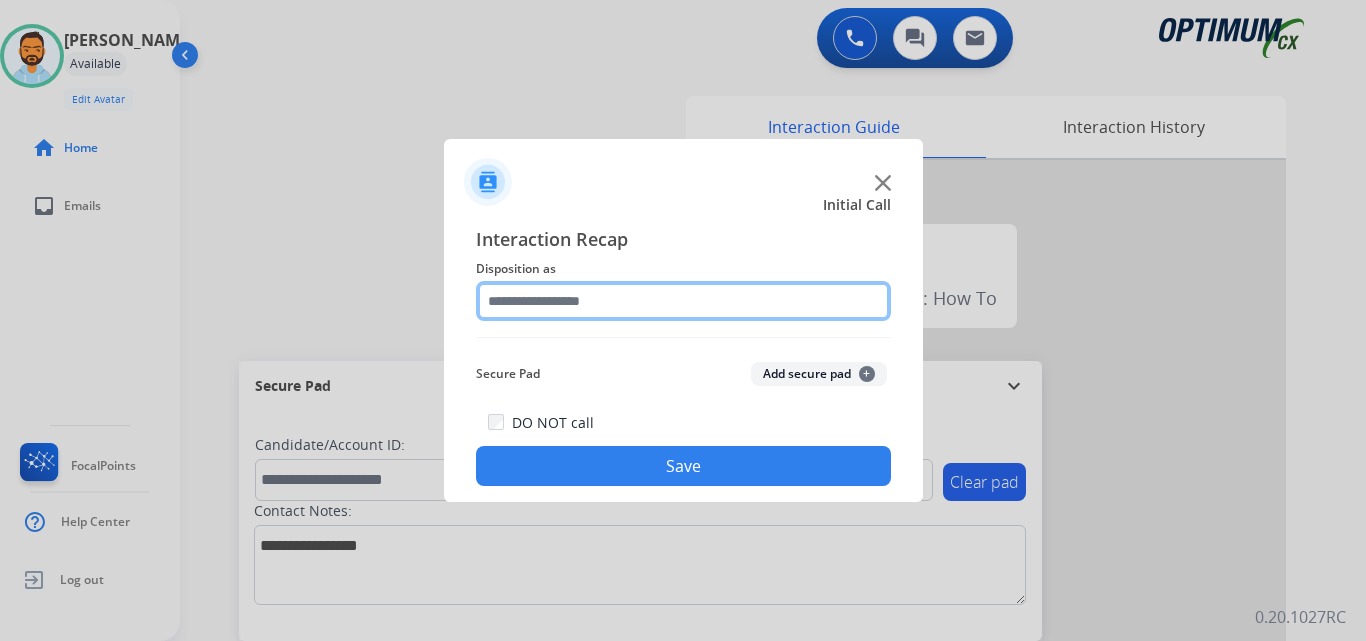 click 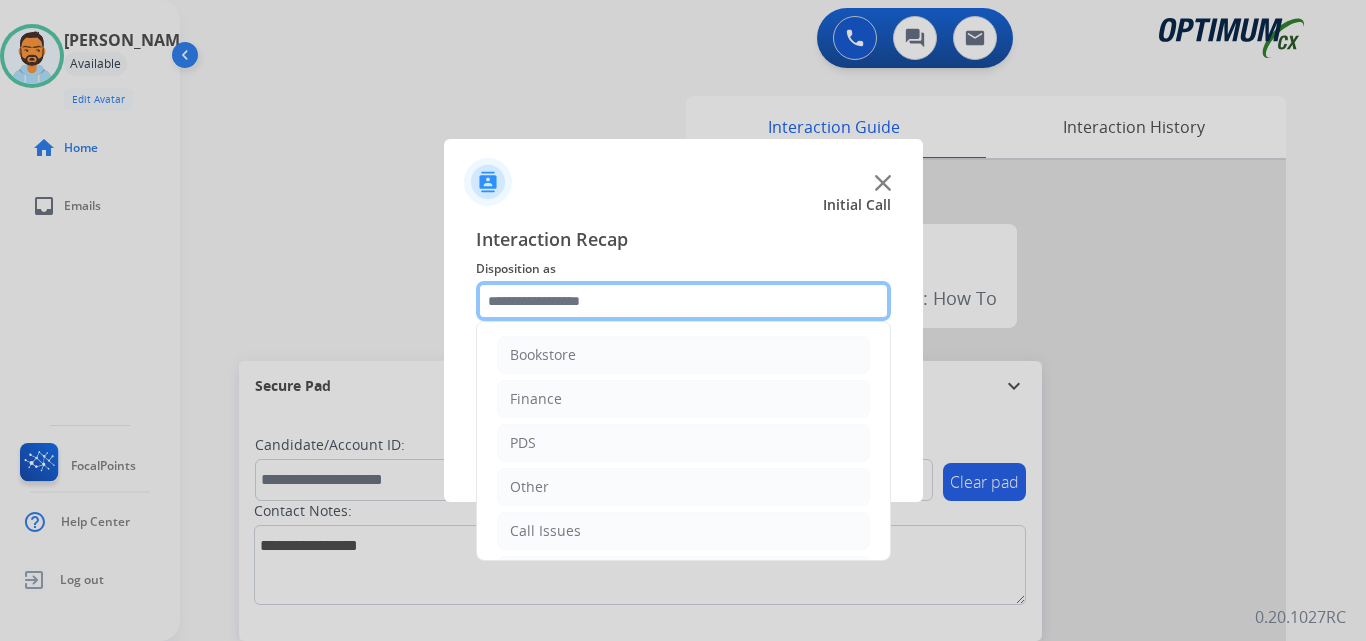scroll, scrollTop: 136, scrollLeft: 0, axis: vertical 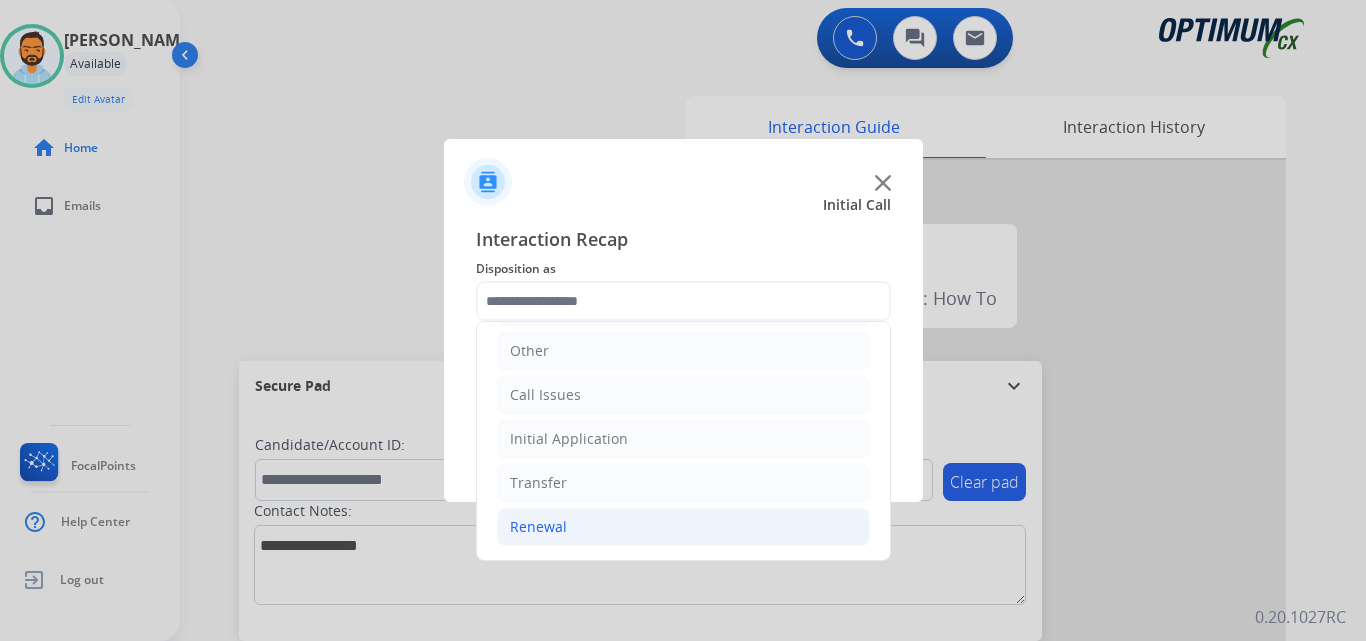 click on "Renewal" 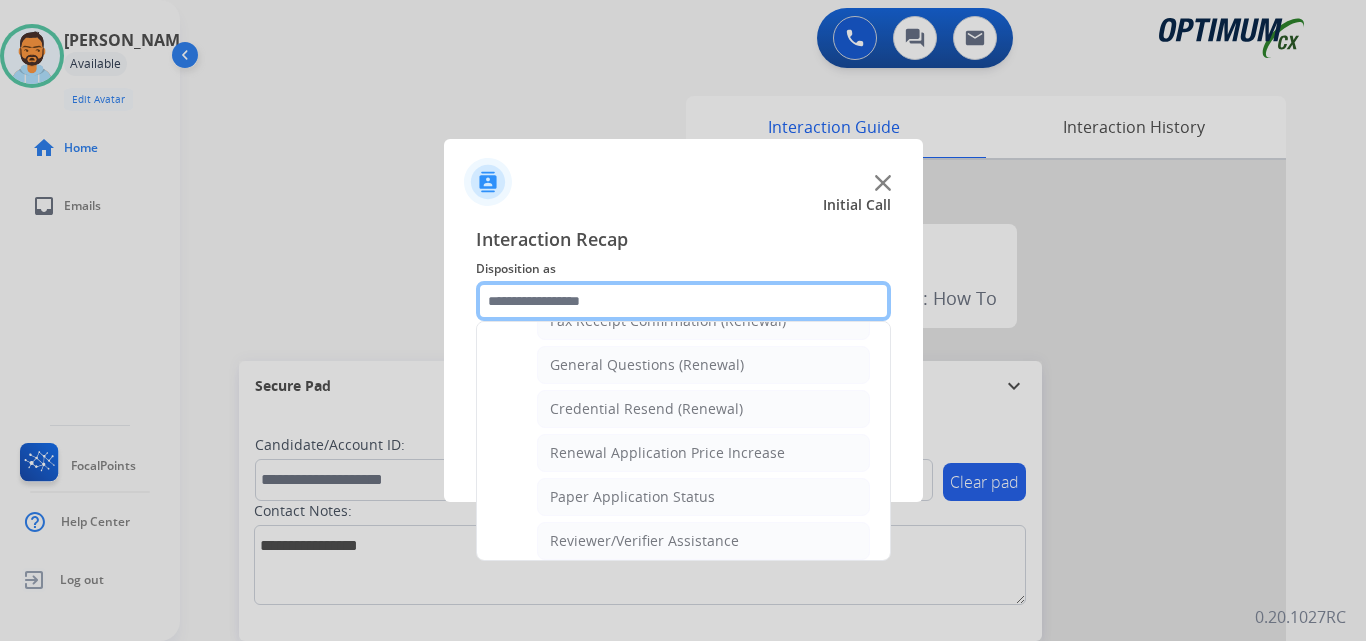 scroll, scrollTop: 572, scrollLeft: 0, axis: vertical 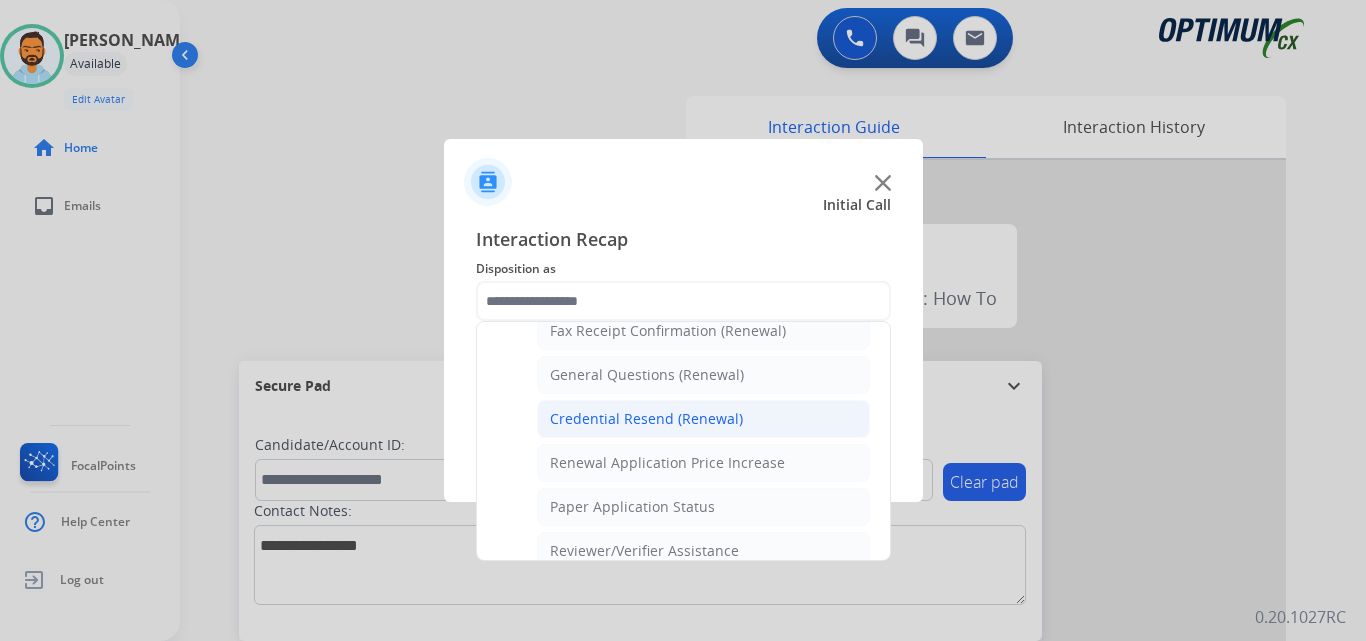 click on "Credential Resend (Renewal)" 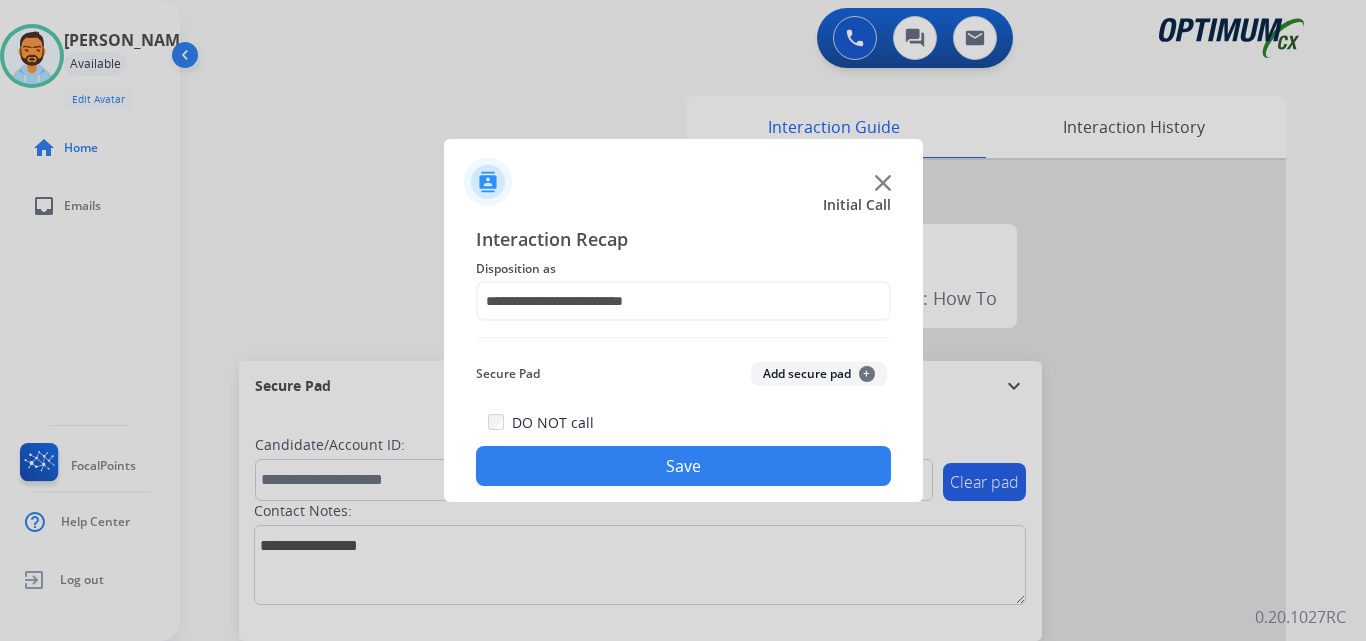 click on "Save" 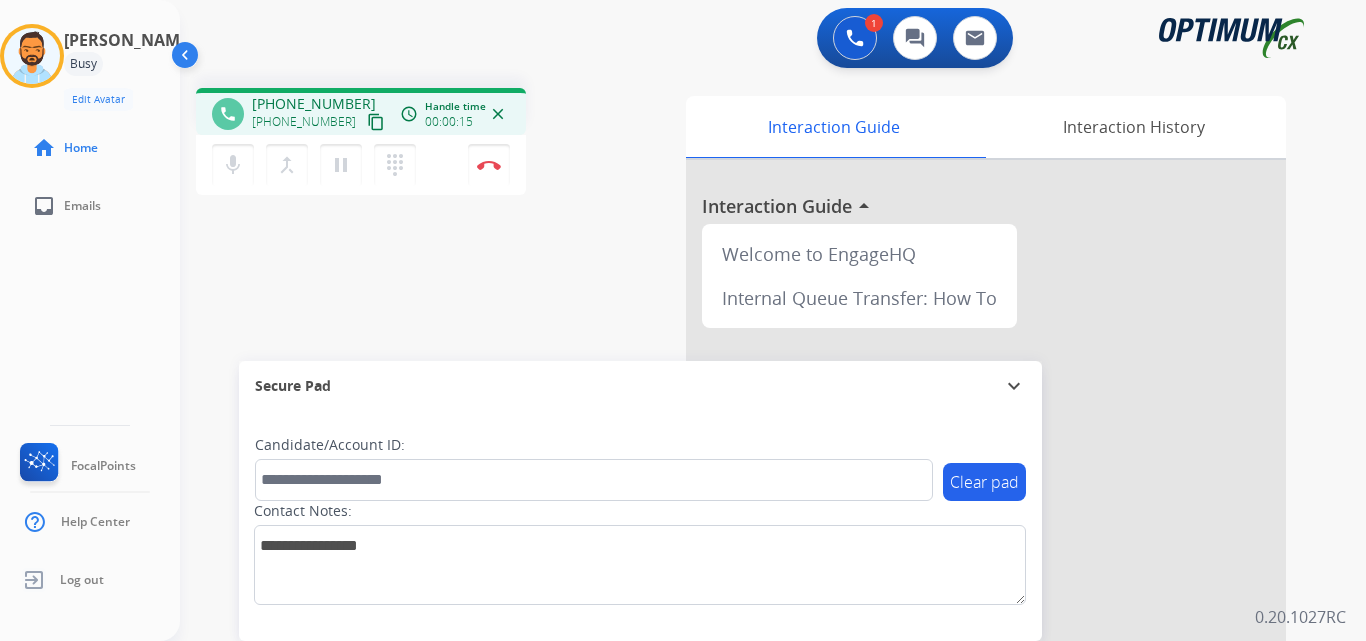 click on "content_copy" at bounding box center (376, 122) 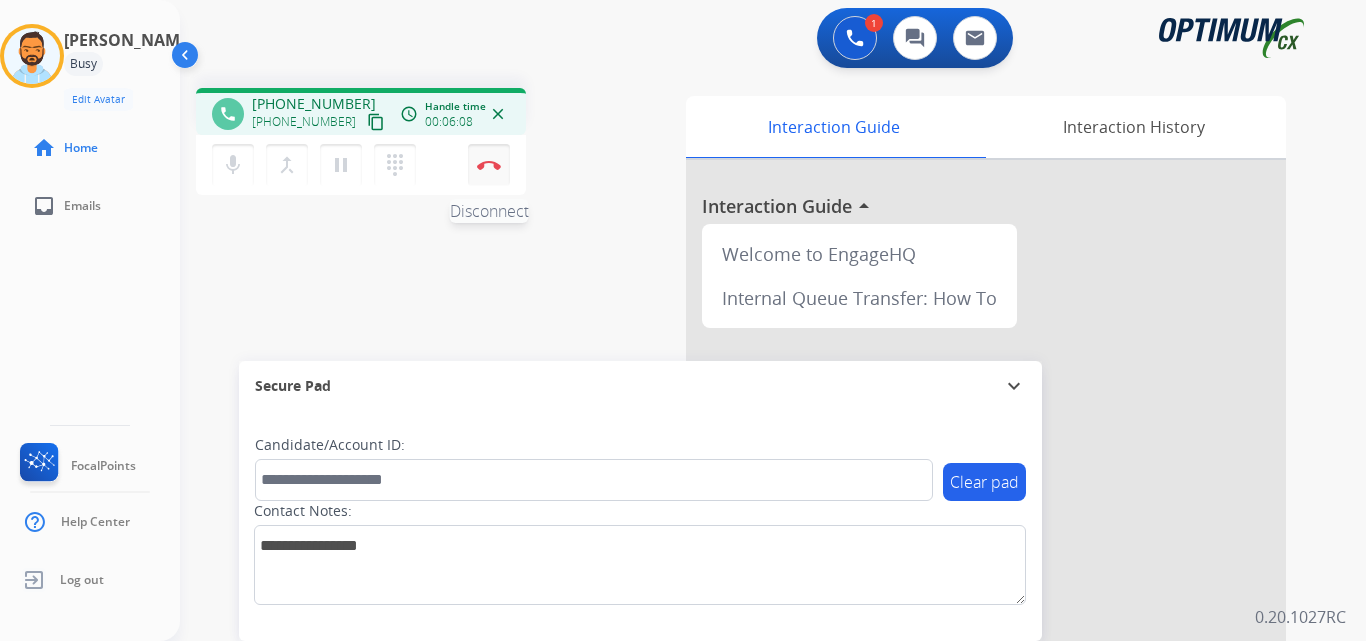 click on "Disconnect" at bounding box center (489, 165) 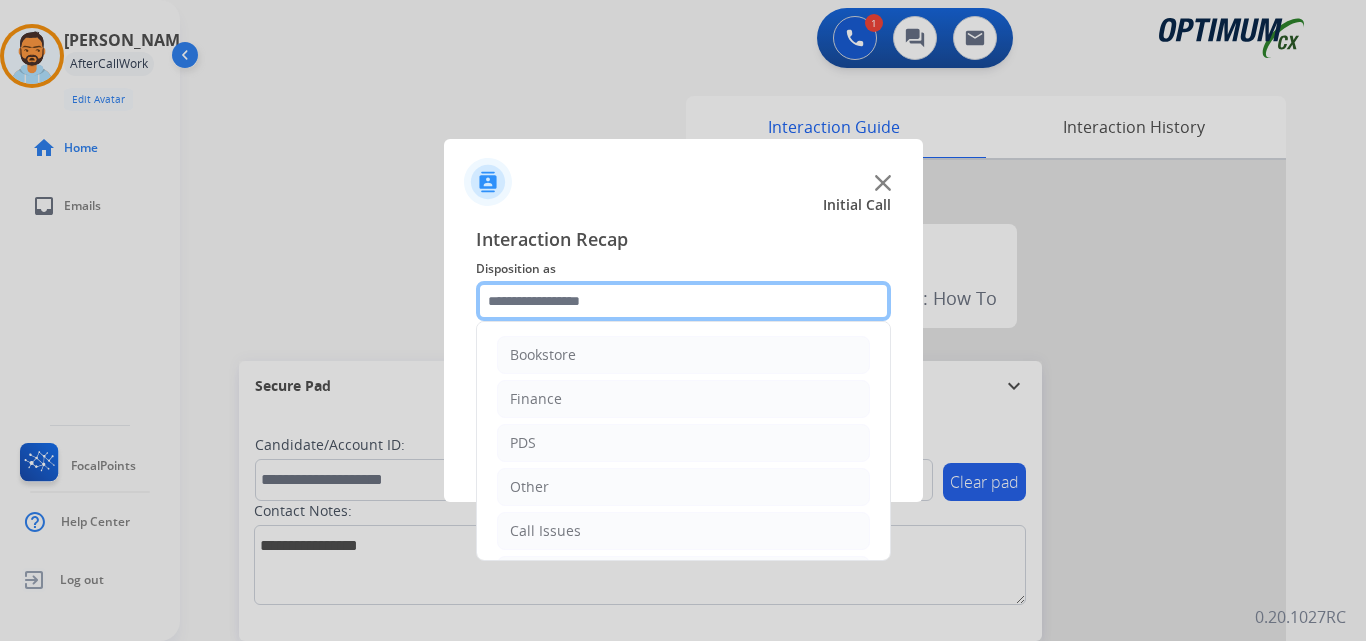 click 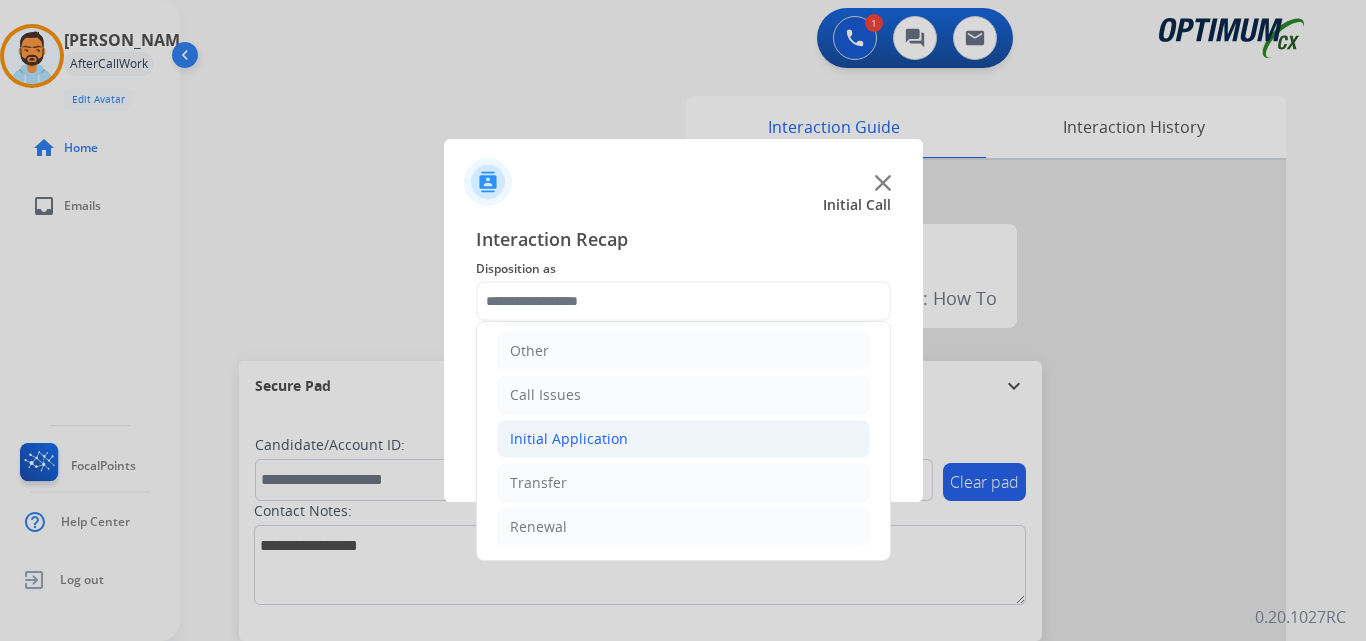 click on "Initial Application" 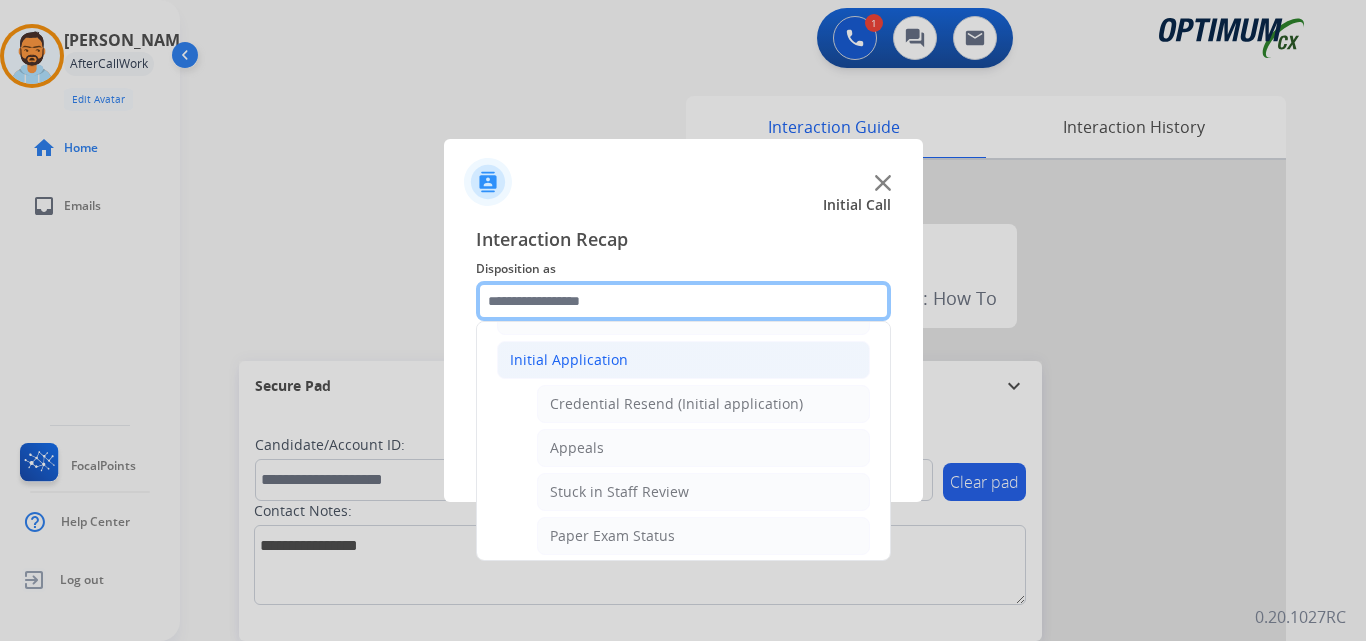 scroll, scrollTop: 209, scrollLeft: 0, axis: vertical 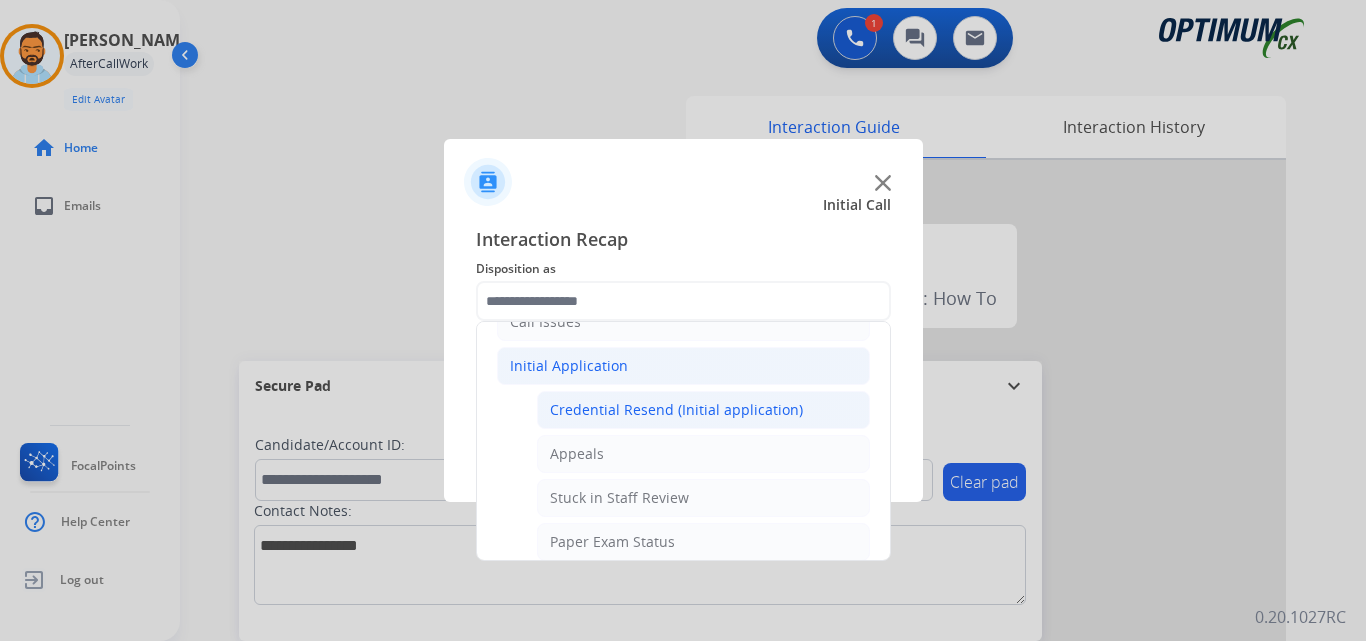 click on "Credential Resend (Initial application)" 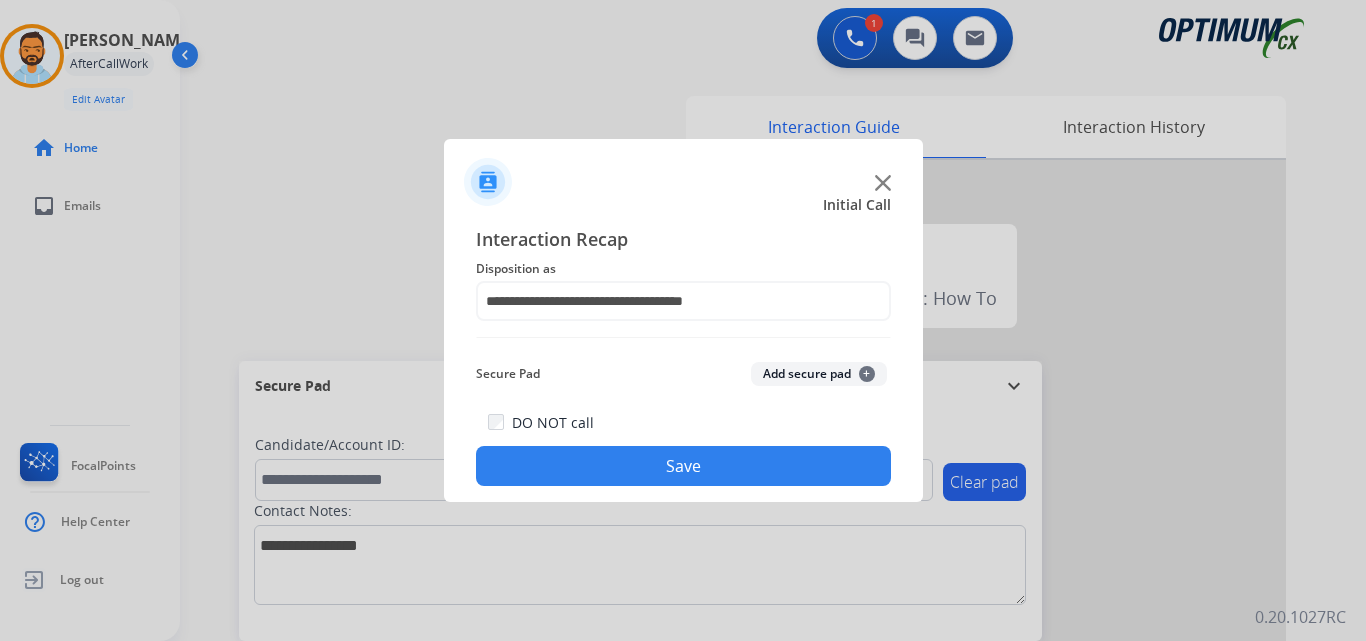 click on "Save" 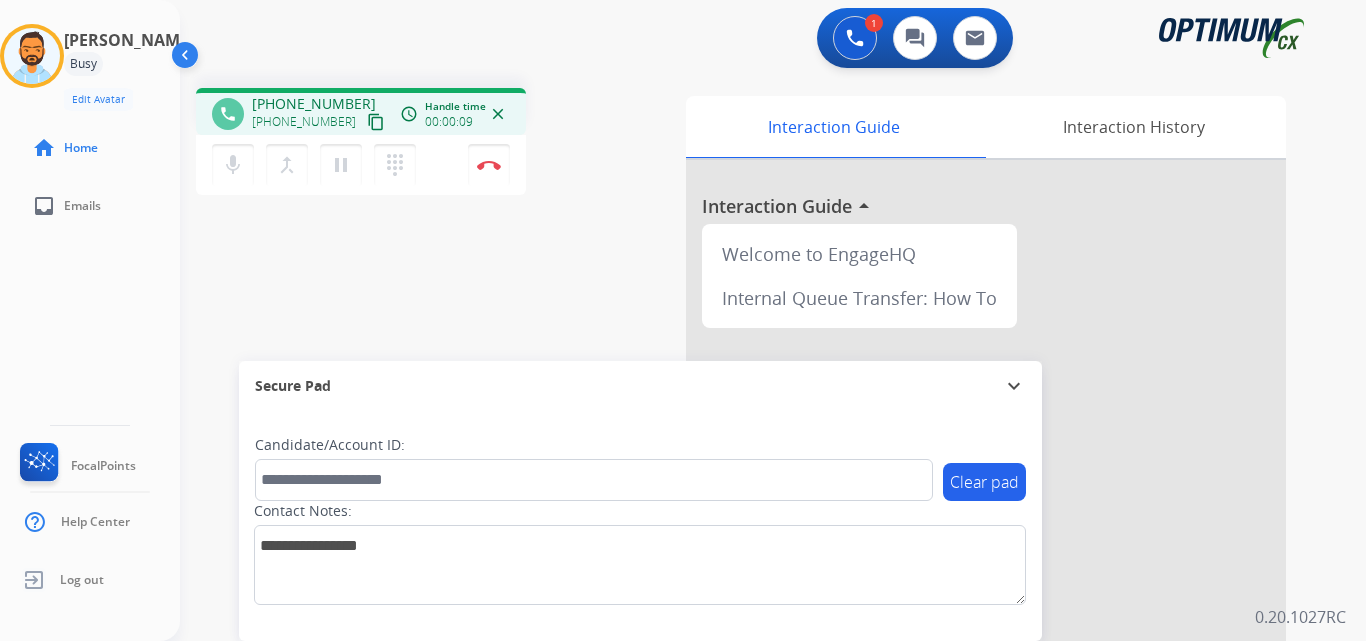 click on "content_copy" at bounding box center (376, 122) 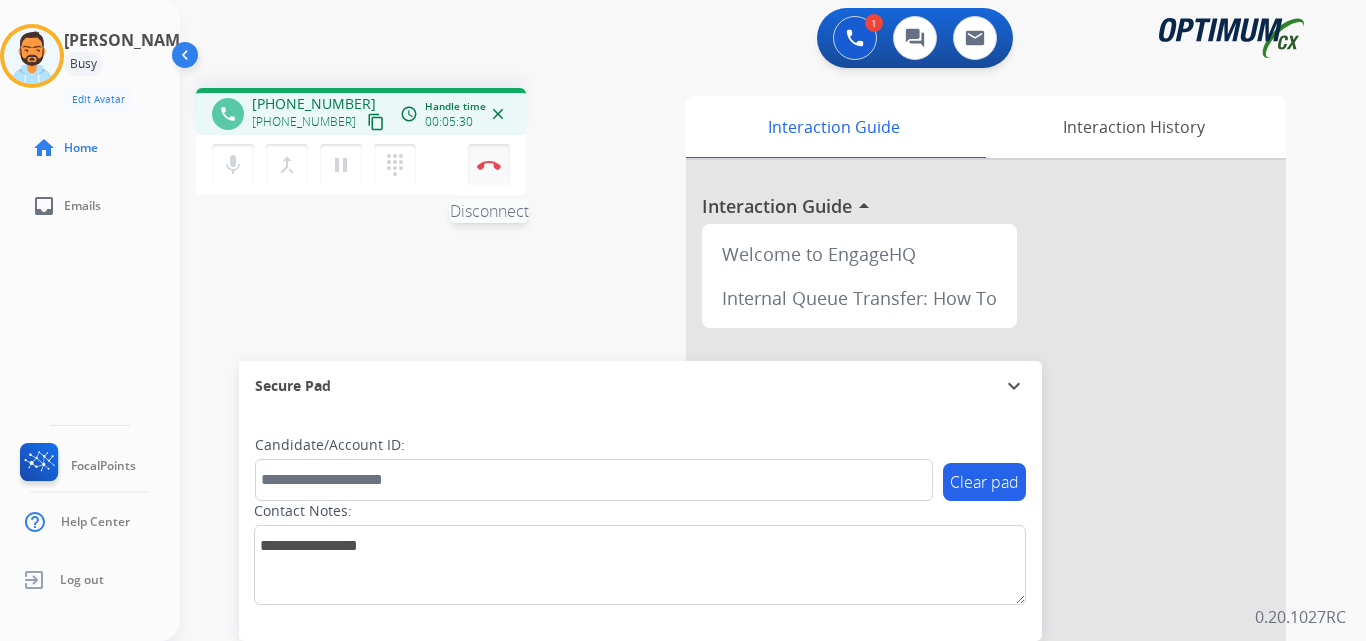 click on "Disconnect" at bounding box center (489, 165) 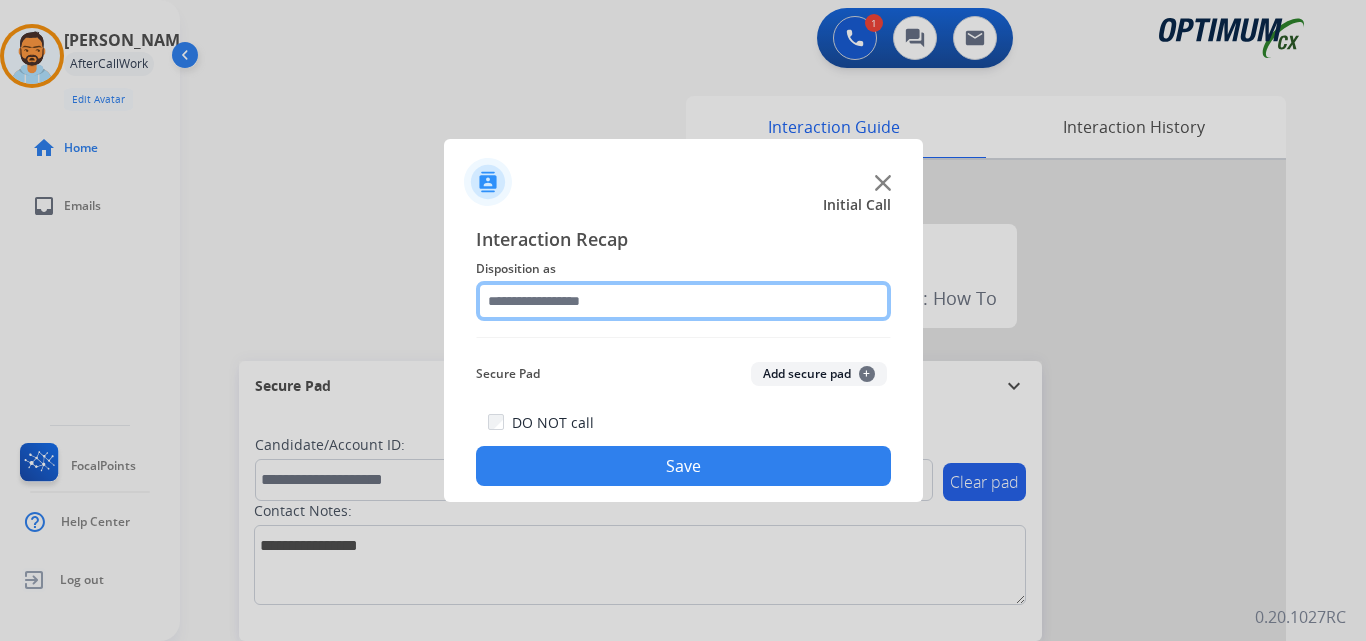 click 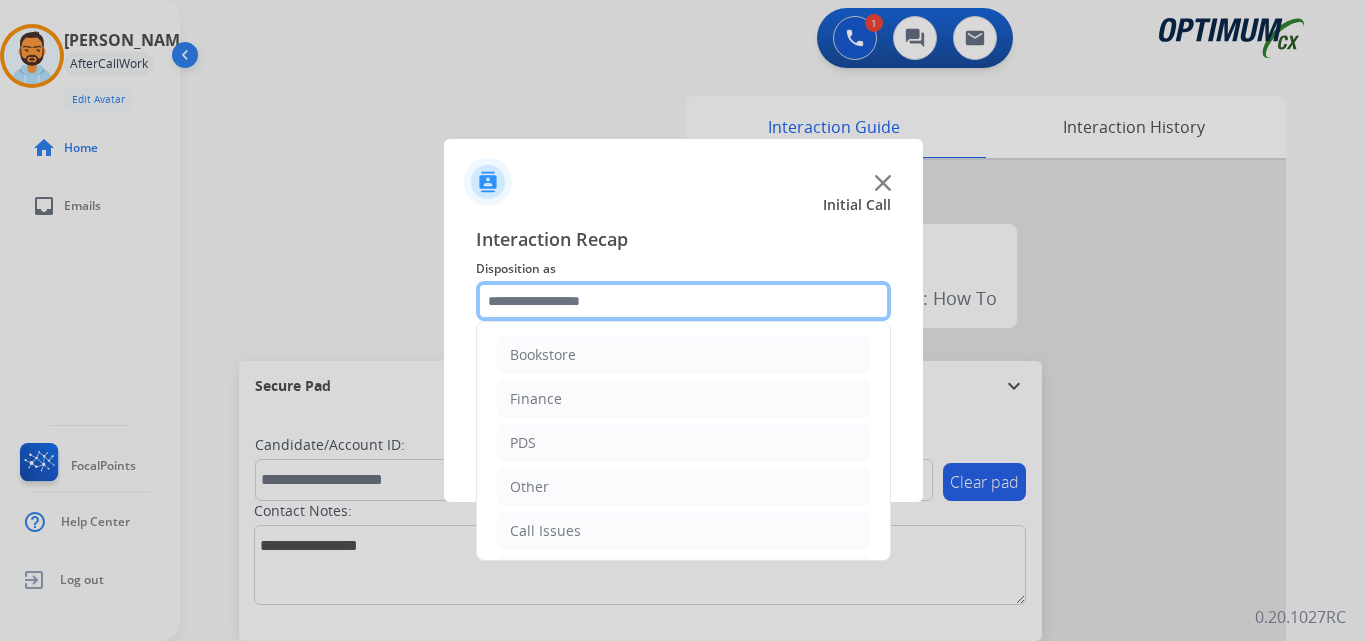 scroll, scrollTop: 136, scrollLeft: 0, axis: vertical 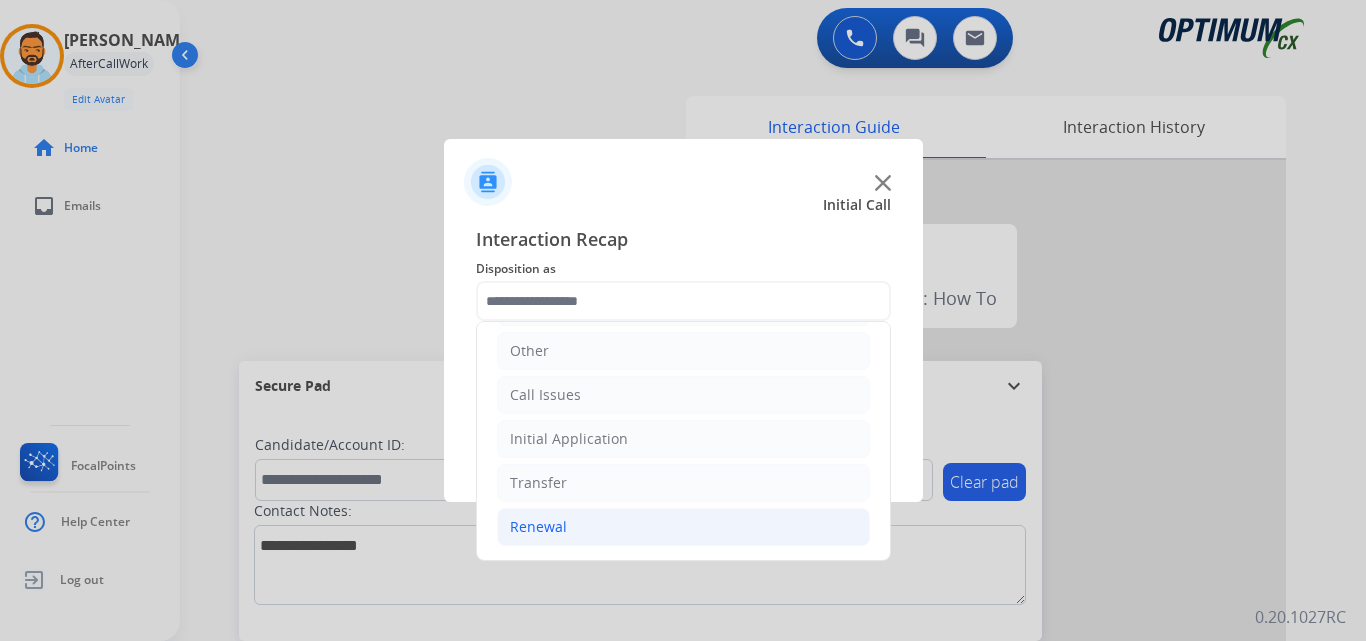 click on "Renewal" 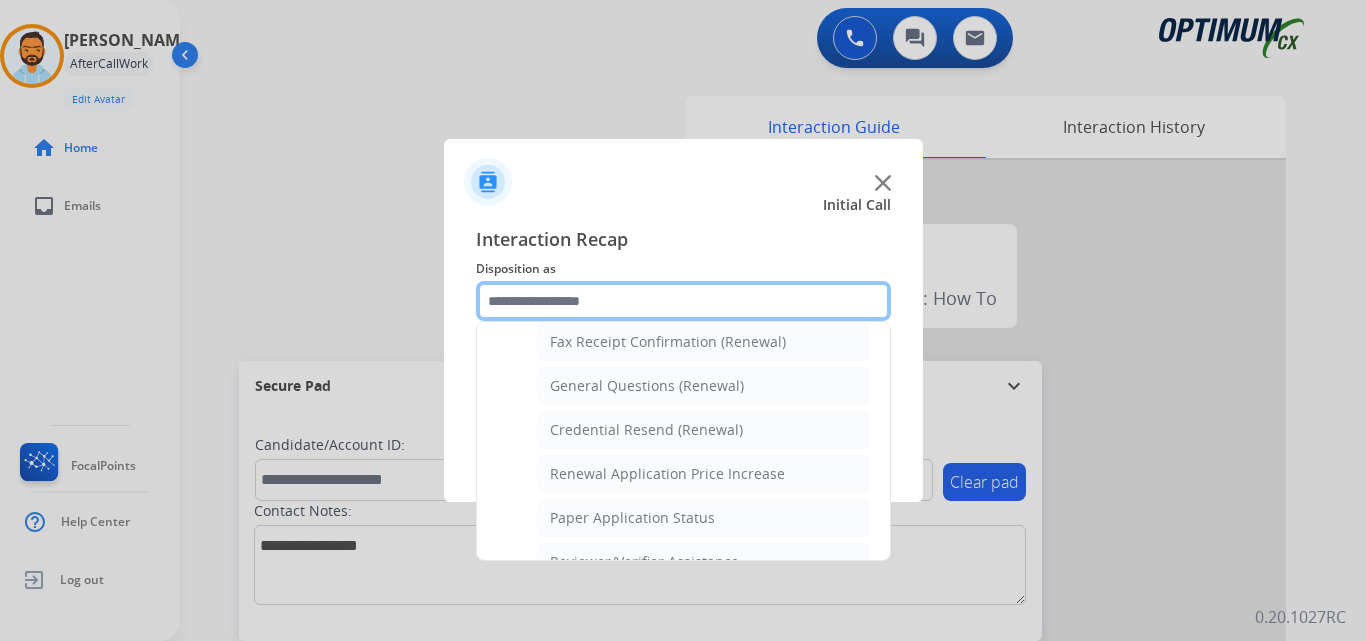 scroll, scrollTop: 554, scrollLeft: 0, axis: vertical 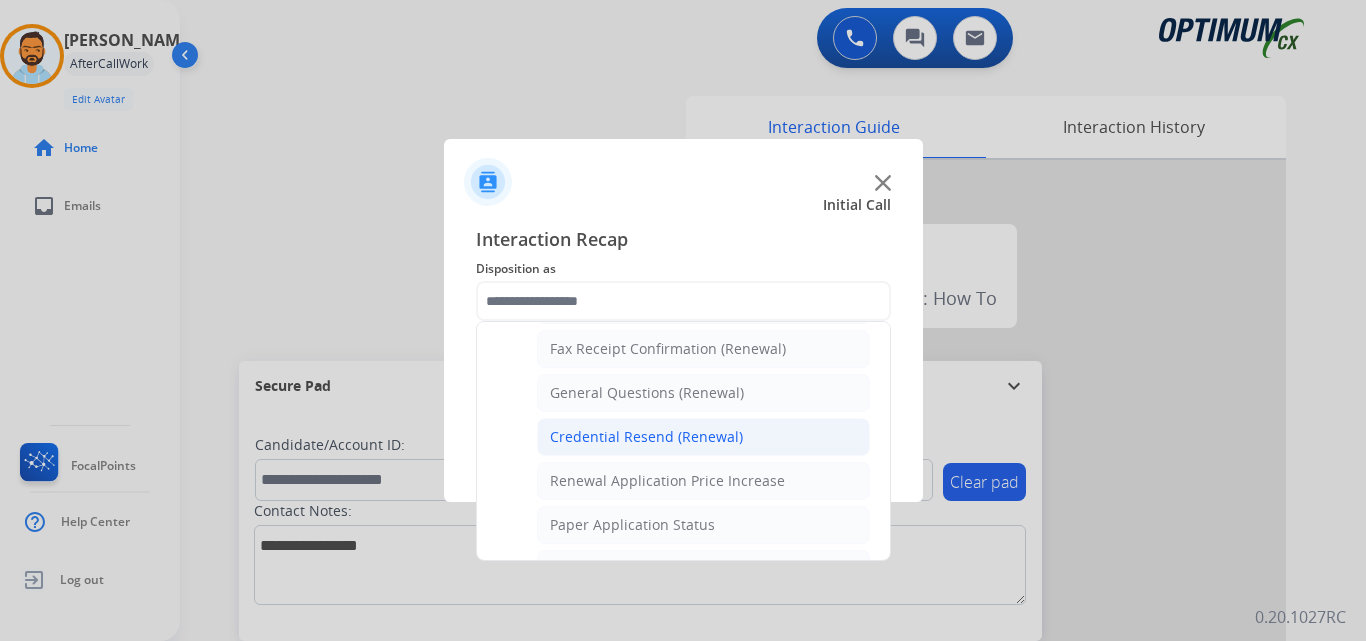 click on "Credential Resend (Renewal)" 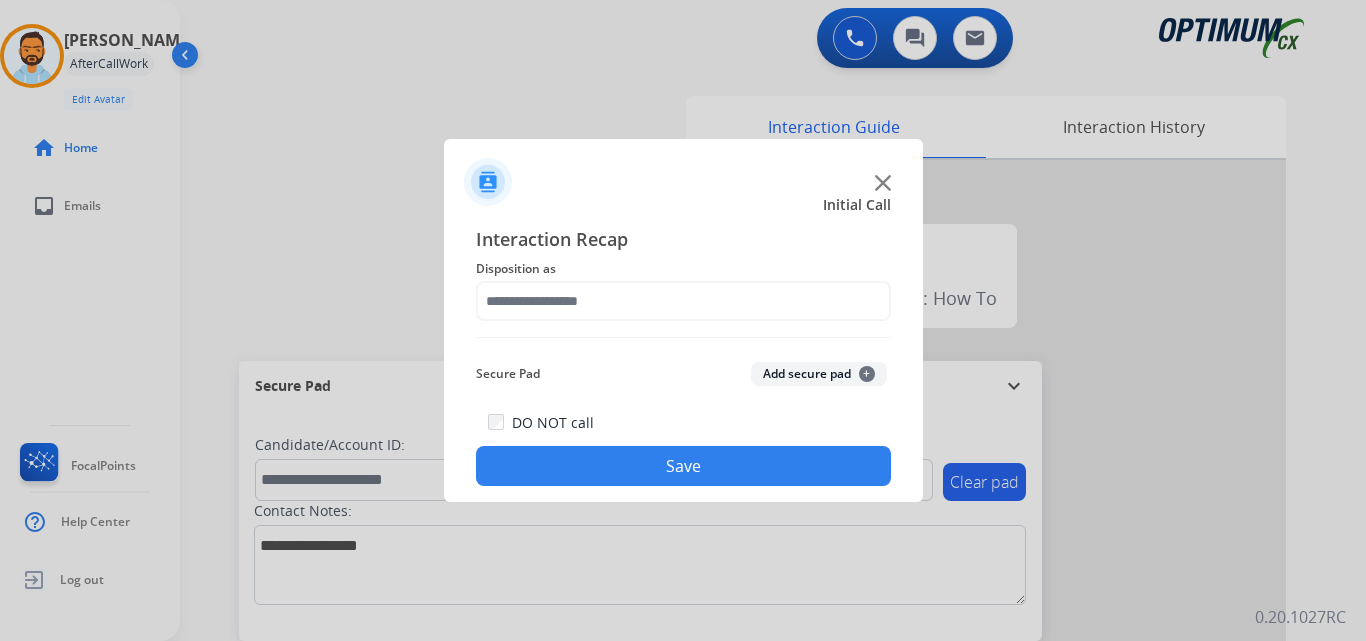 type on "**********" 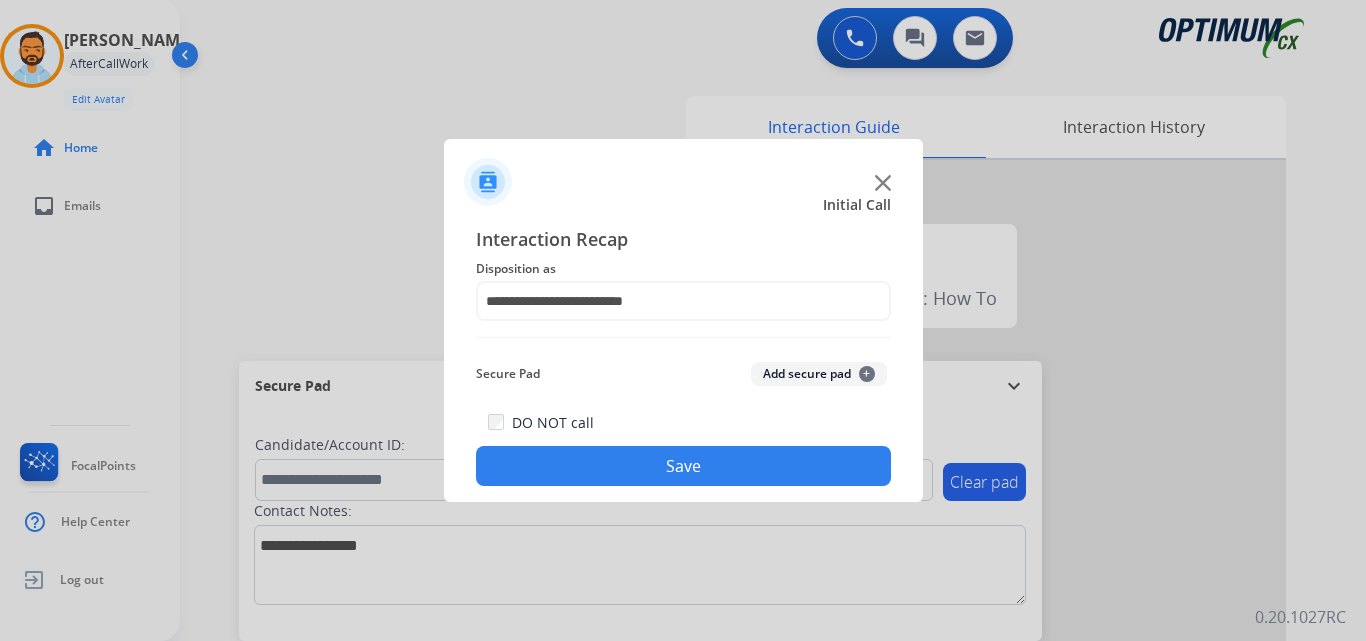 click on "Save" 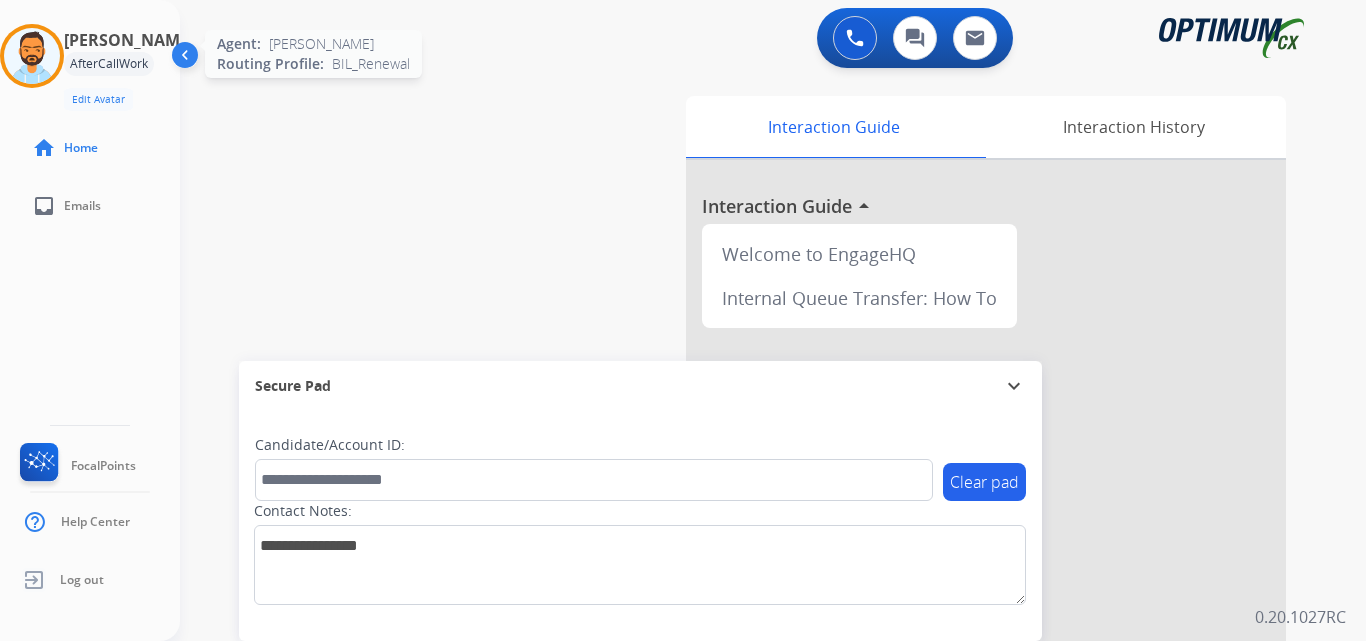 click at bounding box center (32, 56) 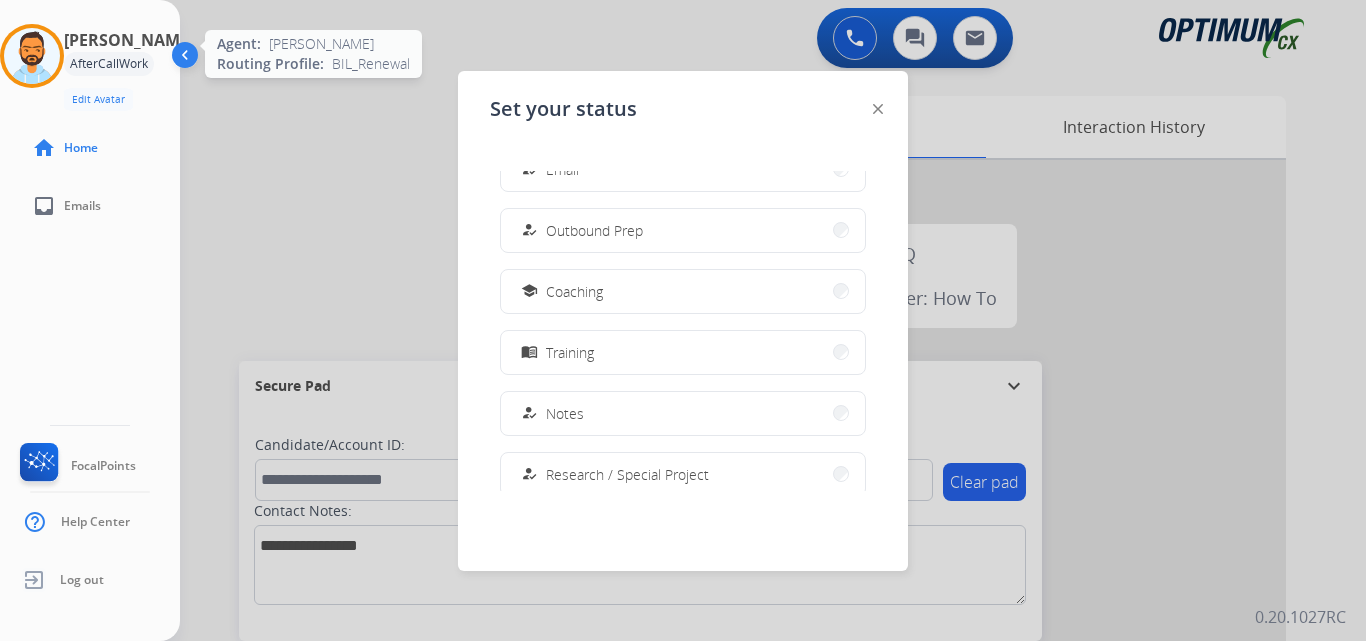 scroll, scrollTop: 499, scrollLeft: 0, axis: vertical 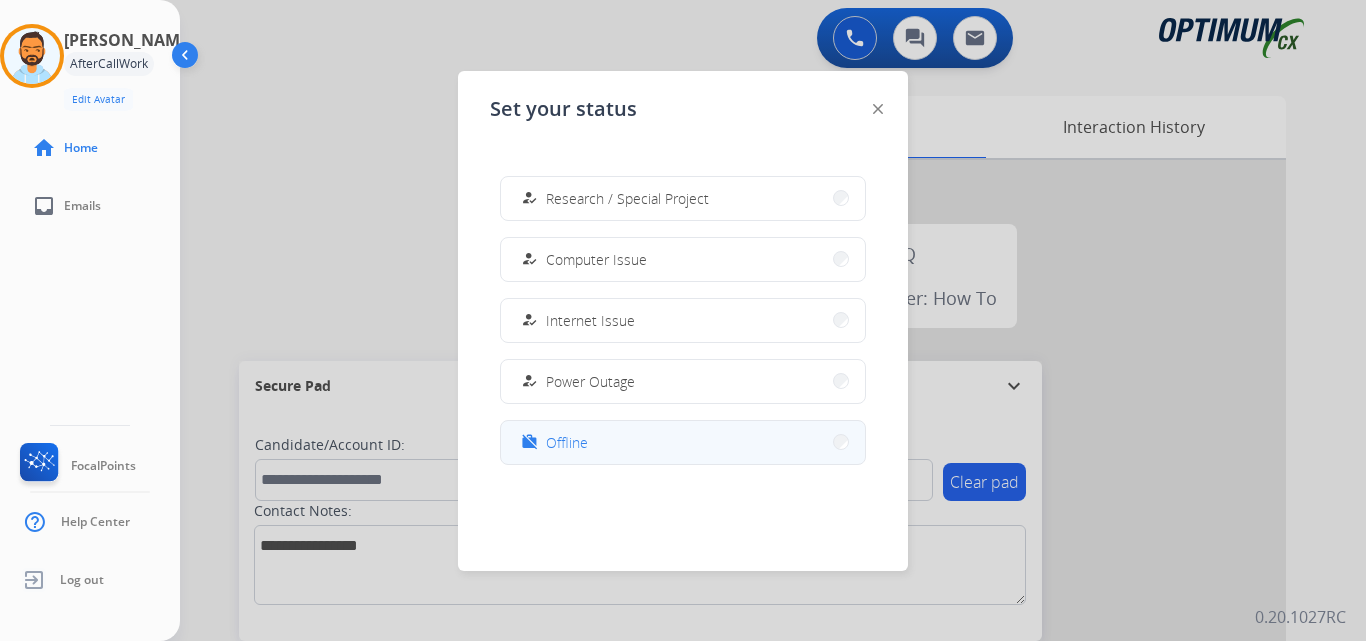 click on "work_off Offline" at bounding box center (683, 442) 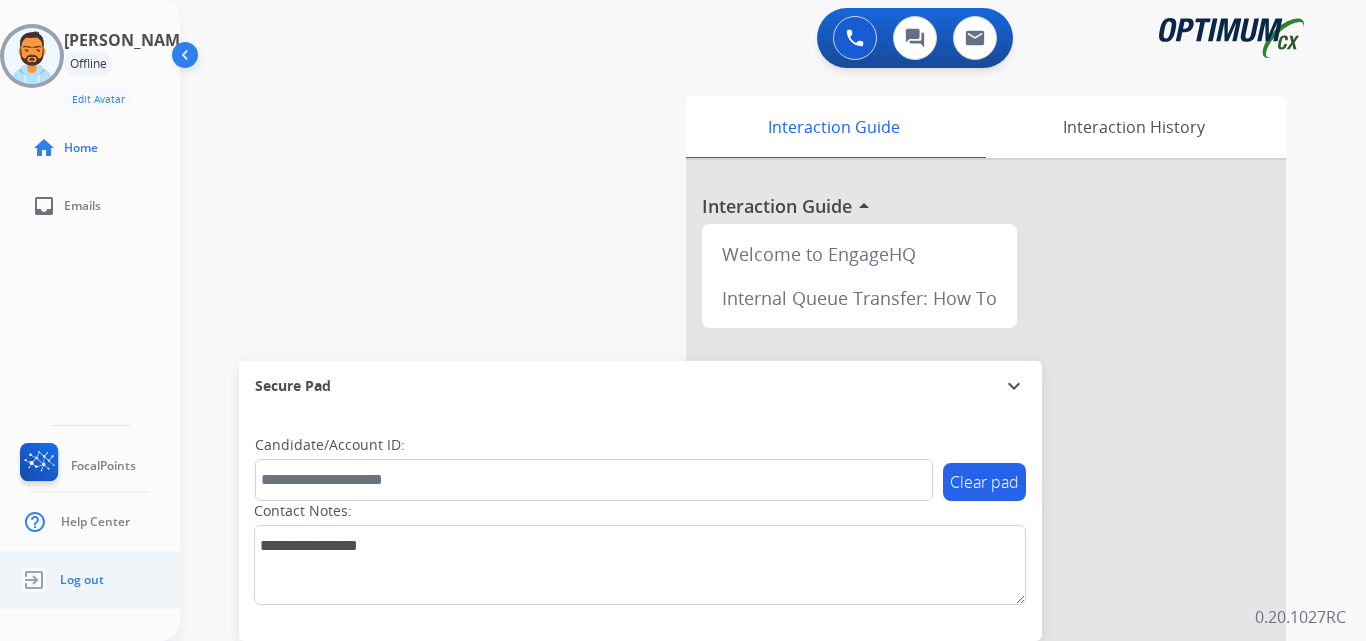 click on "Log out" 